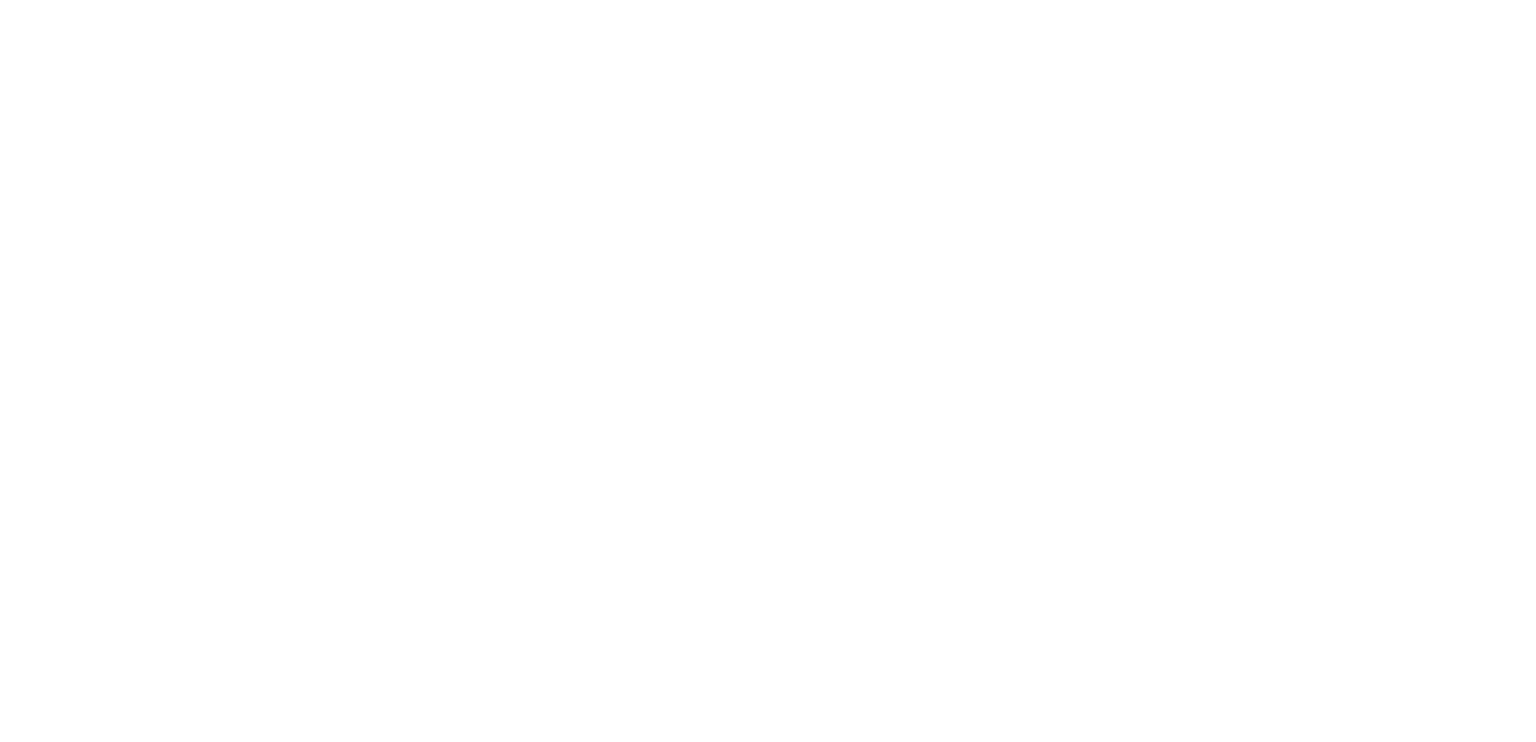 scroll, scrollTop: 0, scrollLeft: 0, axis: both 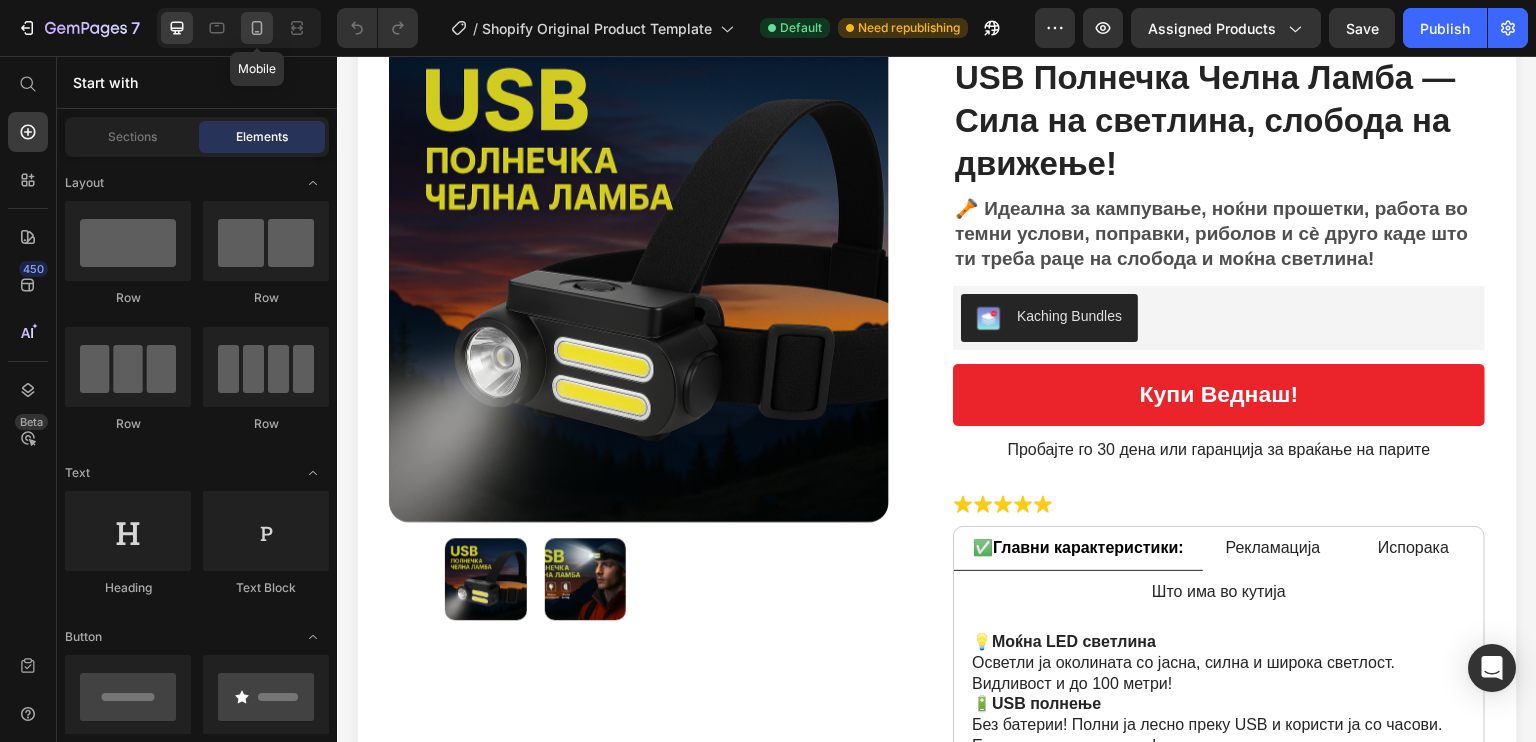 click 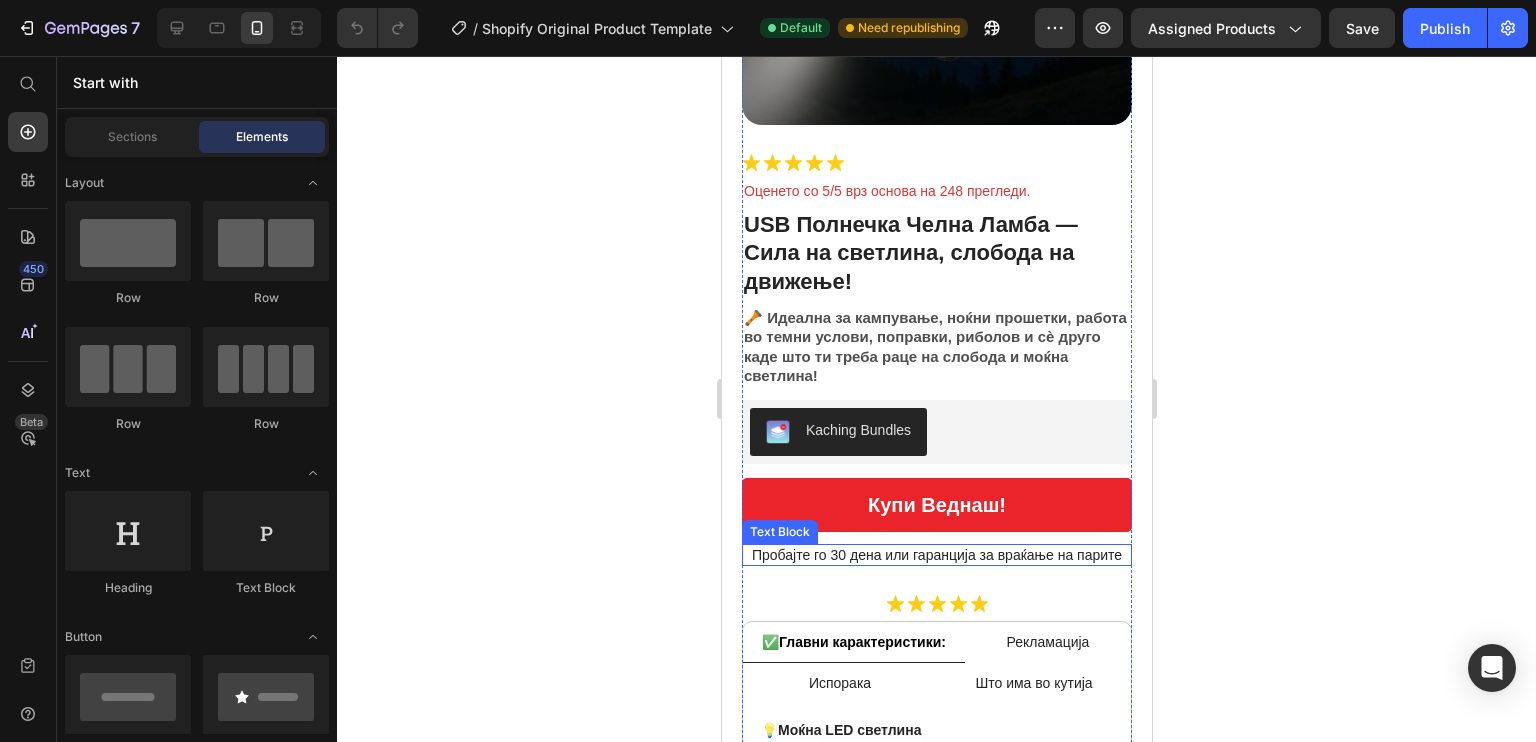 scroll, scrollTop: 614, scrollLeft: 0, axis: vertical 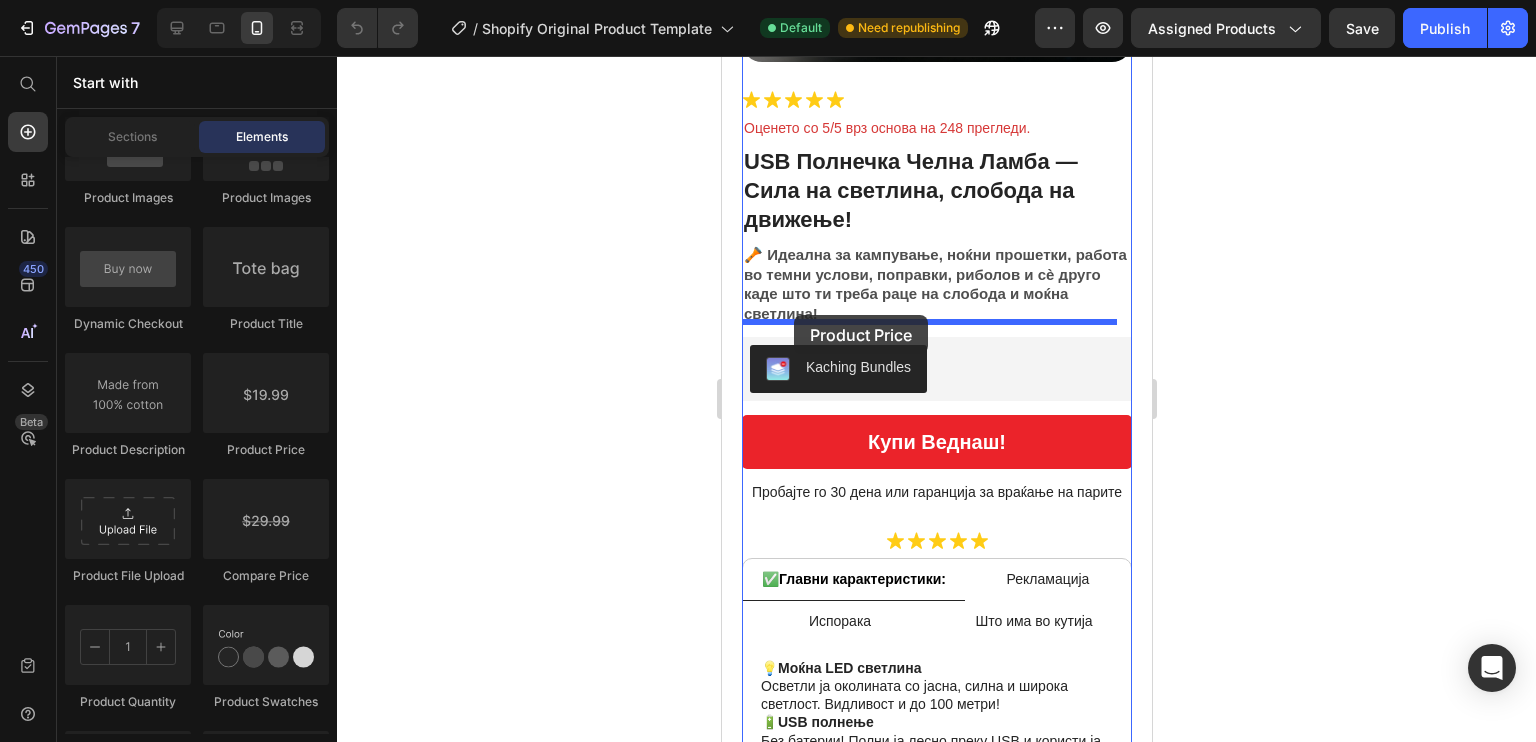 drag, startPoint x: 1019, startPoint y: 439, endPoint x: 789, endPoint y: 315, distance: 261.29675 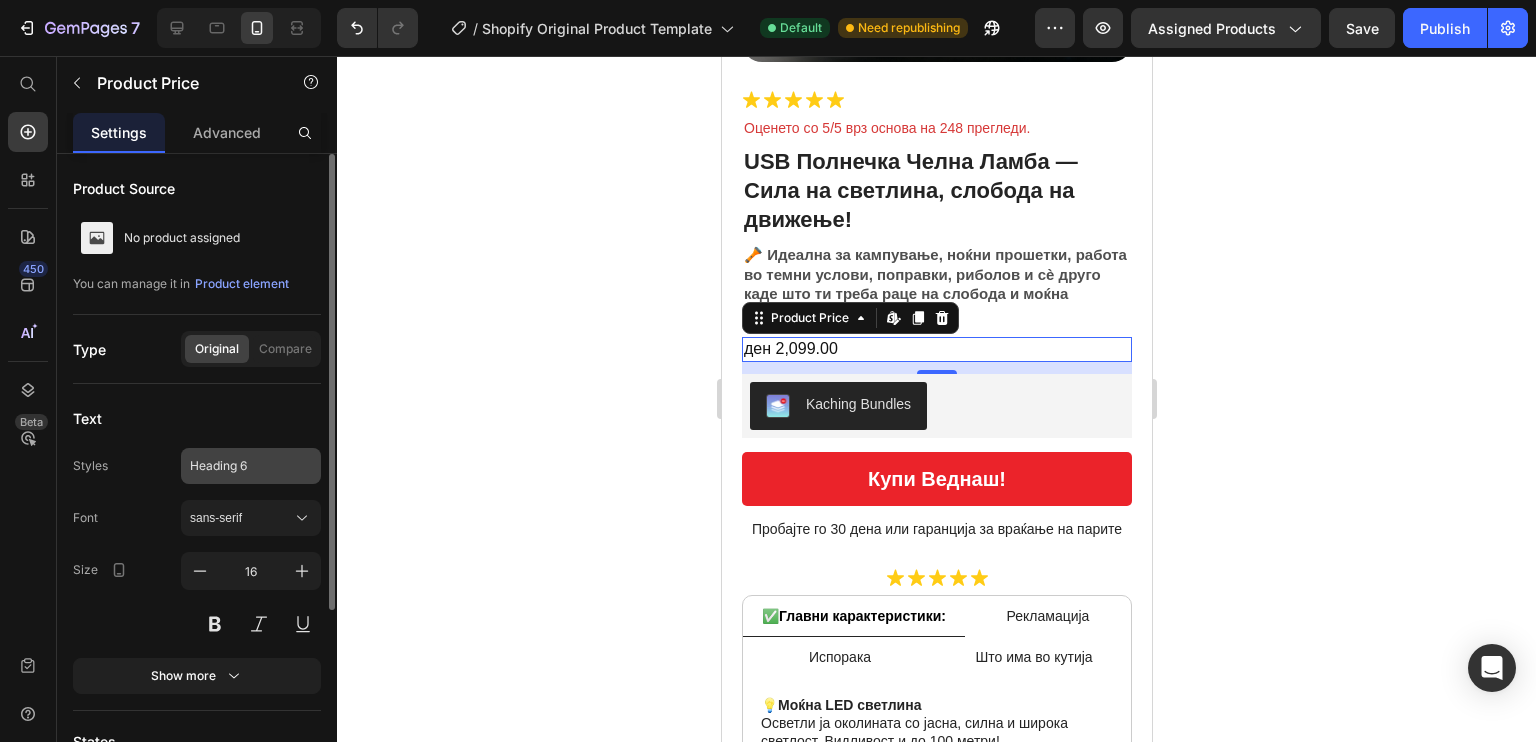 scroll, scrollTop: 268, scrollLeft: 0, axis: vertical 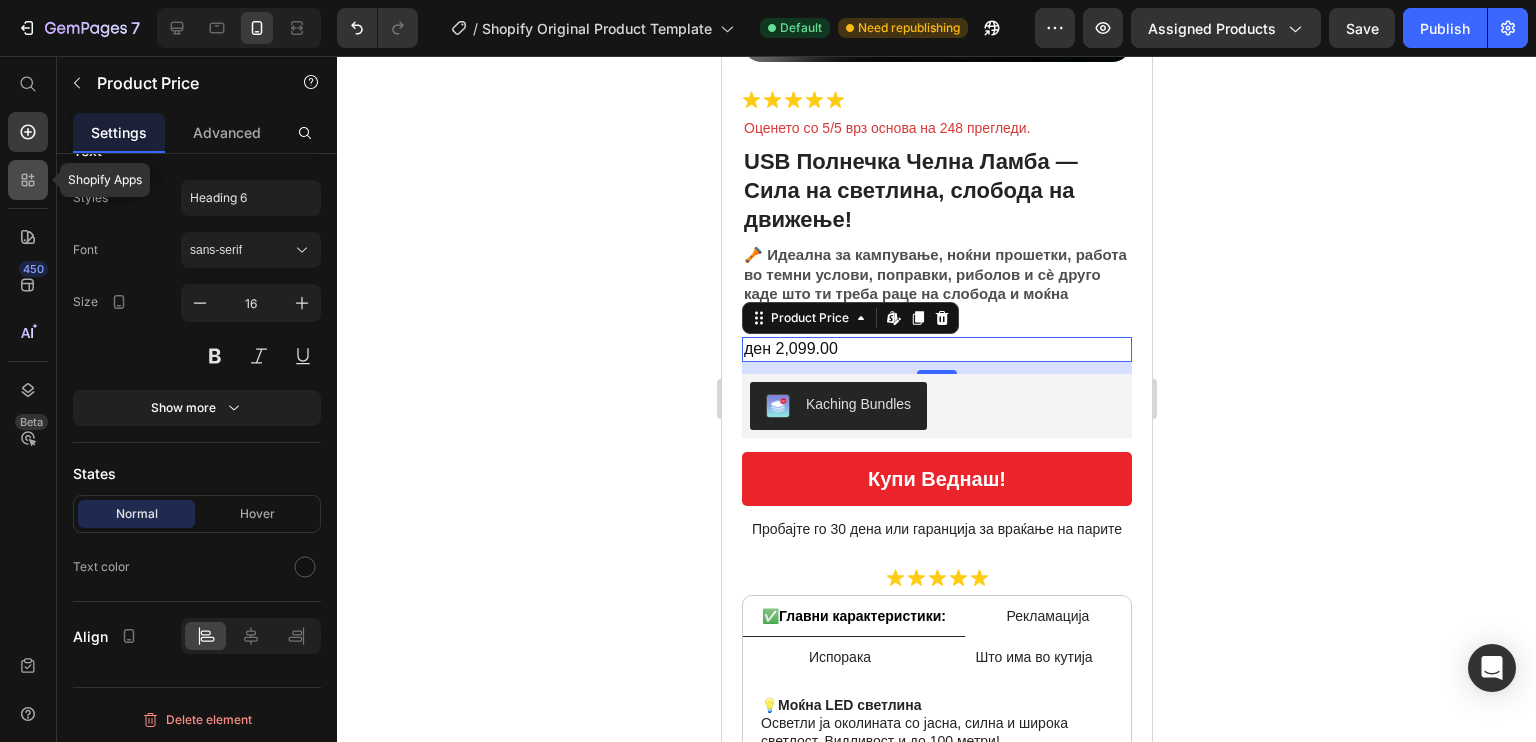 click 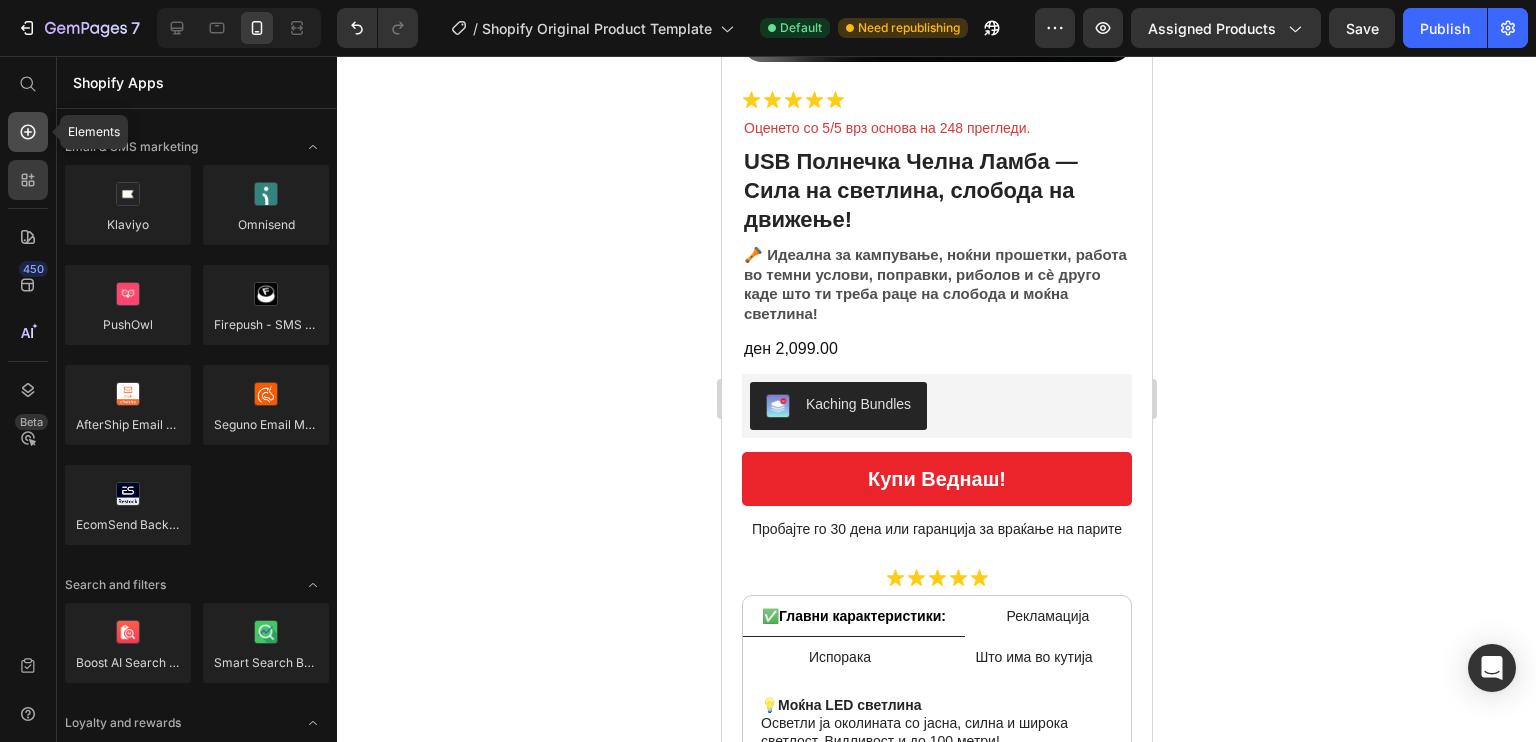 click 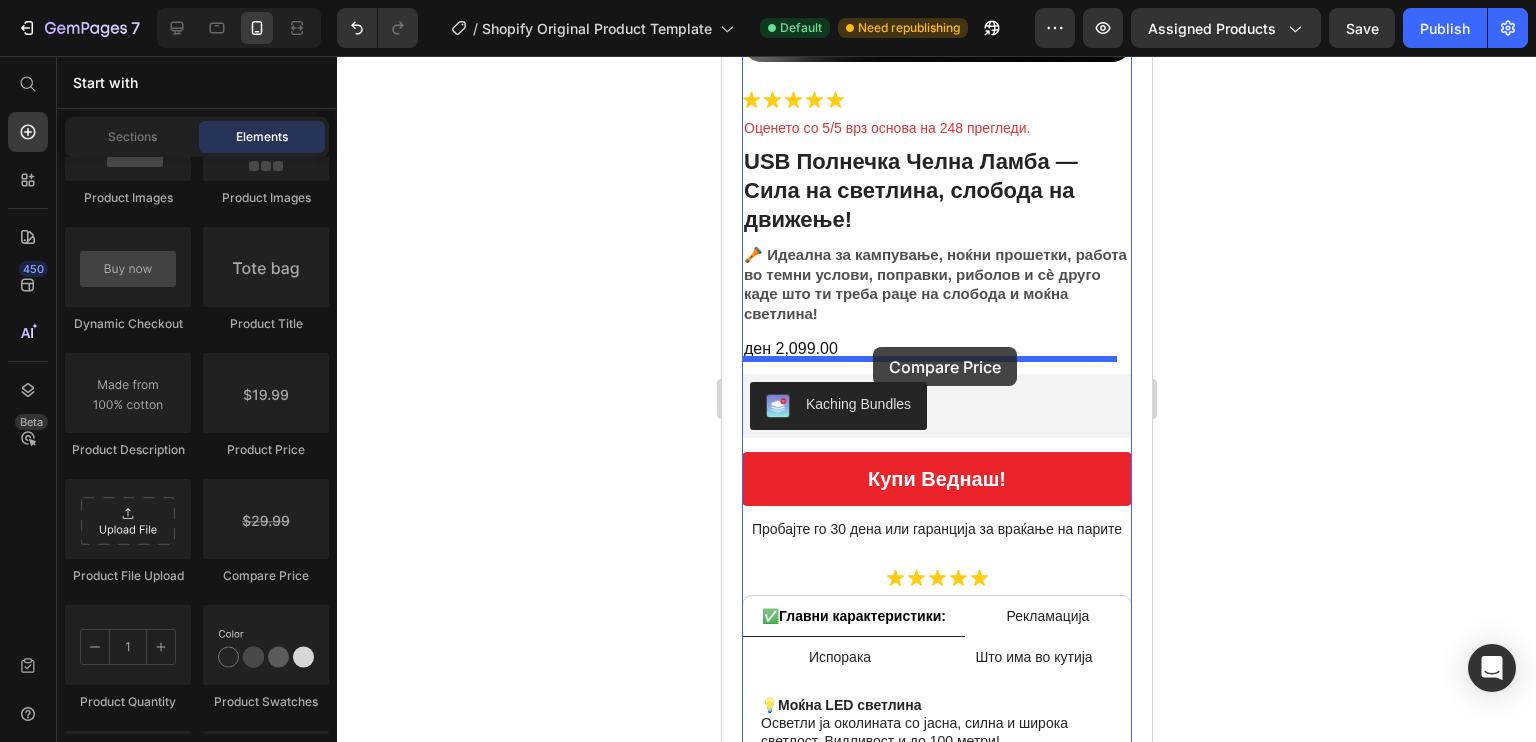 drag, startPoint x: 992, startPoint y: 552, endPoint x: 872, endPoint y: 351, distance: 234.09613 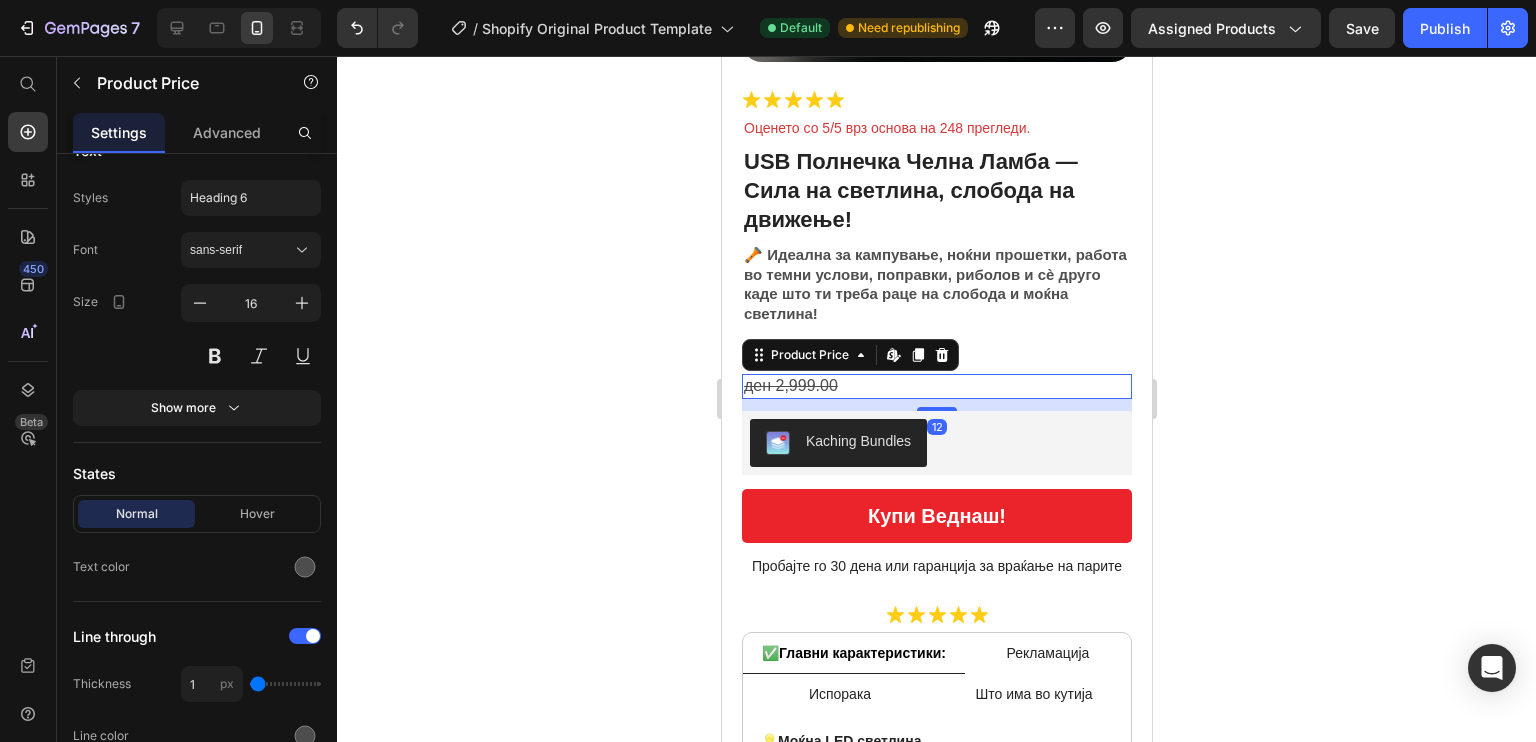 click 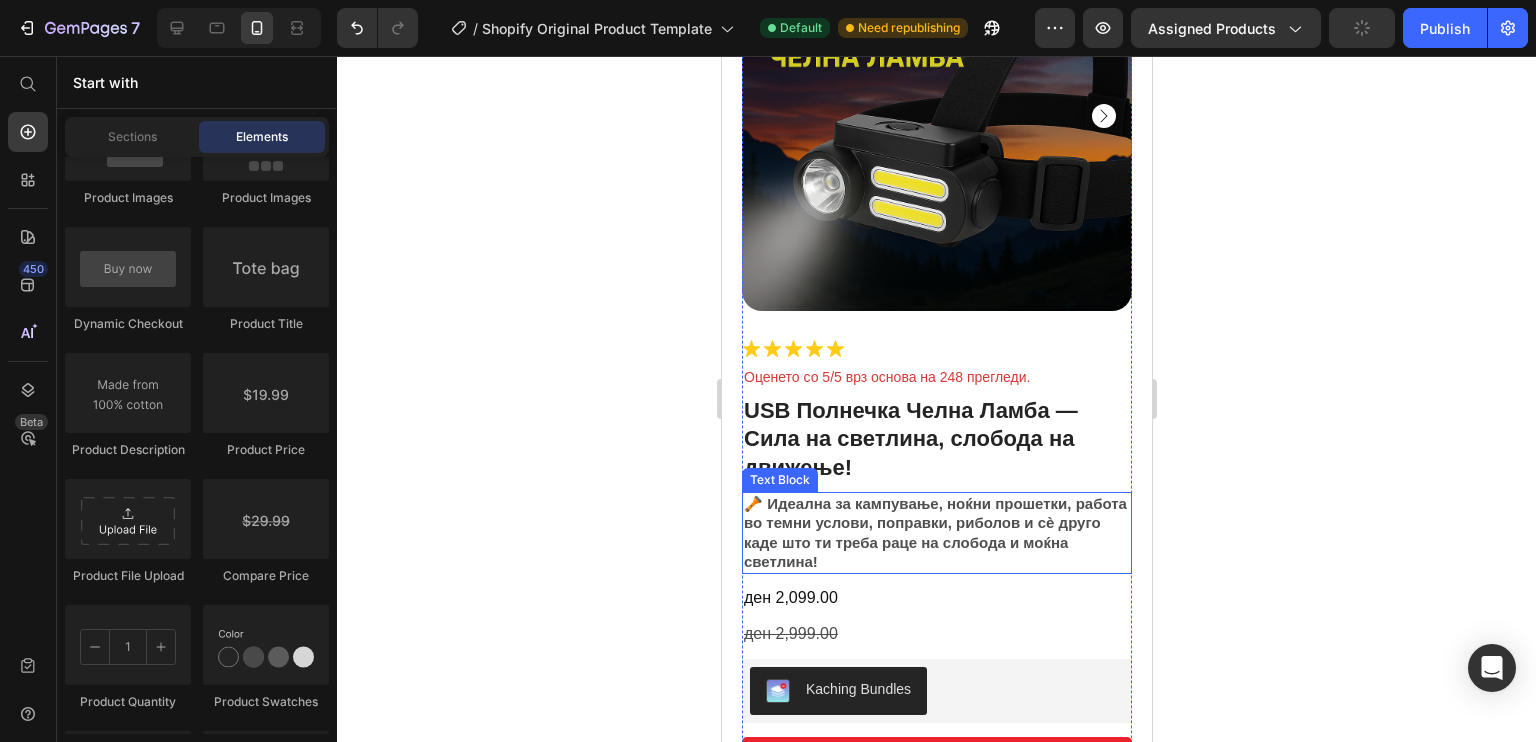 scroll, scrollTop: 444, scrollLeft: 0, axis: vertical 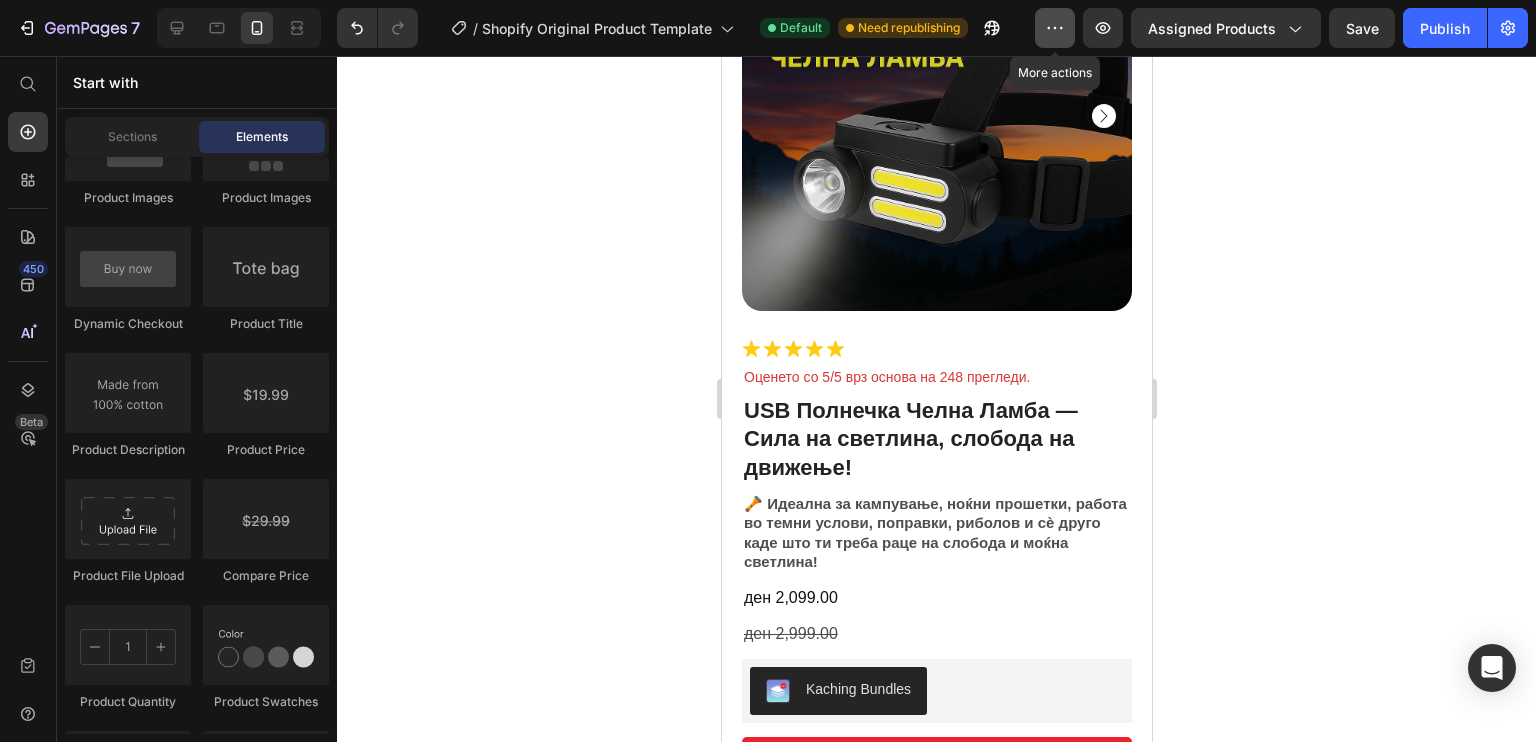 click 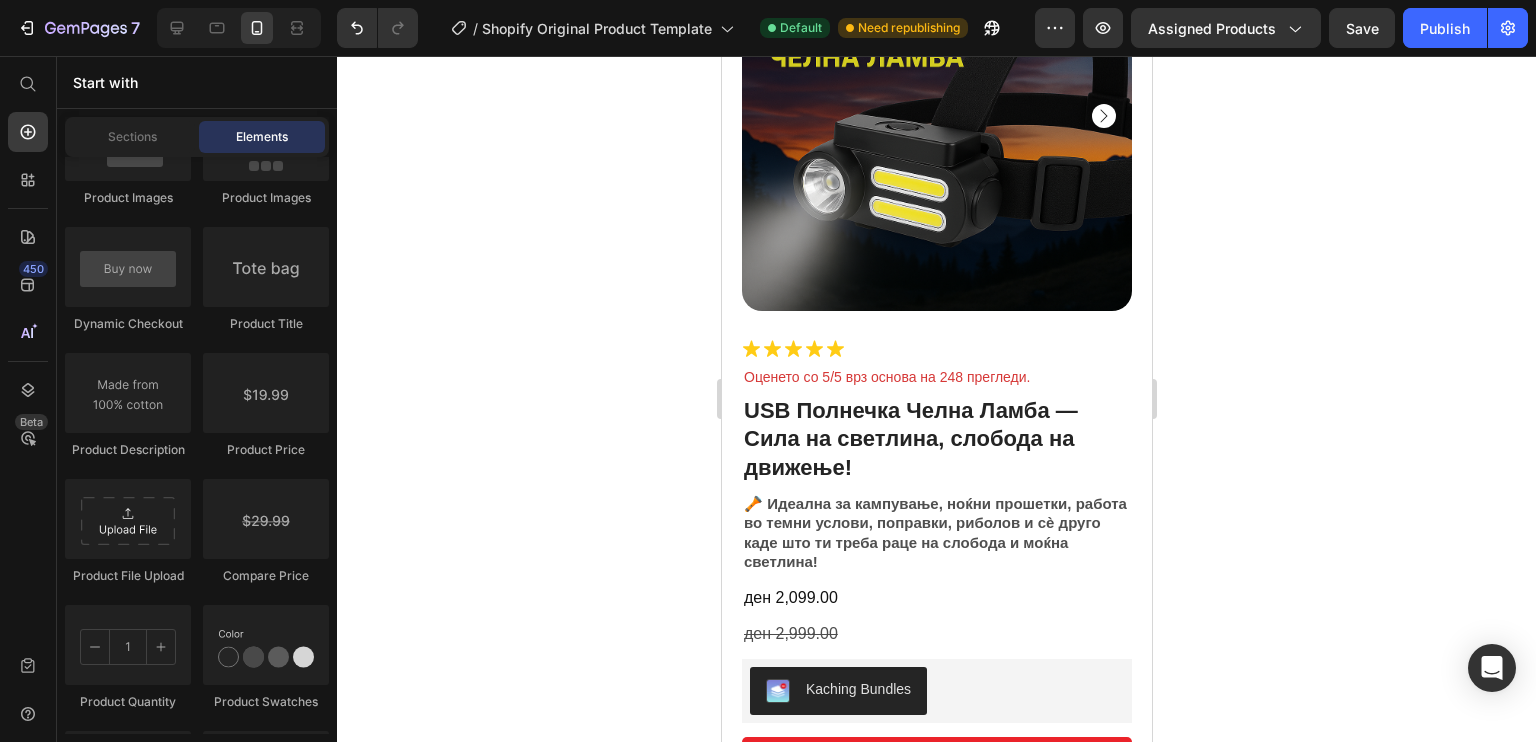 click 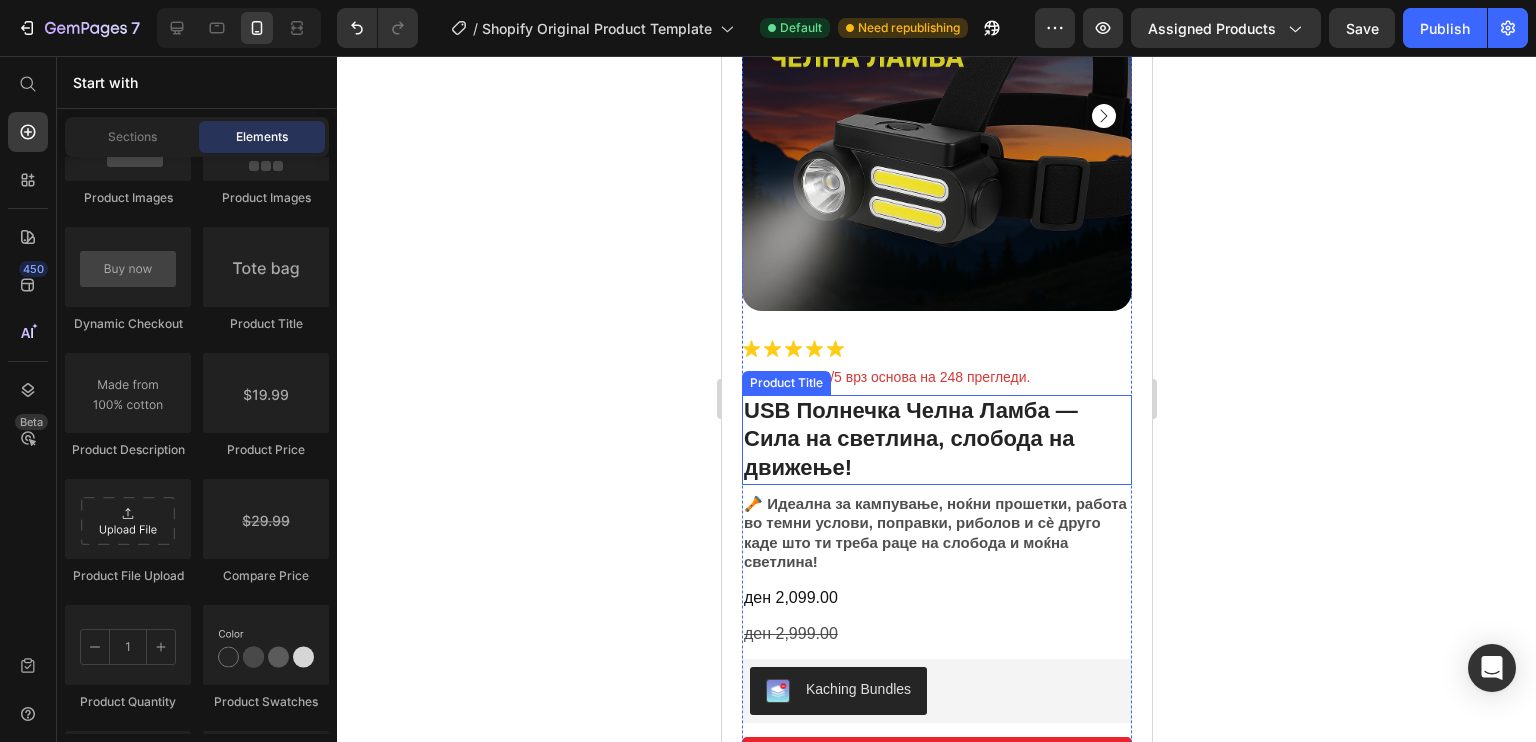 click on "USB Полнечка Челна Ламба — Сила на светлина, слобода на движење!" at bounding box center (936, 440) 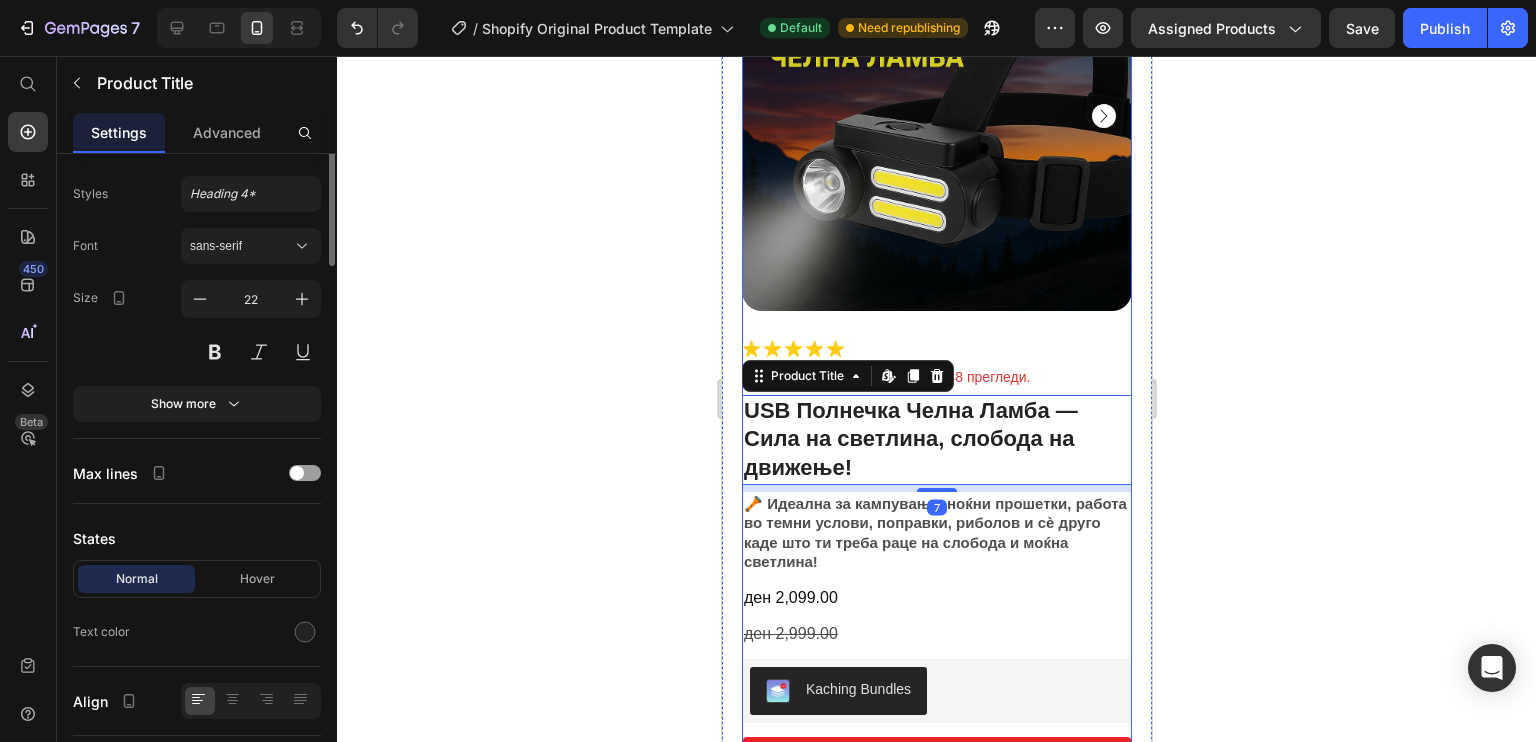 scroll, scrollTop: 0, scrollLeft: 0, axis: both 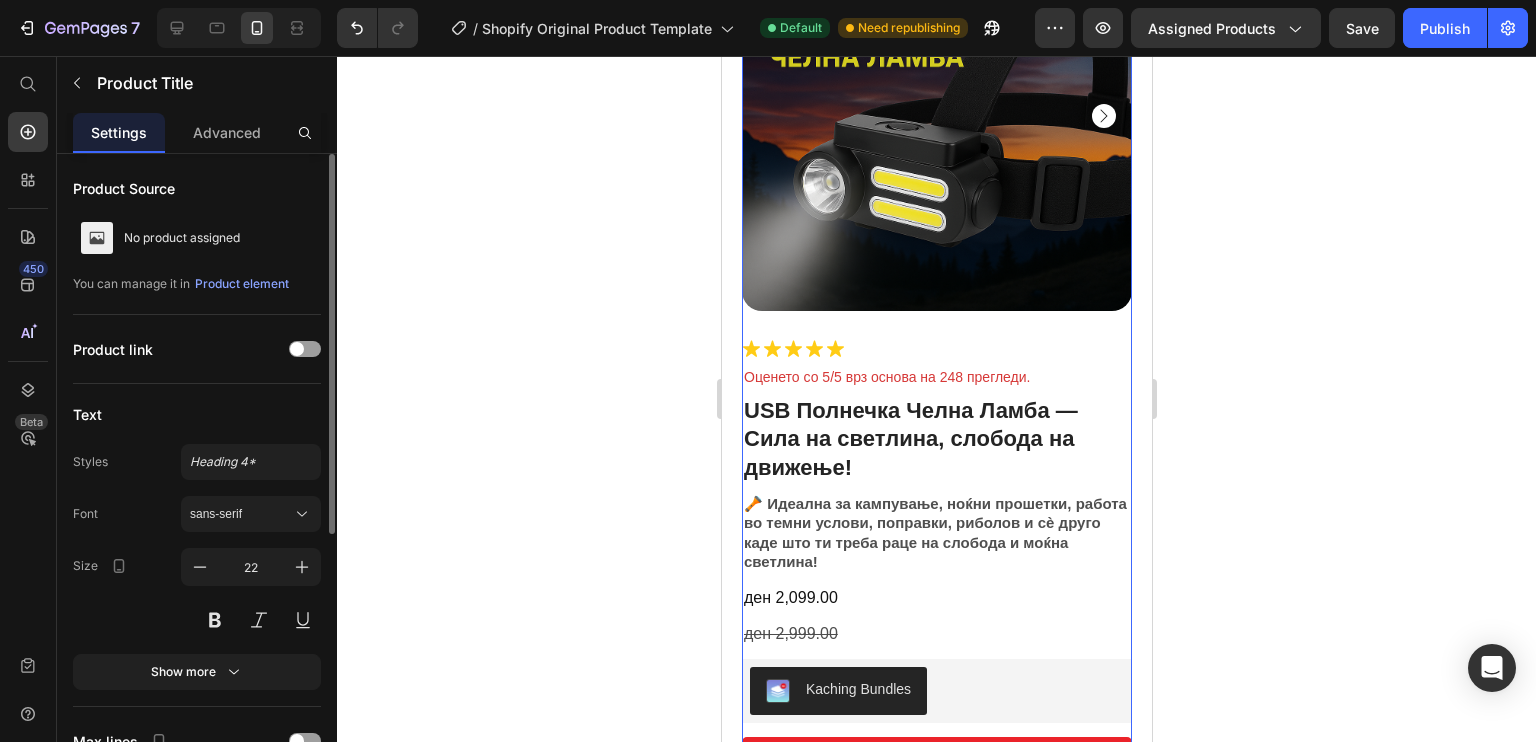click on "Icon
Icon
Icon
Icon
Icon Icon List Оценето со 5/5 врз основа на 248 прегледи. Text Block Row USB Полнечка Челна Ламба — Сила на светлина, слобода на движење! Product Title 🔦 Идеална за кампување, ноќни прошетки, работа во темни услови, поправки, риболов и сè друго каде што ти треба раце на слобода и моќна светлина! Text Block ден 2,099.00 Product Price ден 2,999.00 Product Price Kaching Bundles Kaching Bundles купи веднаш! Add to Cart Пробајте го 30 дена или гаранција за враќање на парите Text Block
Icon
Icon
Icon
Icon
Icon Icon List ✅  Главни карактеристики: Рекламација Испорака Што има во кутија 💡  Моќна LED светлина 🔋  USB полнење 🌧" at bounding box center [936, 806] 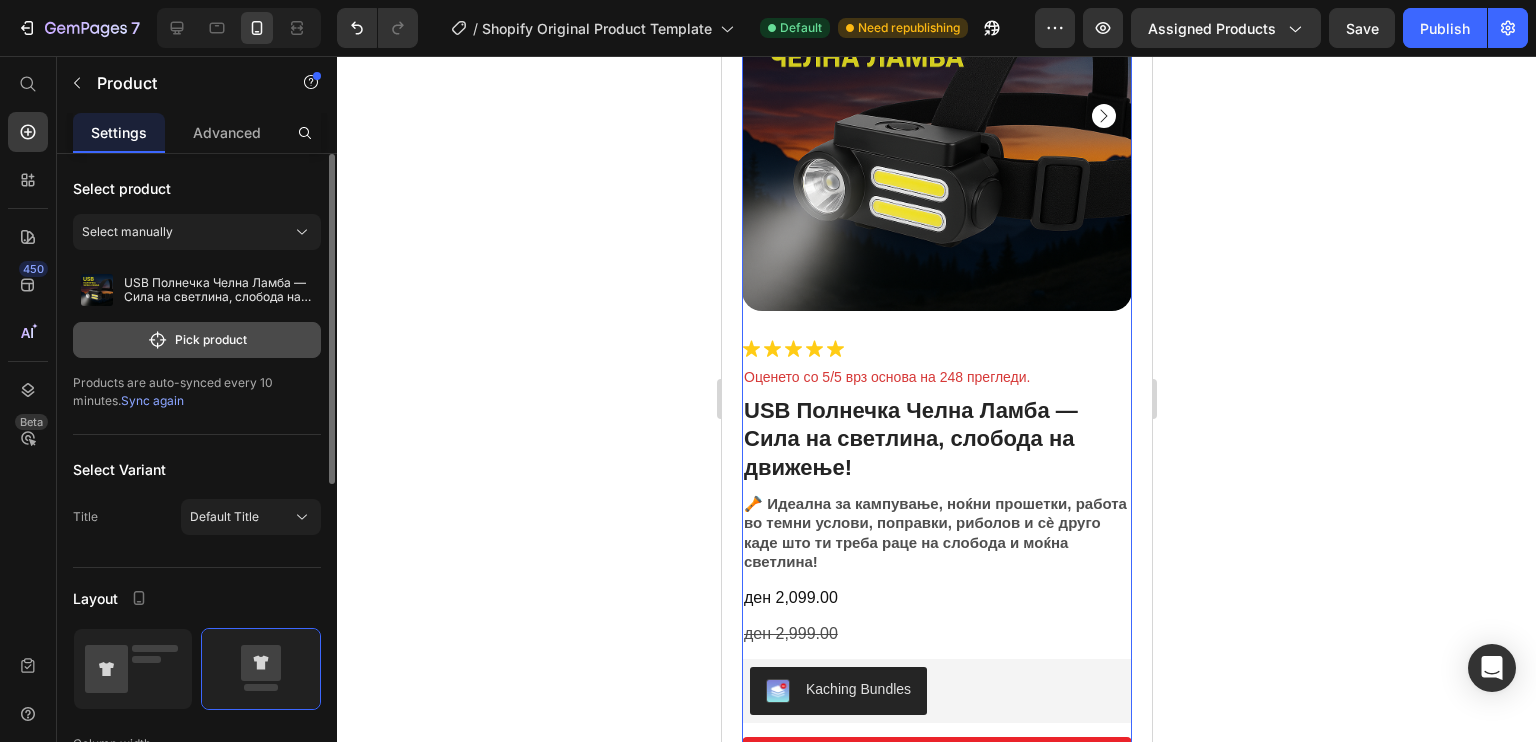 click on "Pick product" at bounding box center (197, 340) 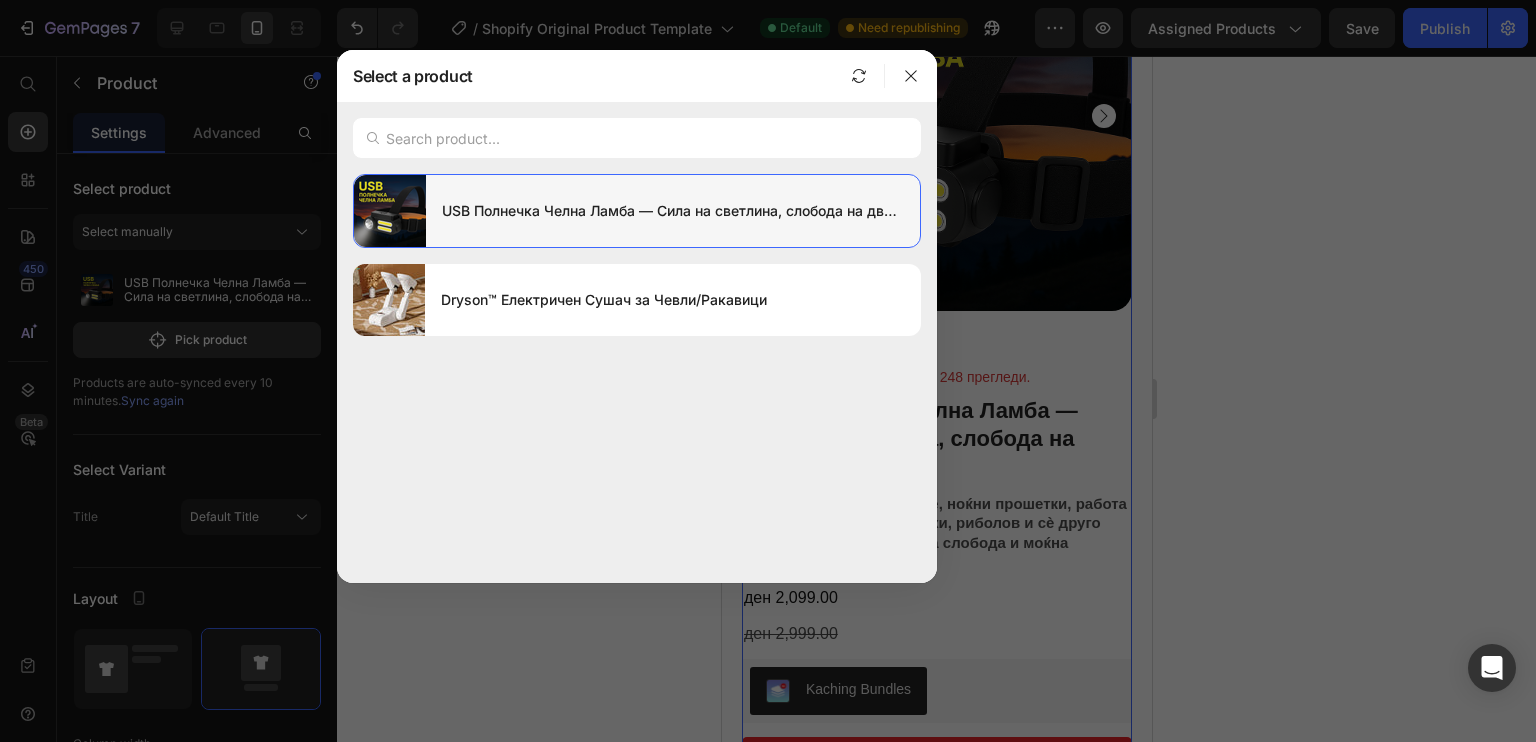 click on "USB Полнечка Челна Ламба — Сила на светлина, слобода на движење!" at bounding box center (673, 211) 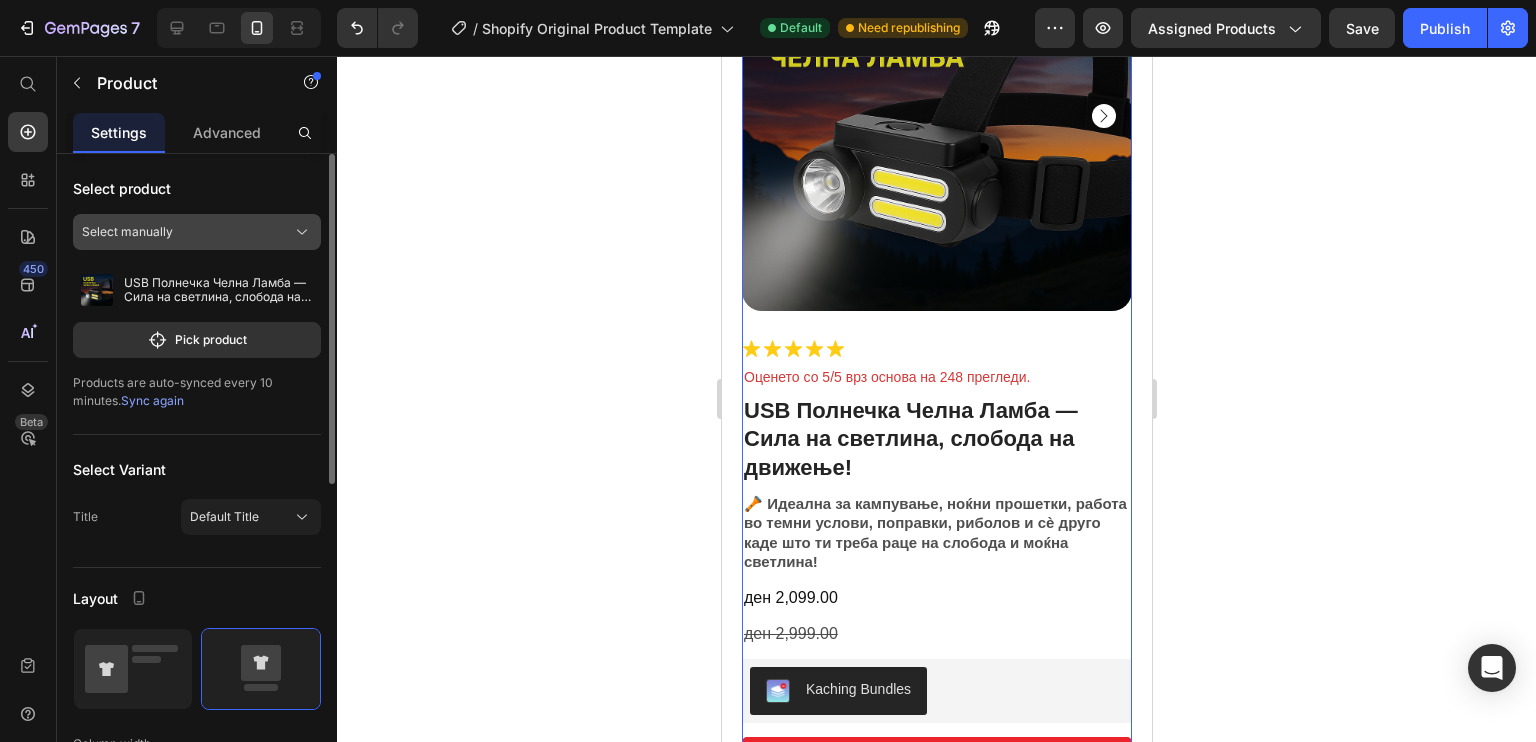 click on "Select manually" at bounding box center [127, 232] 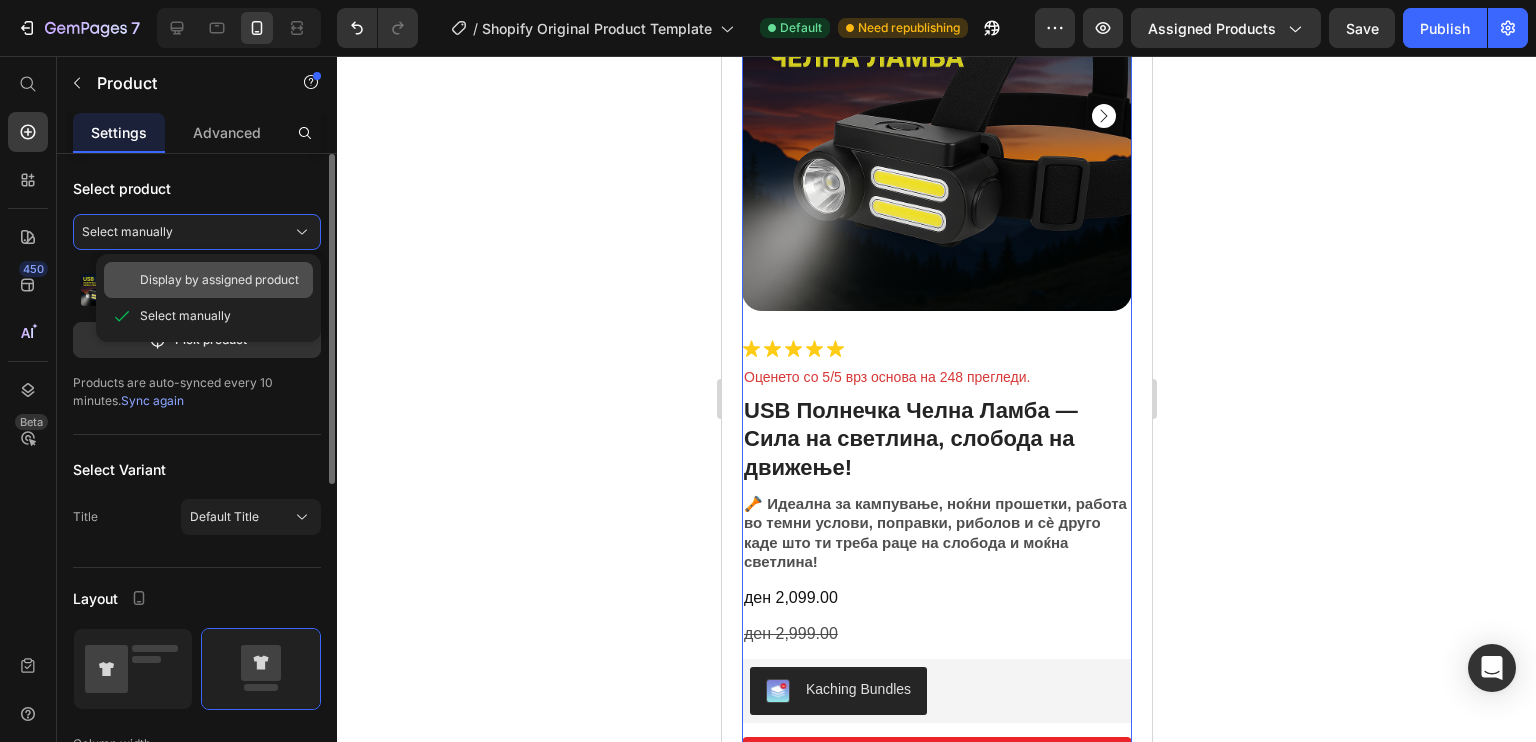 click on "Display by assigned product" 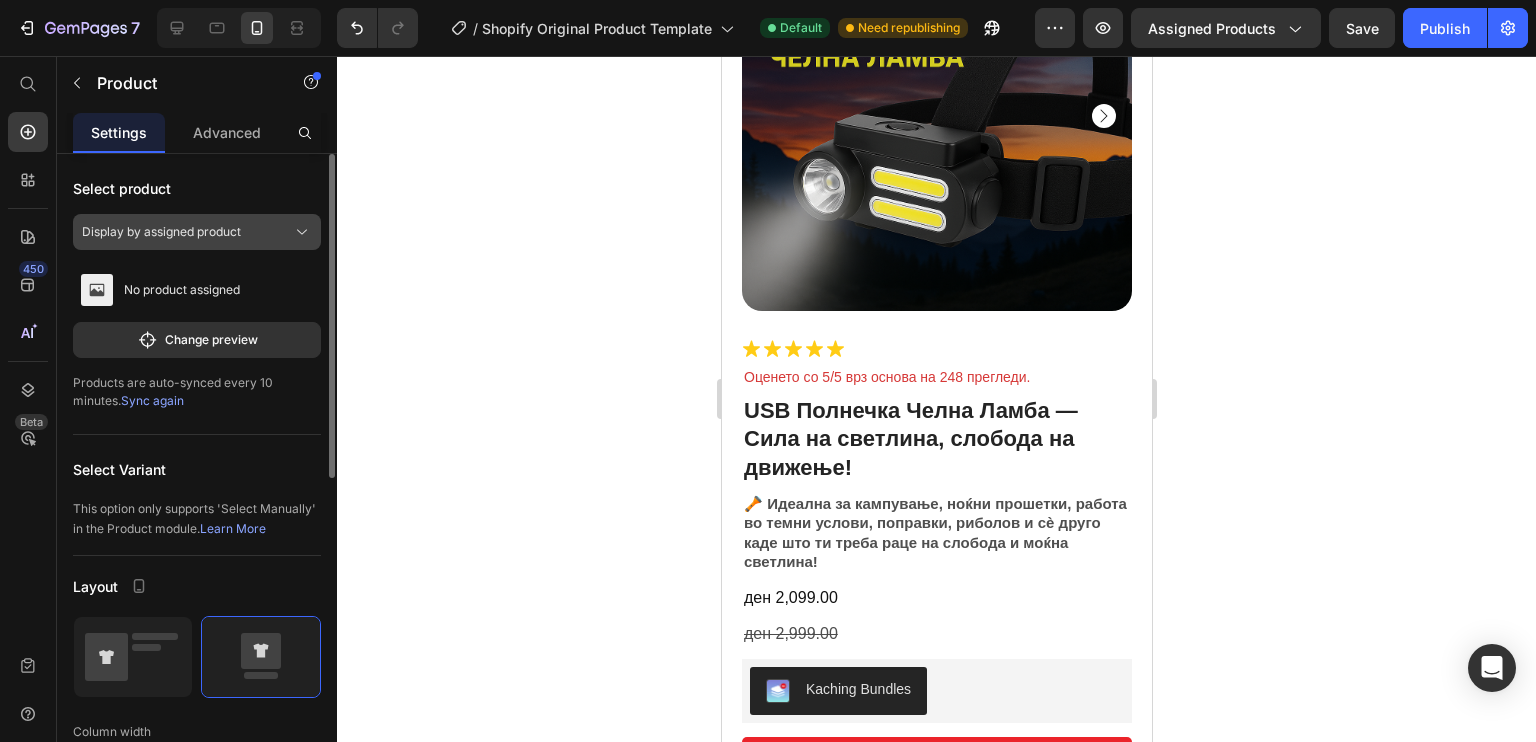 click on "Display by assigned product" at bounding box center [197, 232] 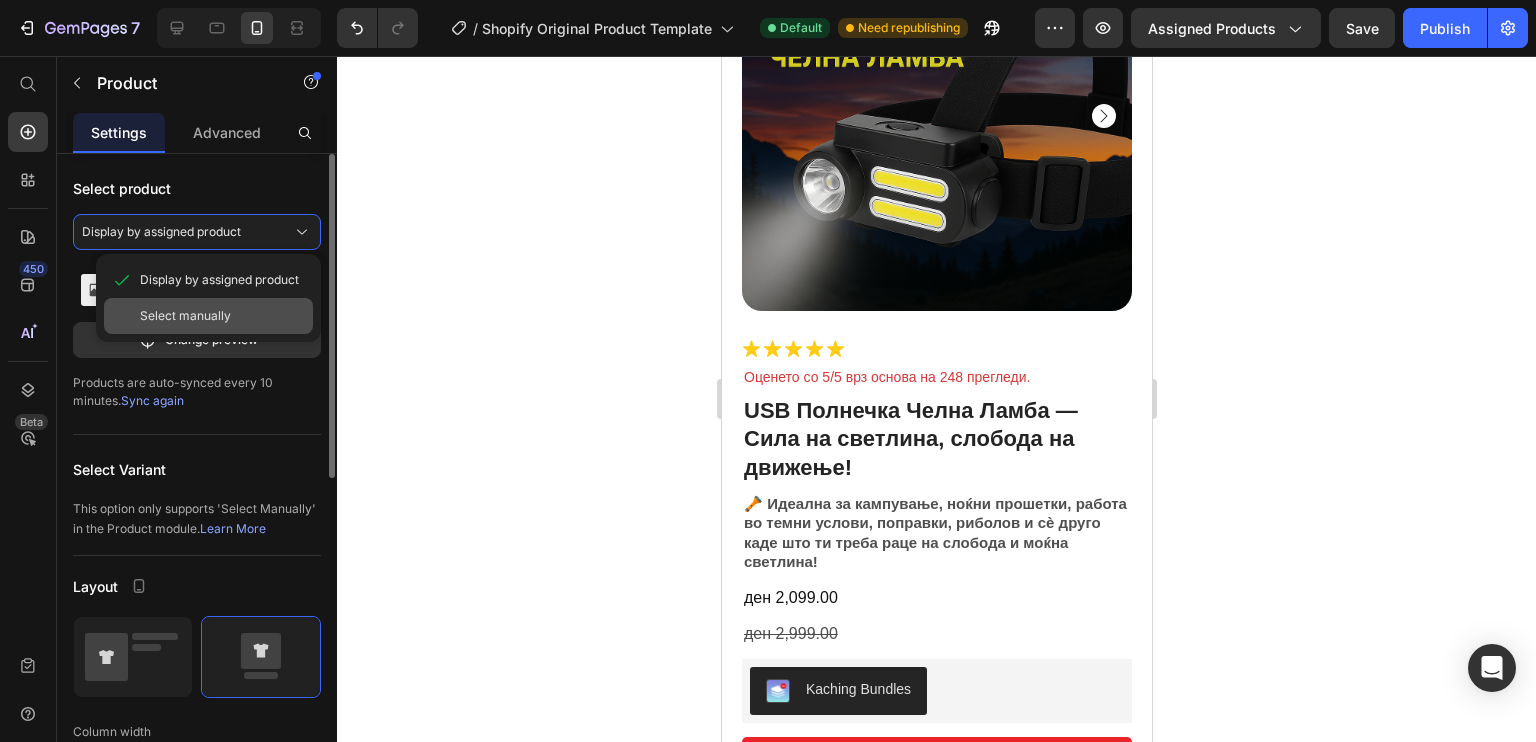 click on "Select manually" at bounding box center (185, 316) 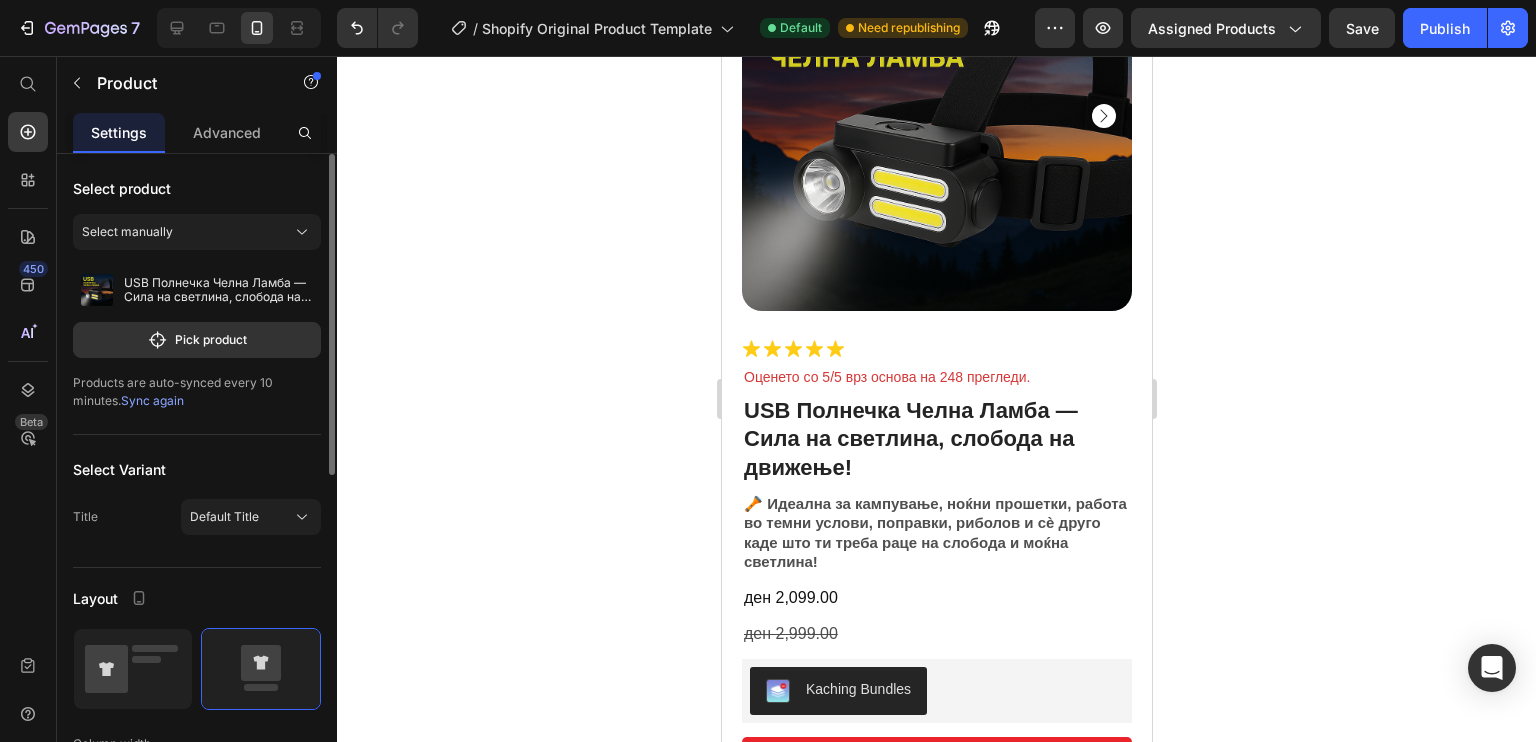 click on "Sync again" at bounding box center [152, 400] 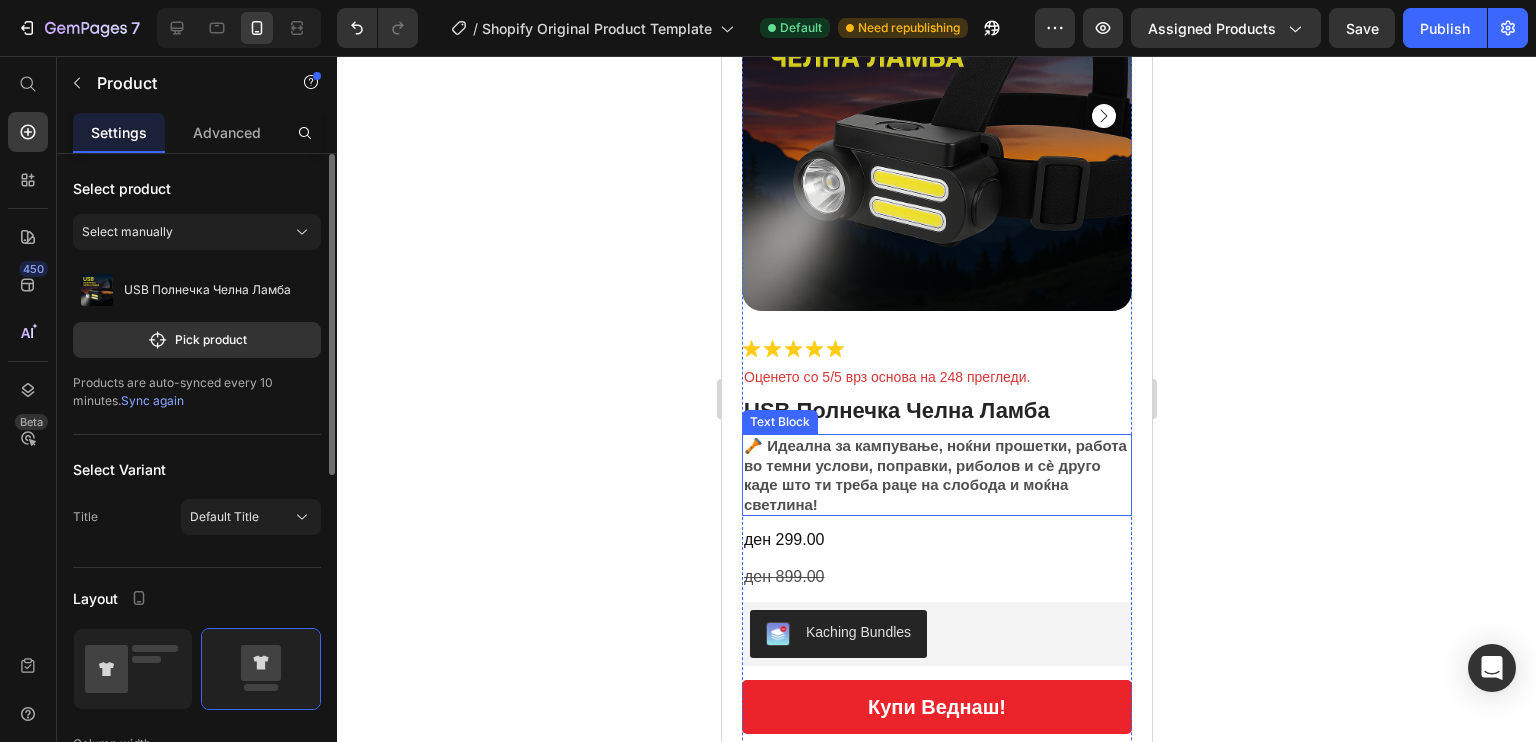 scroll, scrollTop: 627, scrollLeft: 0, axis: vertical 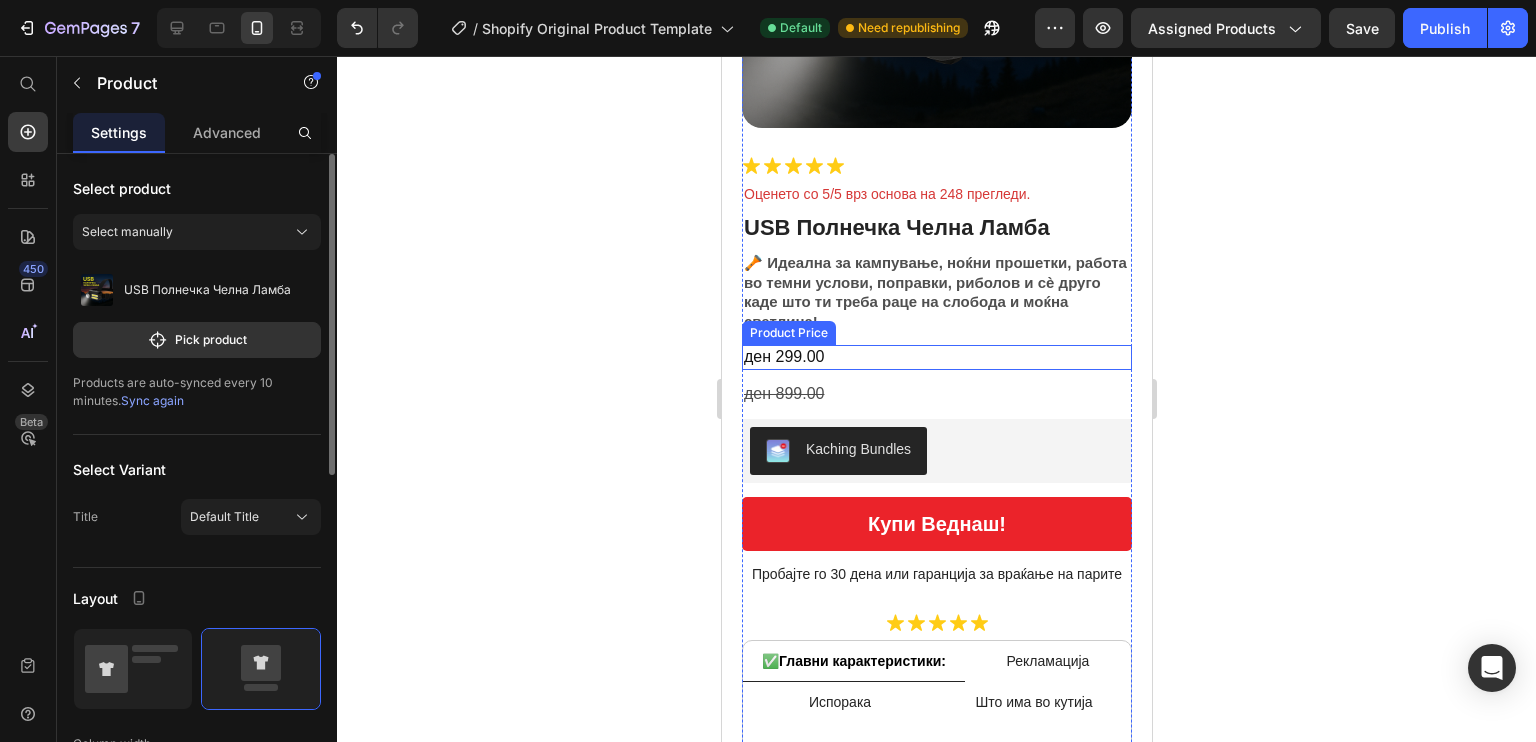 click on "ден 299.00" at bounding box center [936, 357] 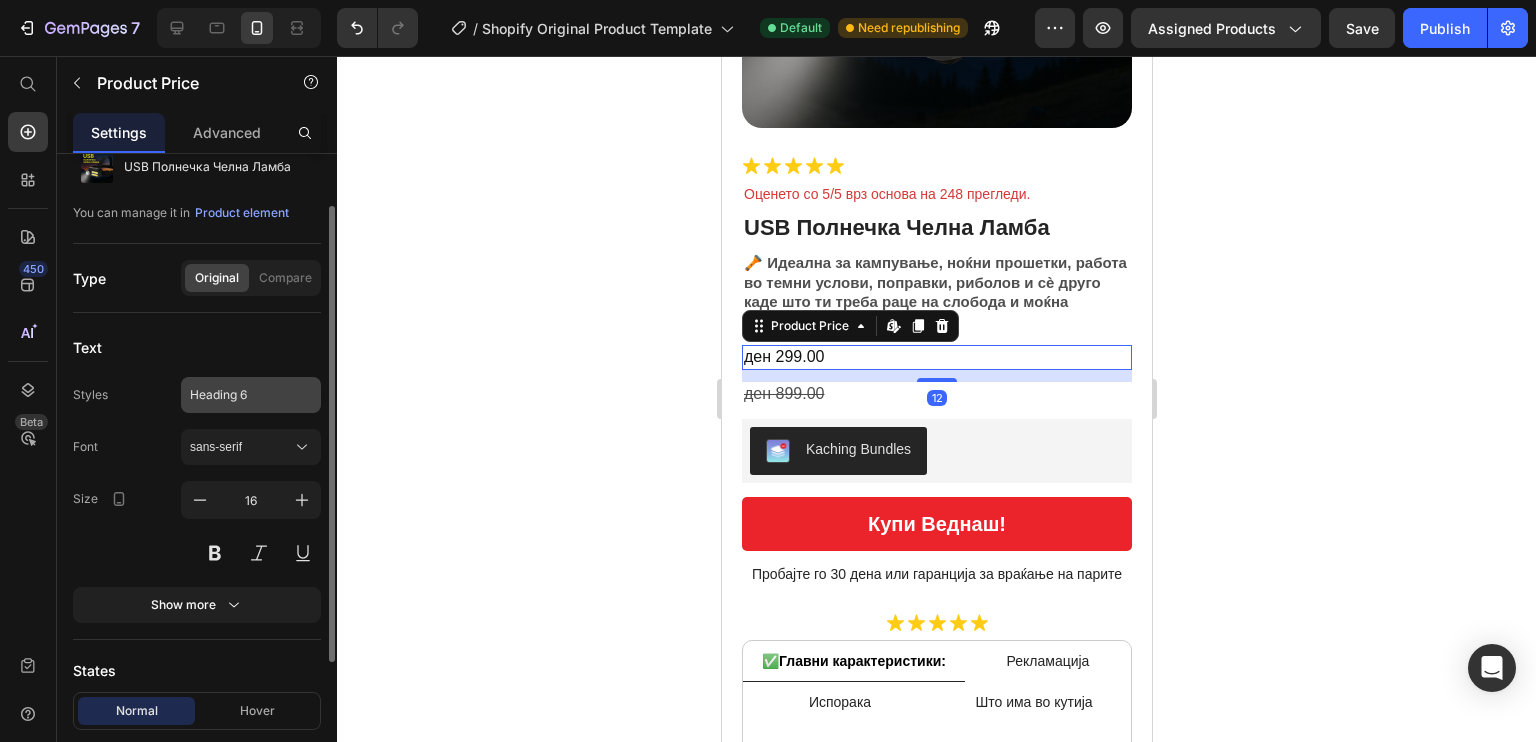 scroll, scrollTop: 72, scrollLeft: 0, axis: vertical 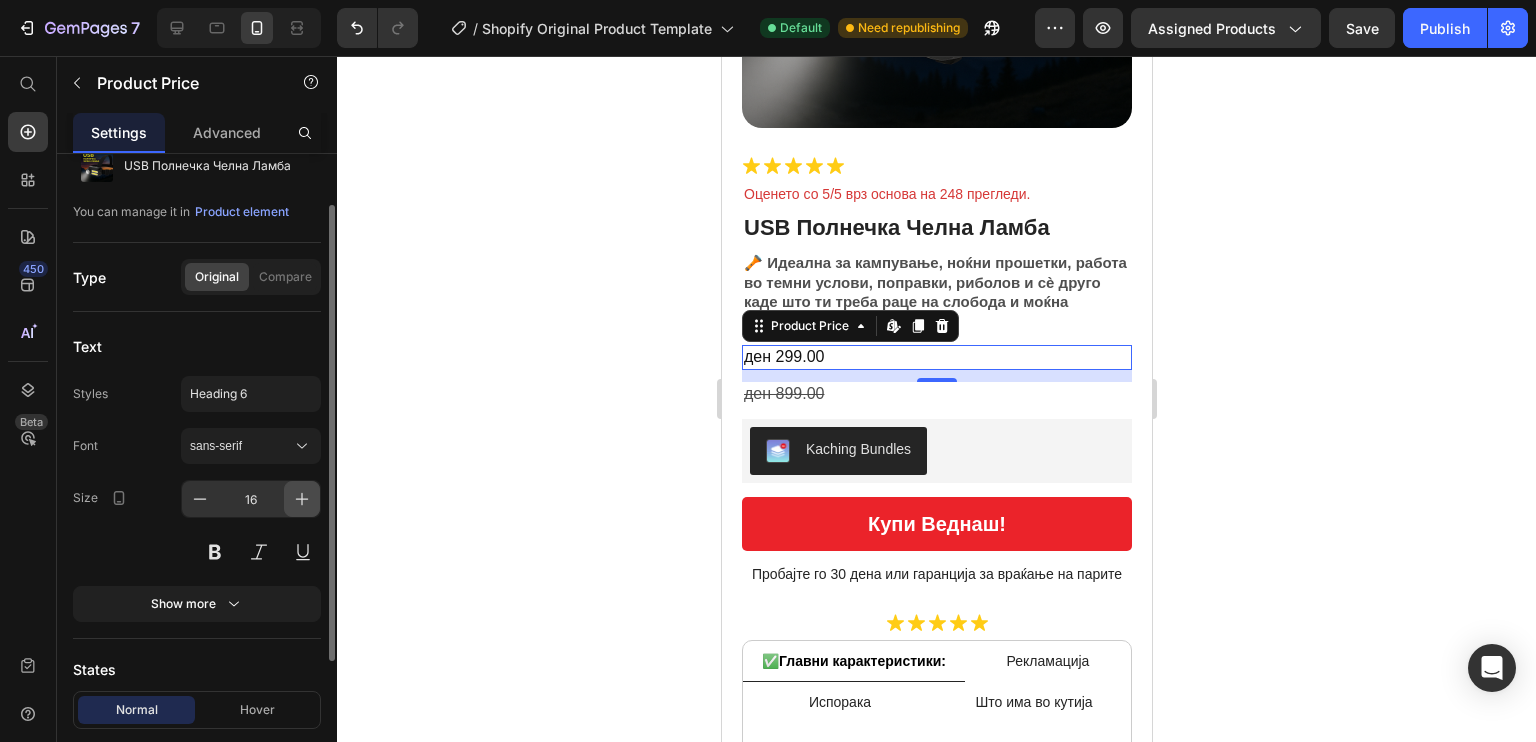click at bounding box center [302, 499] 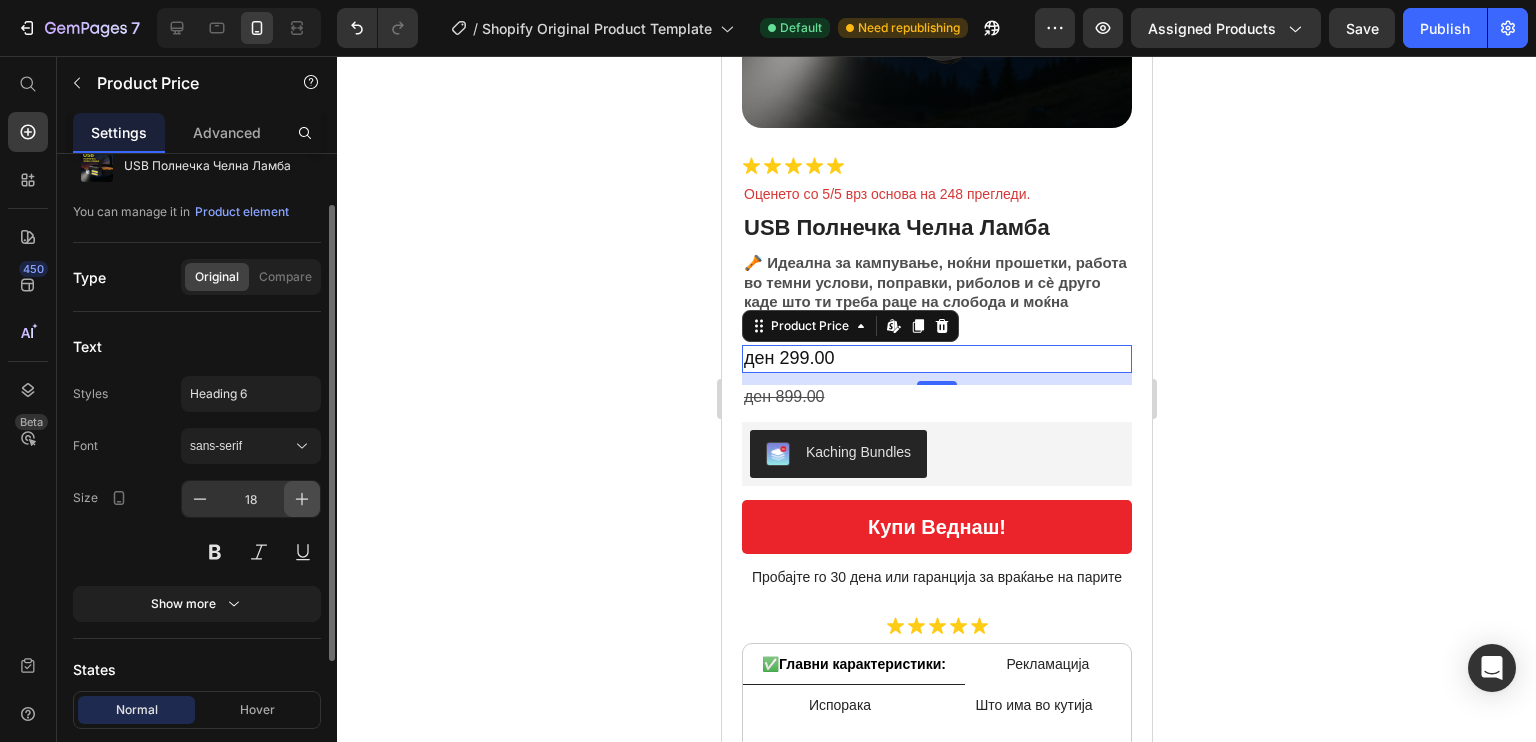 click at bounding box center [302, 499] 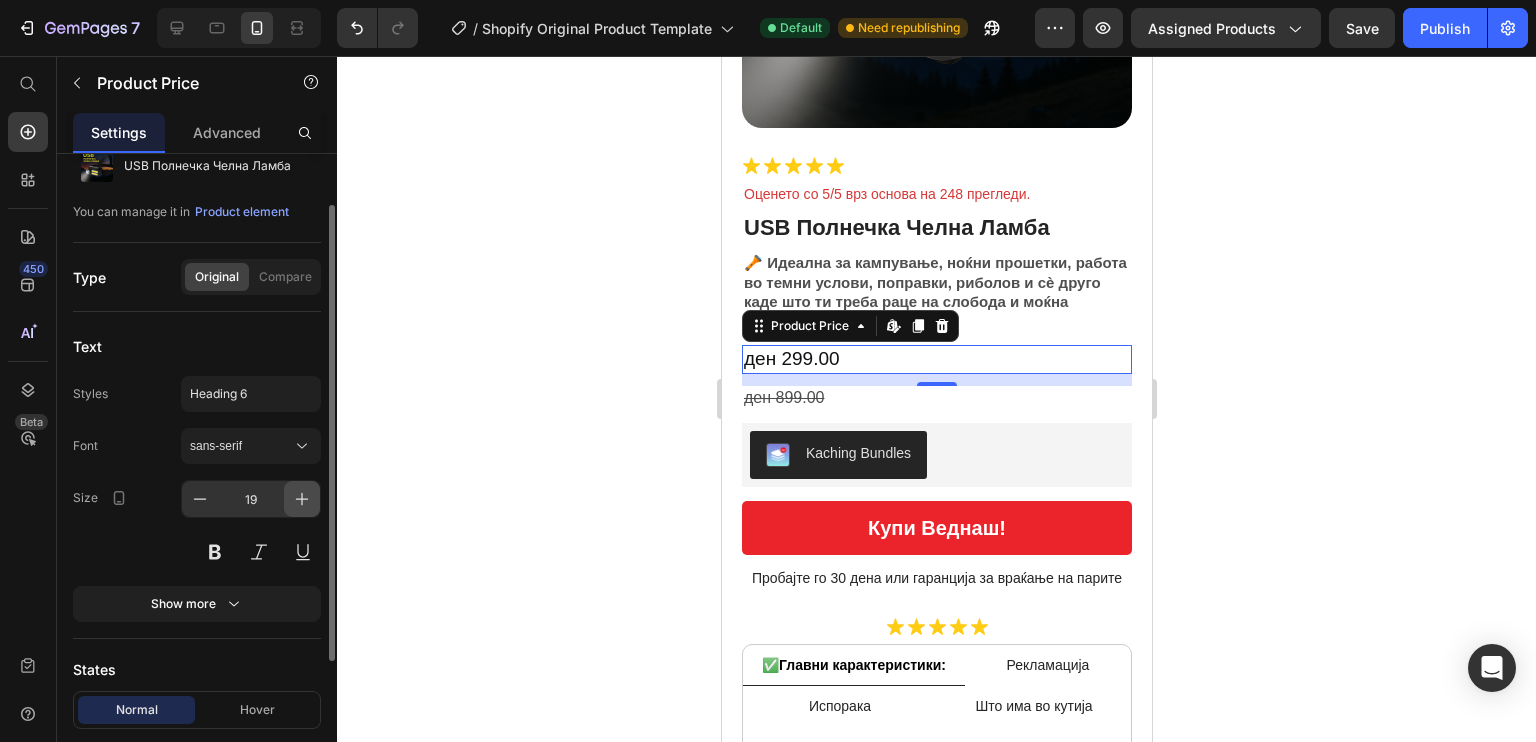 click at bounding box center (302, 499) 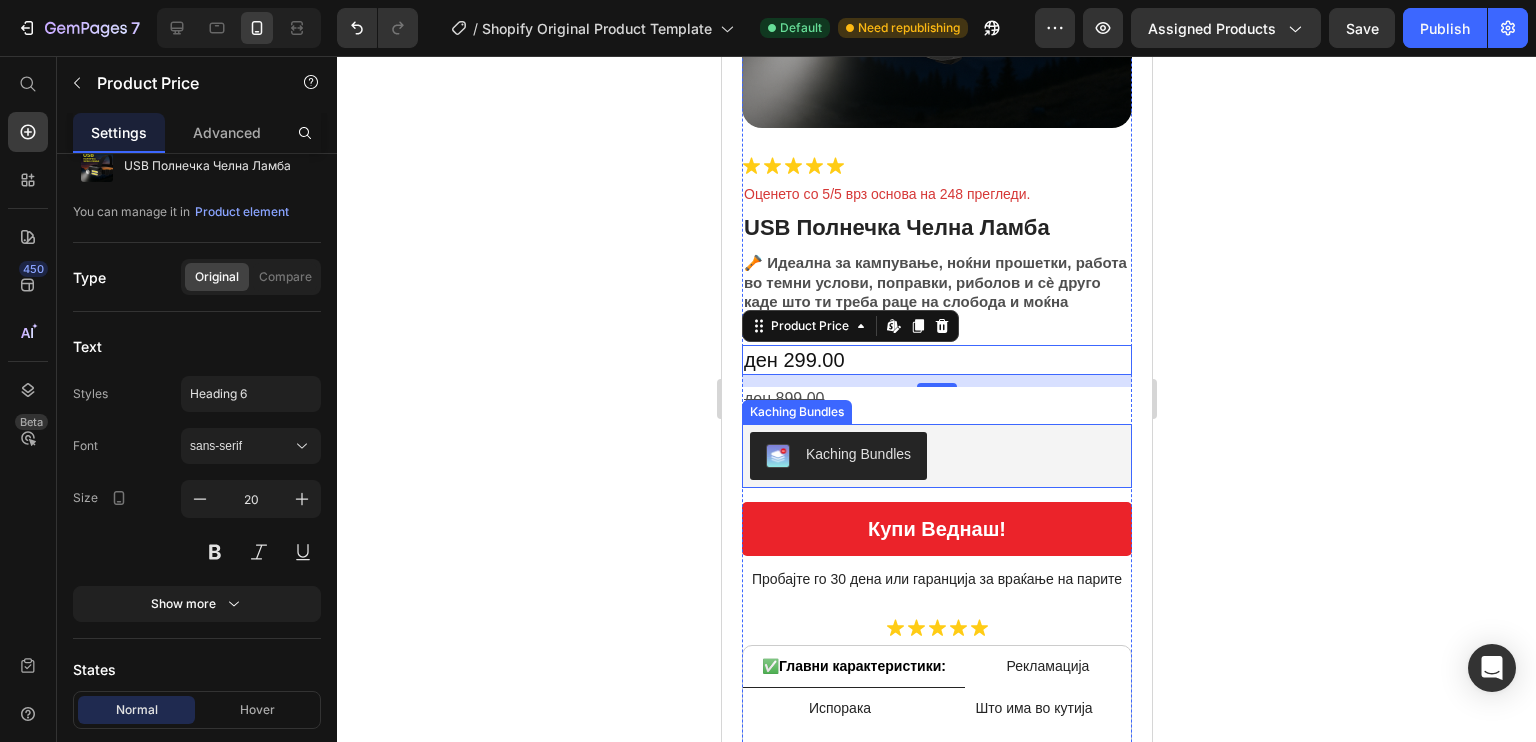 drag, startPoint x: 1017, startPoint y: 539, endPoint x: 804, endPoint y: 395, distance: 257.10892 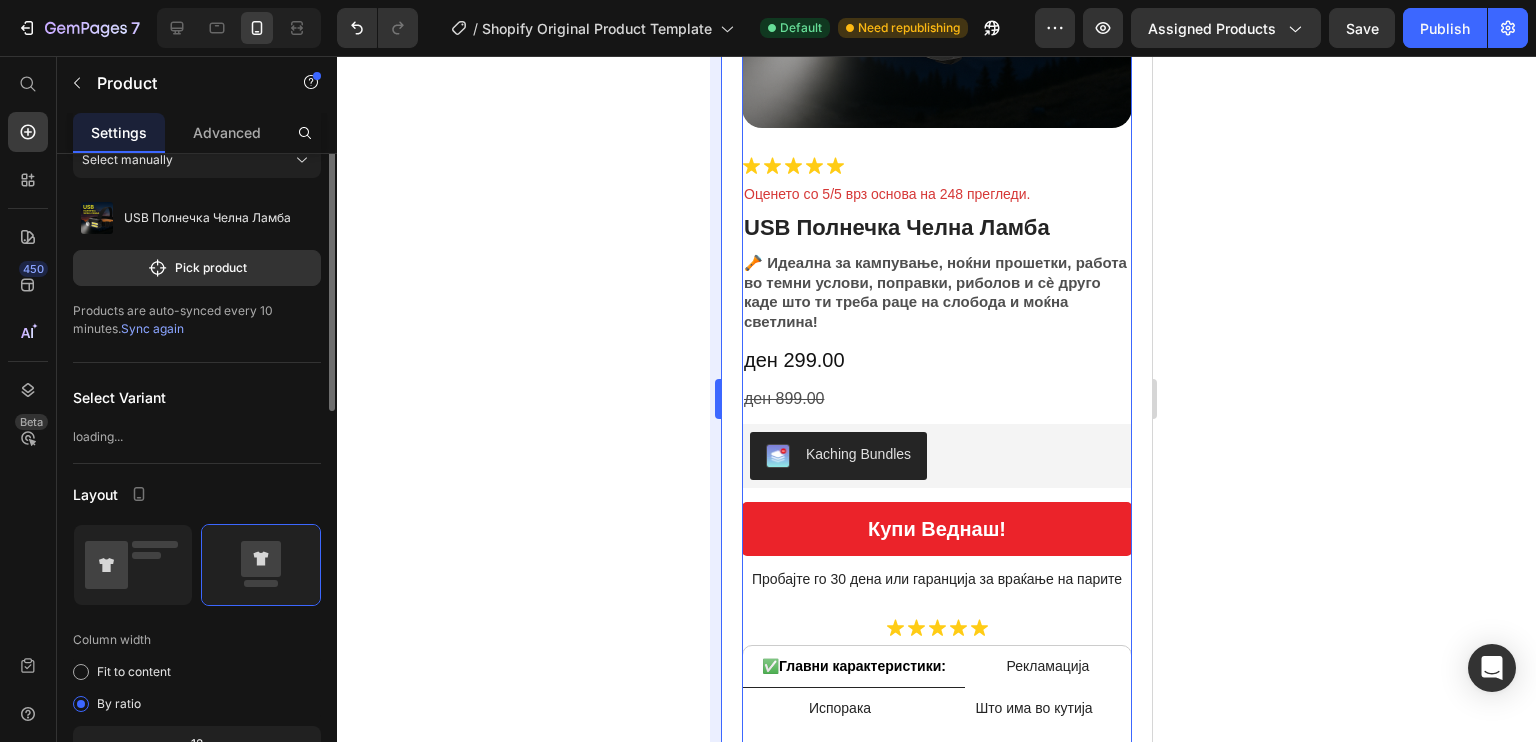 scroll, scrollTop: 0, scrollLeft: 0, axis: both 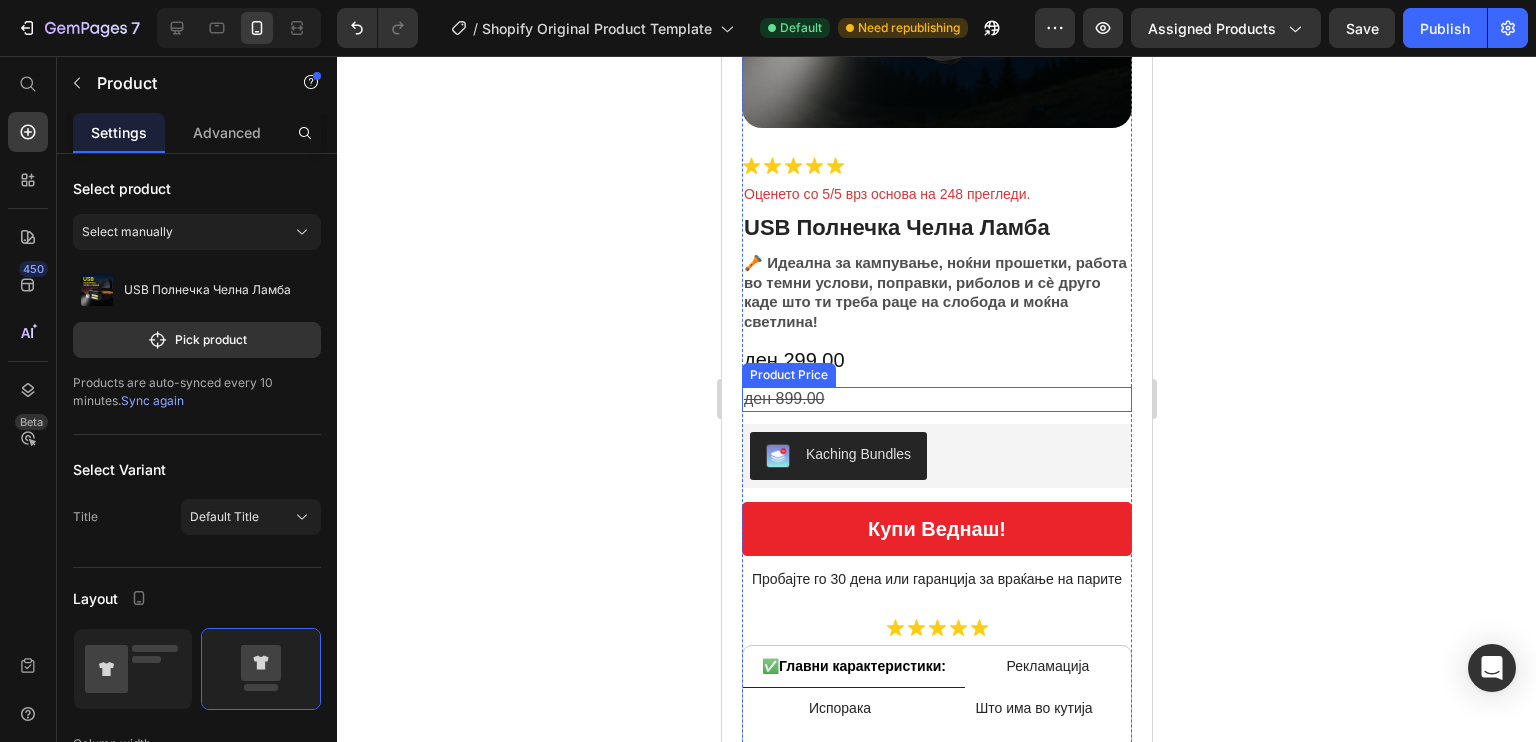 click on "ден 899.00" at bounding box center [936, 399] 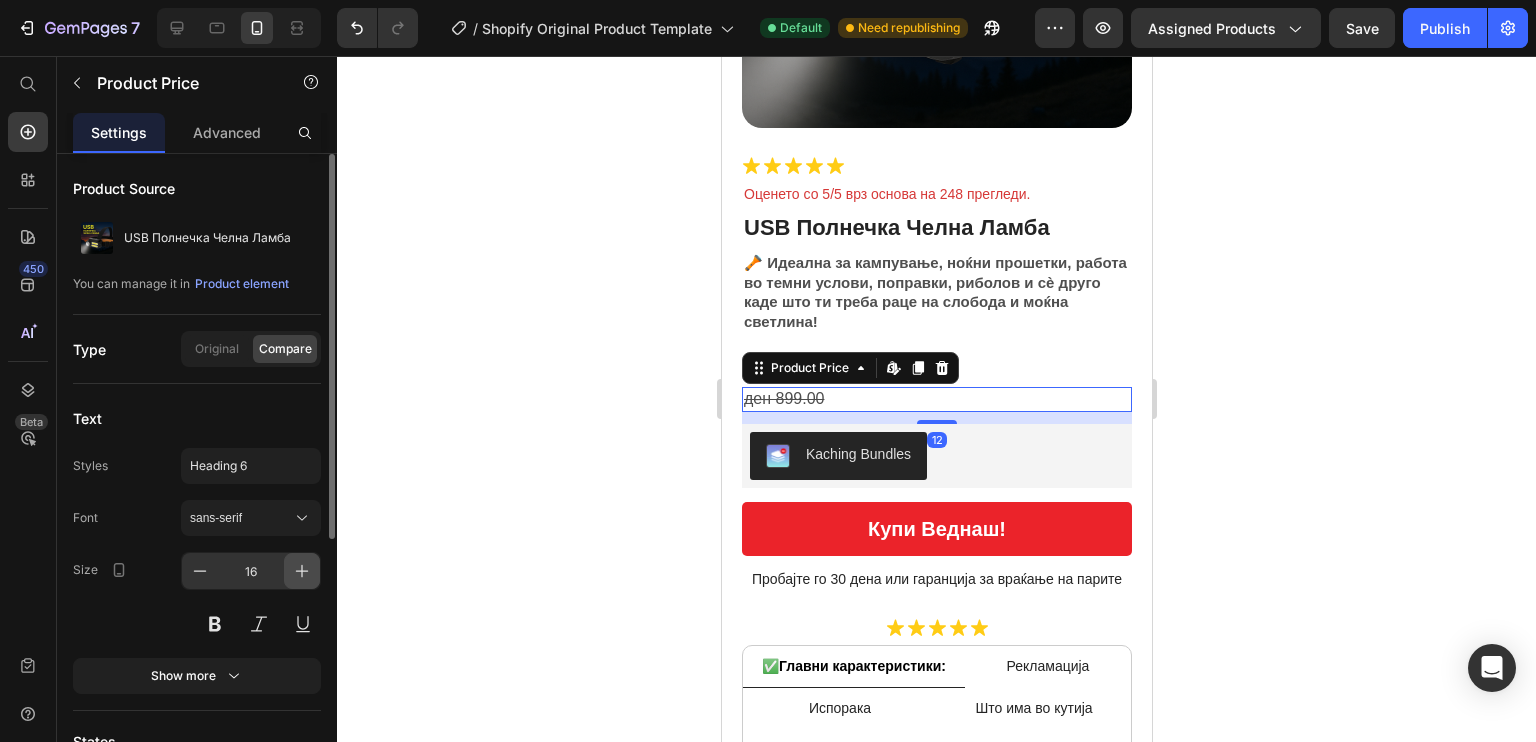 click 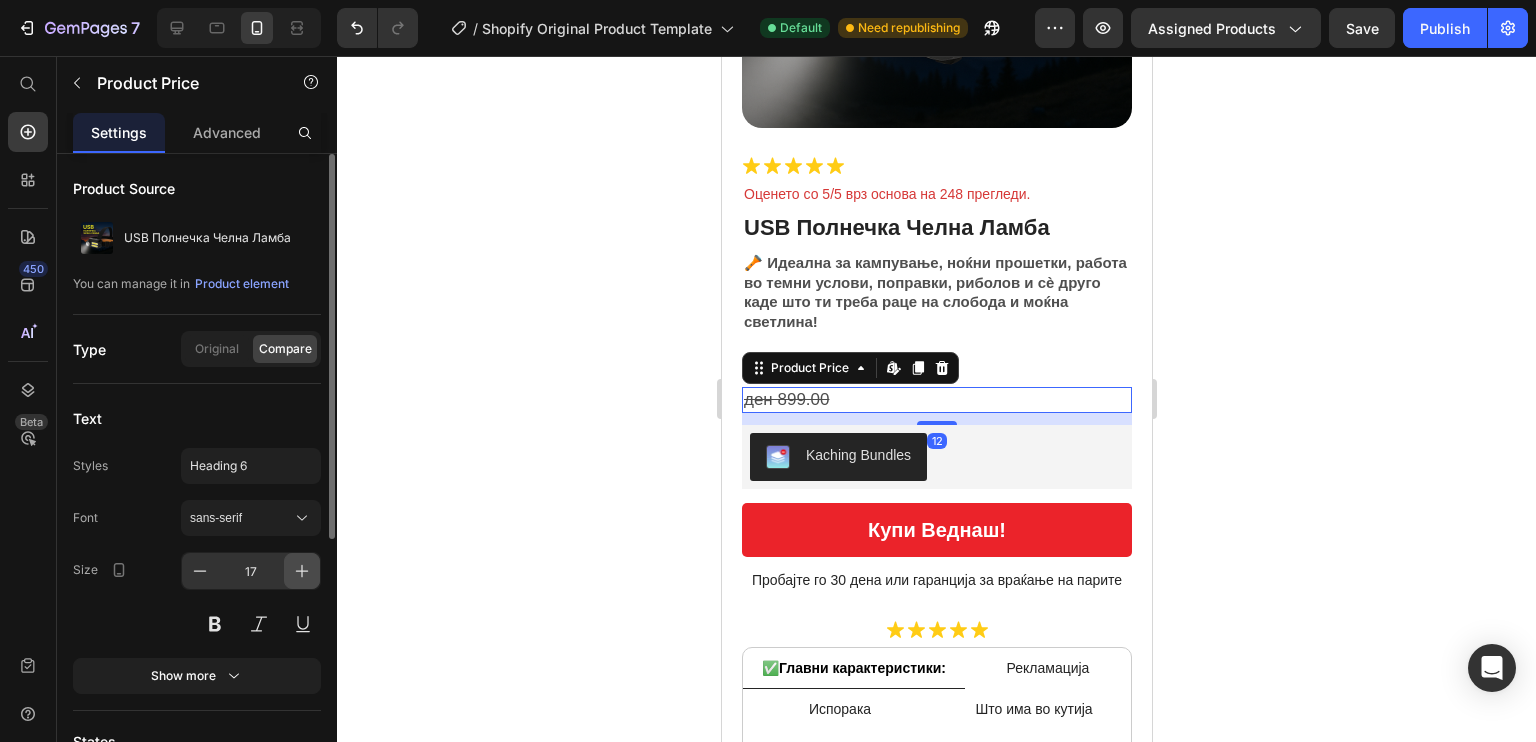click 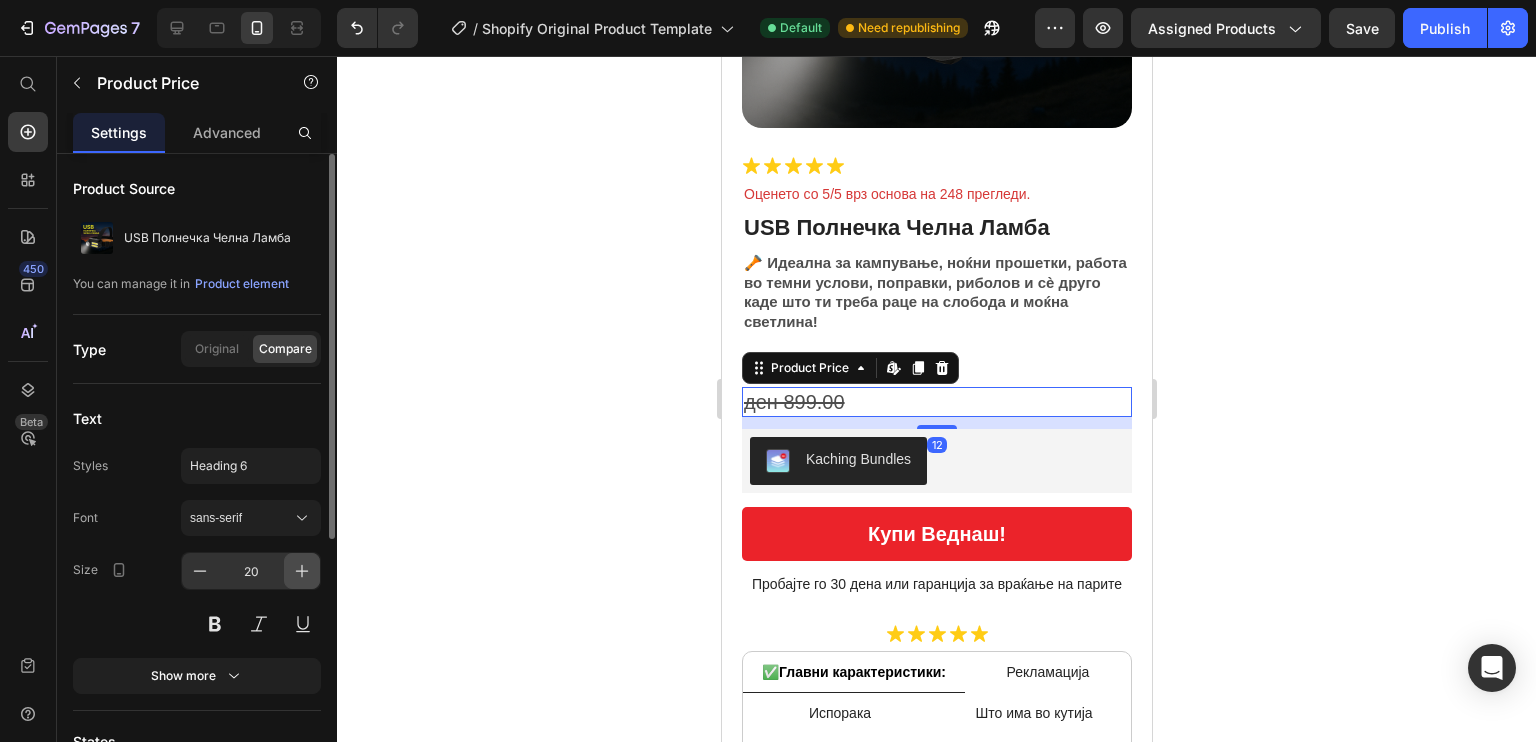 click 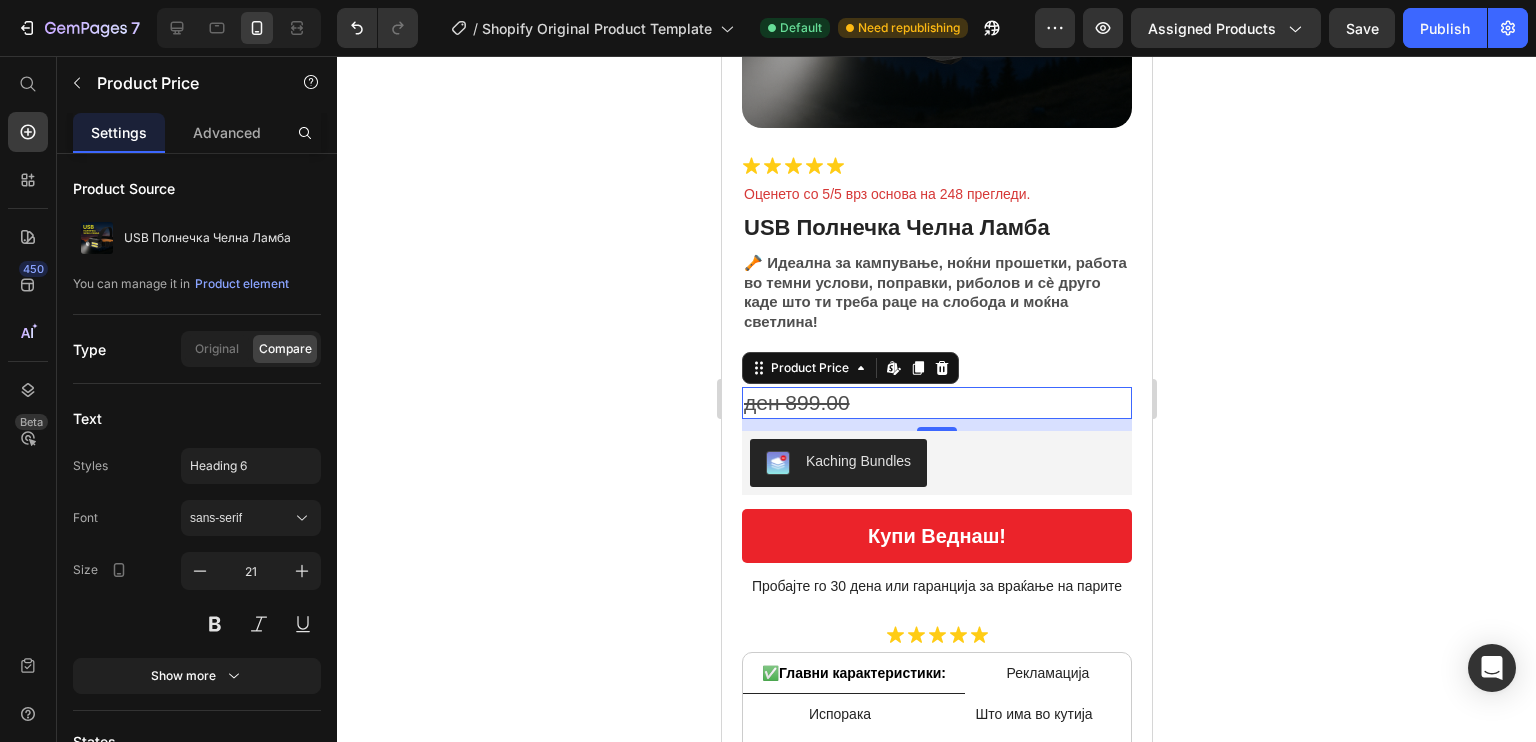 click 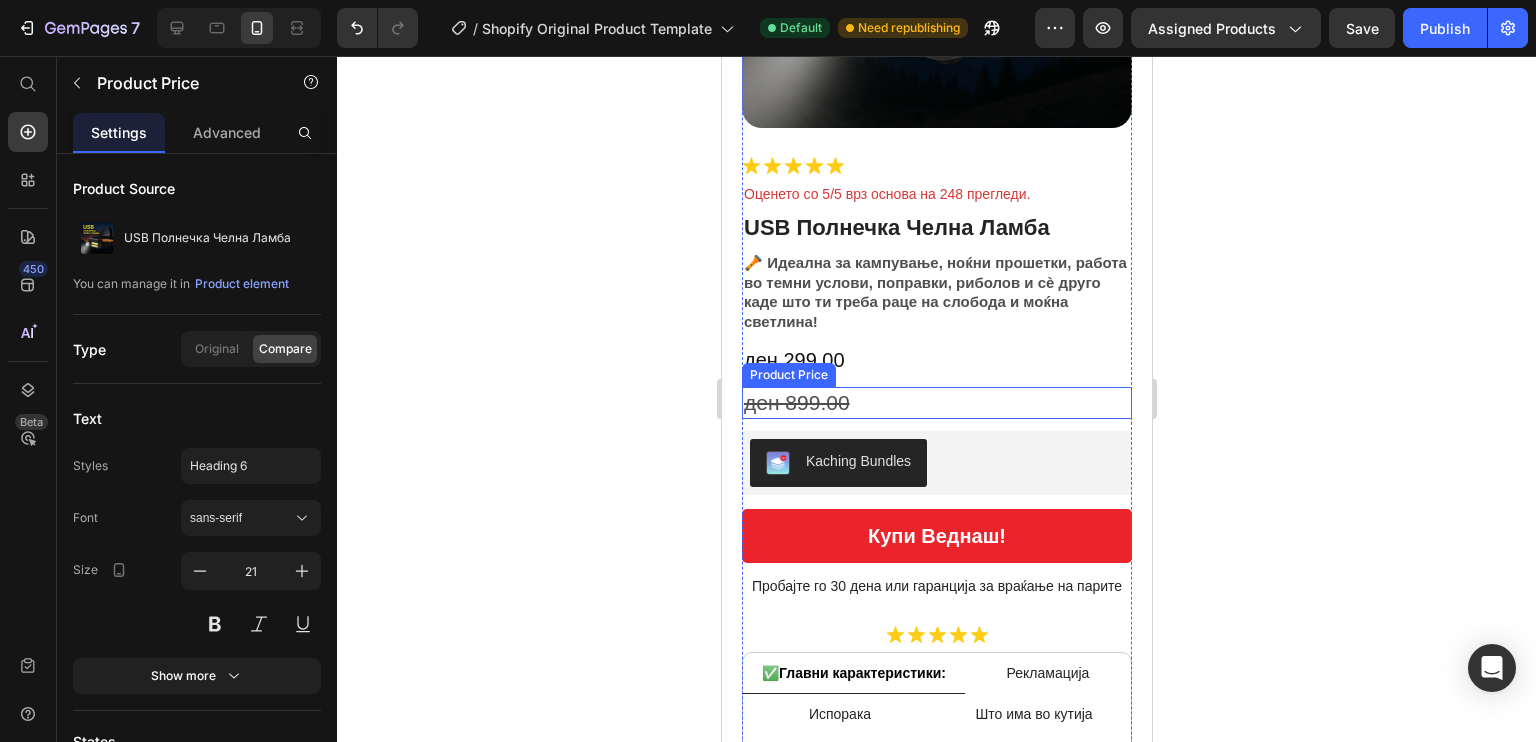 click on "ден 899.00" at bounding box center (936, 402) 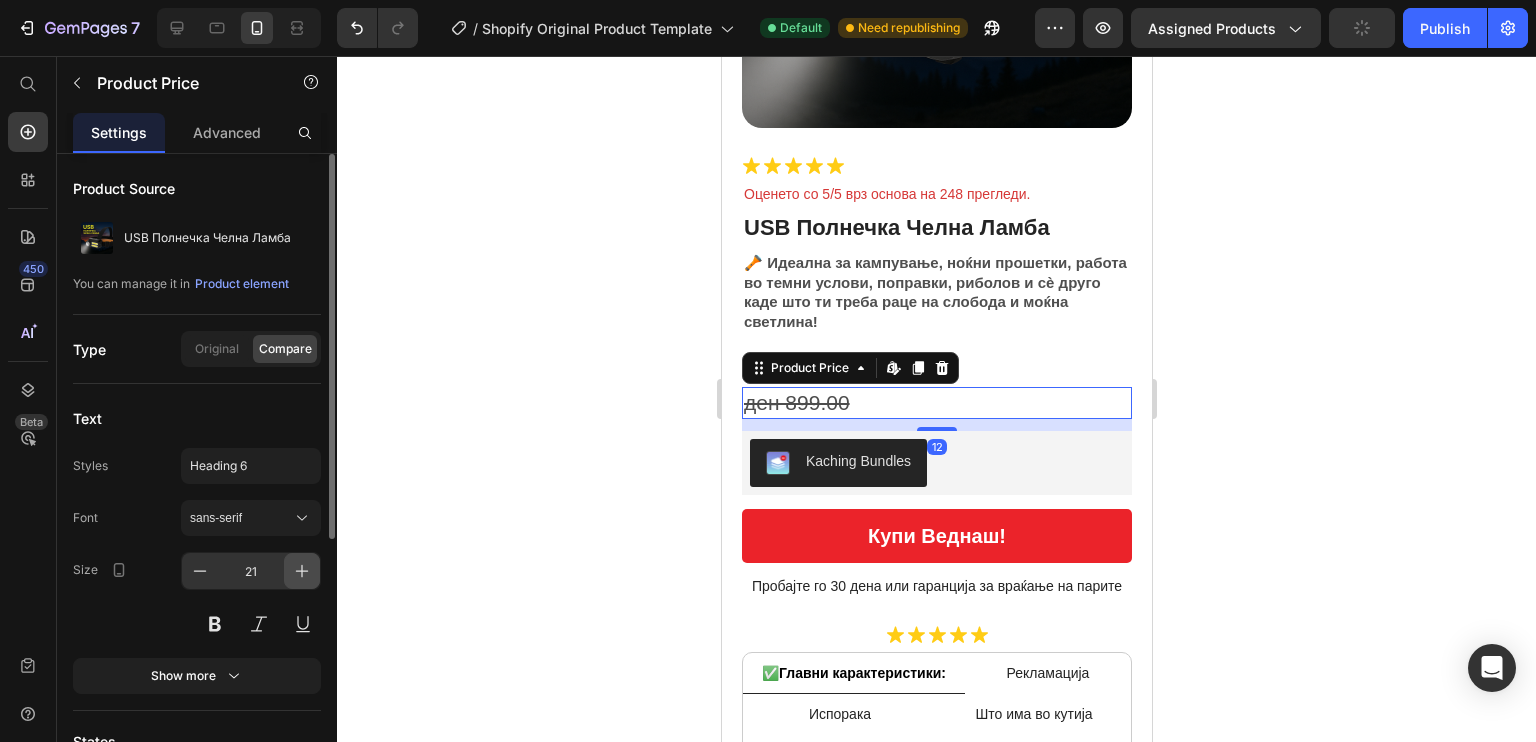 click 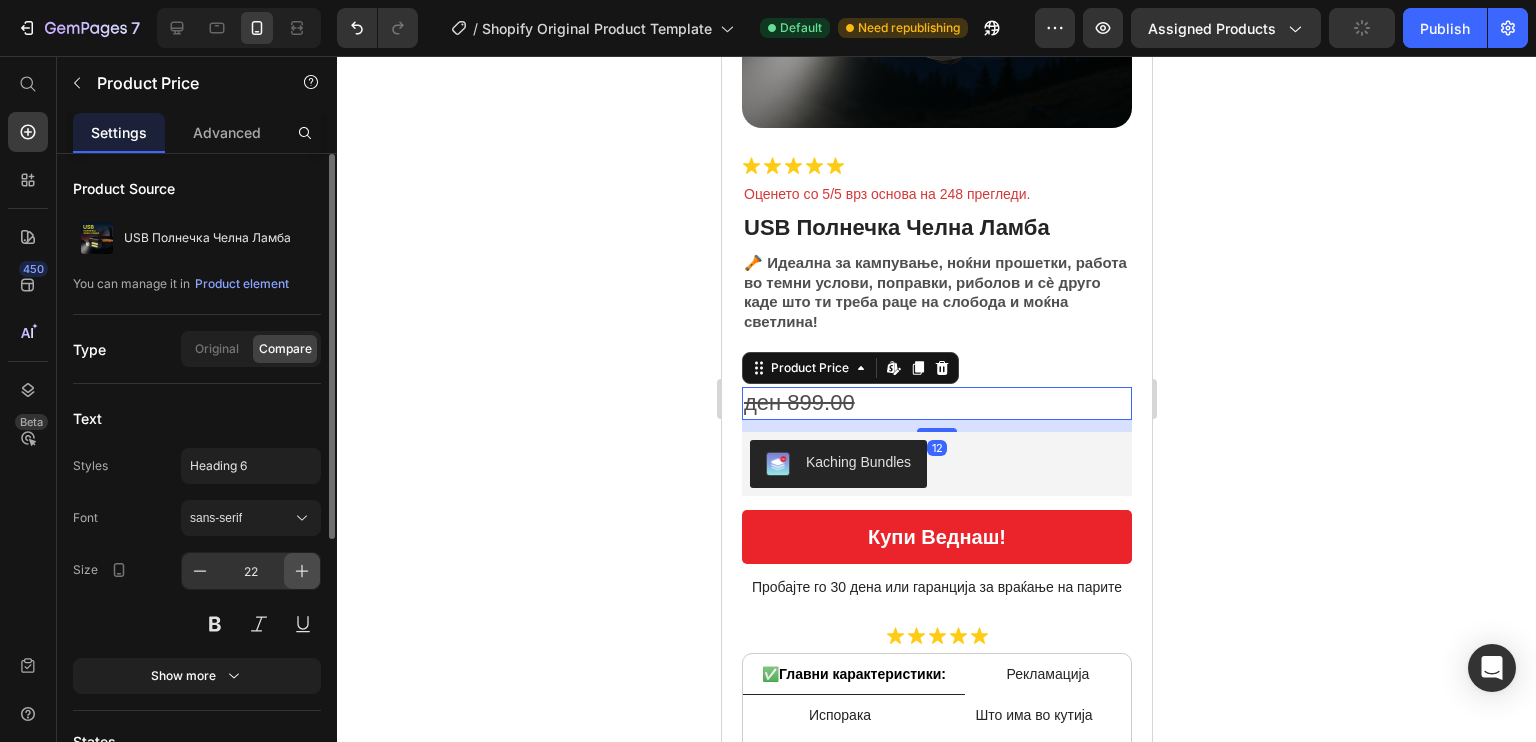 click 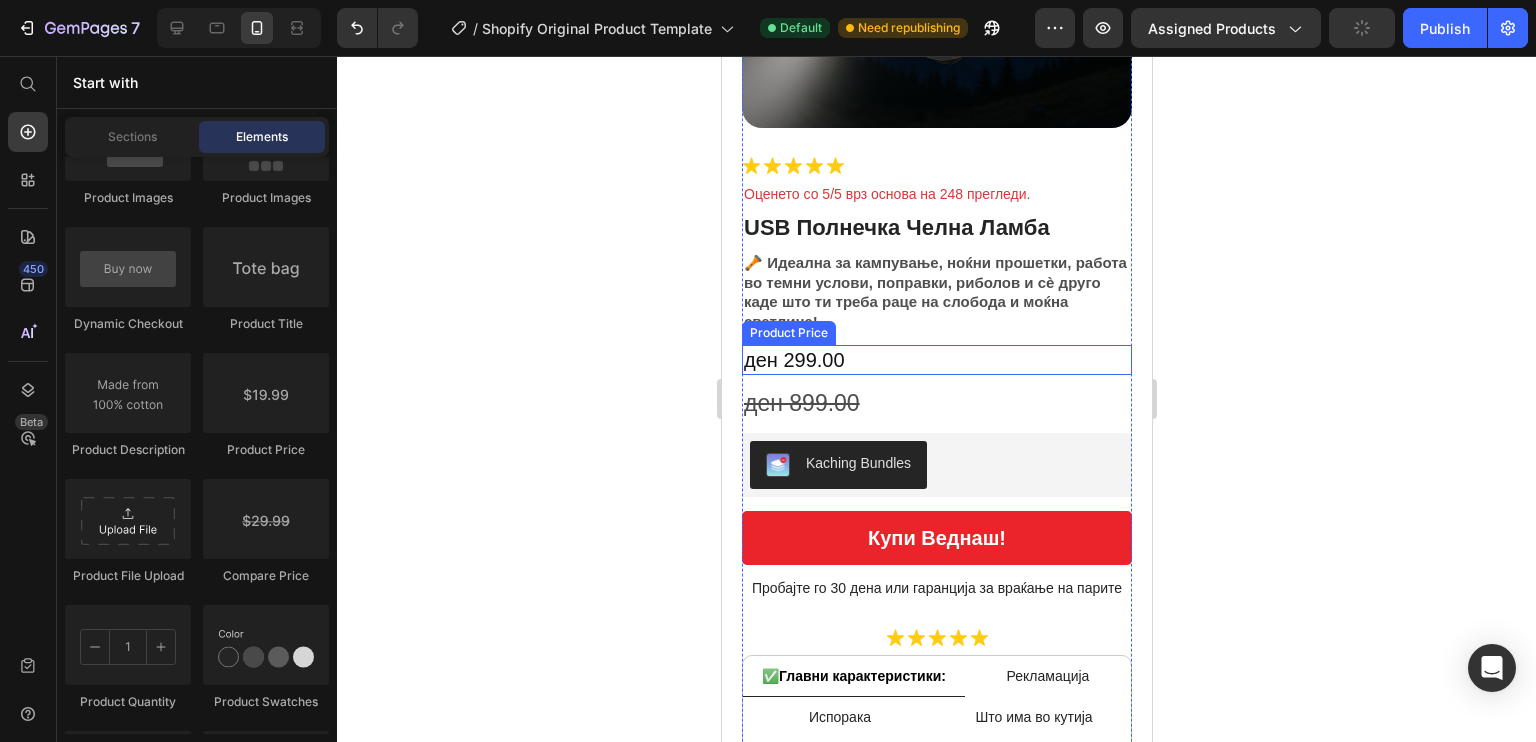 click on "ден 299.00" at bounding box center [936, 360] 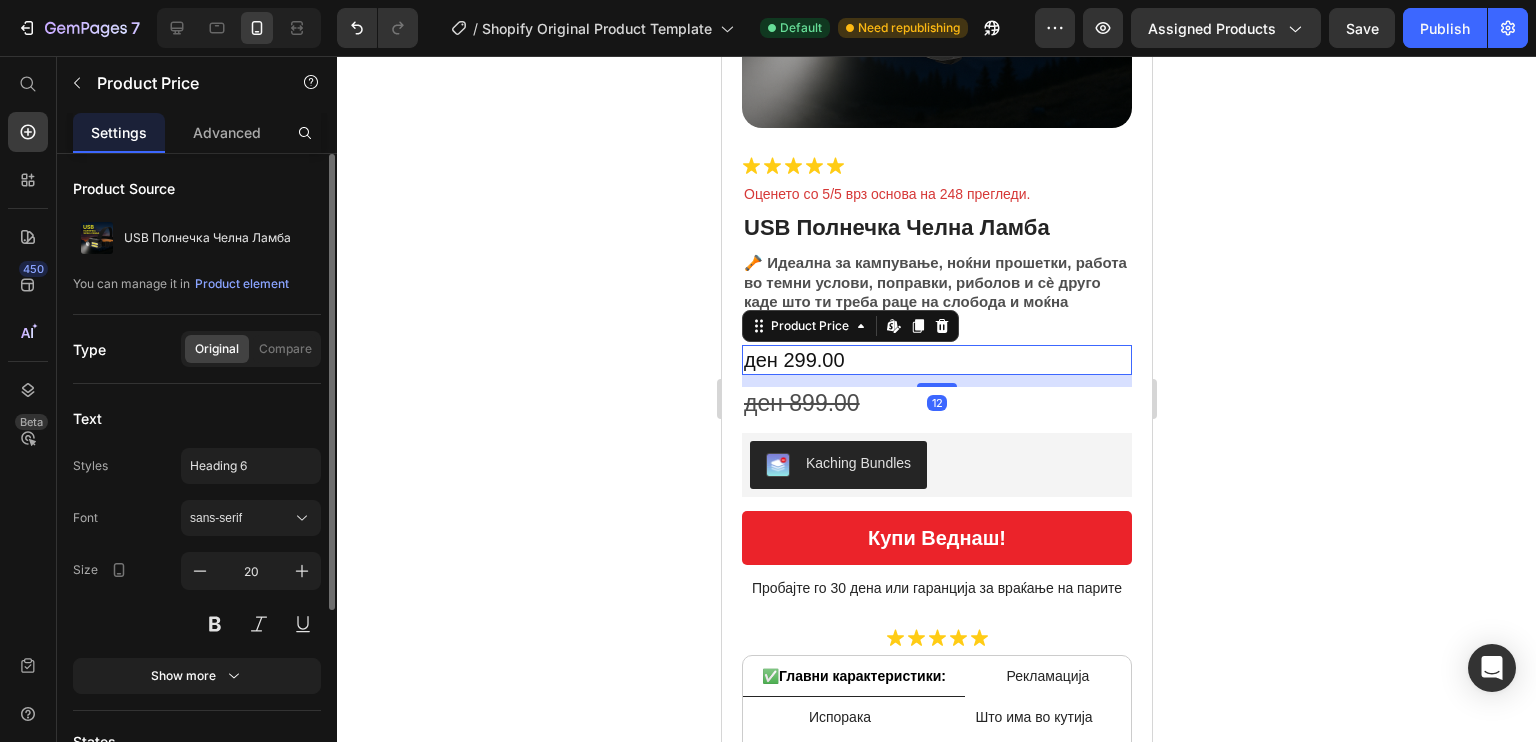 scroll, scrollTop: 212, scrollLeft: 0, axis: vertical 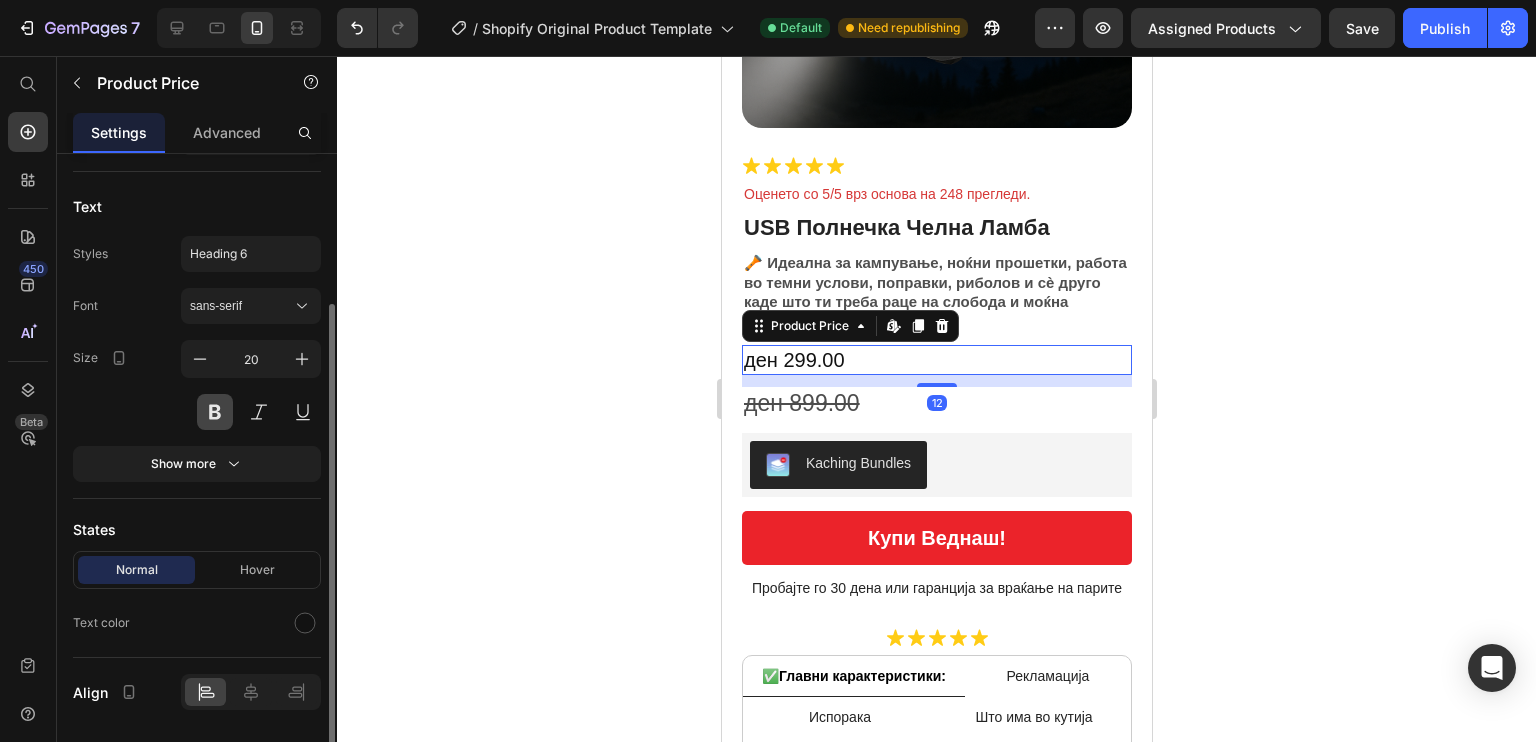 click at bounding box center (215, 412) 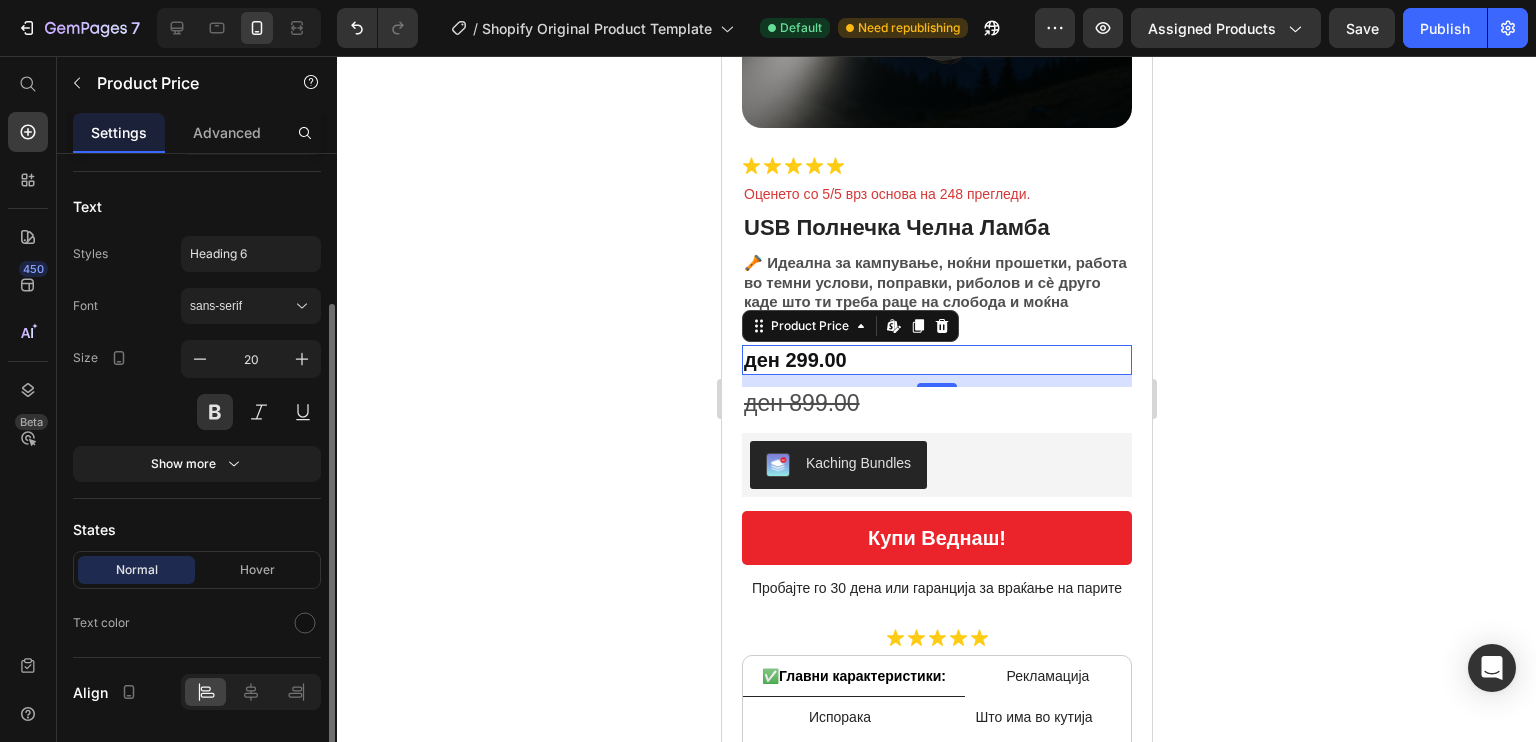 scroll, scrollTop: 253, scrollLeft: 0, axis: vertical 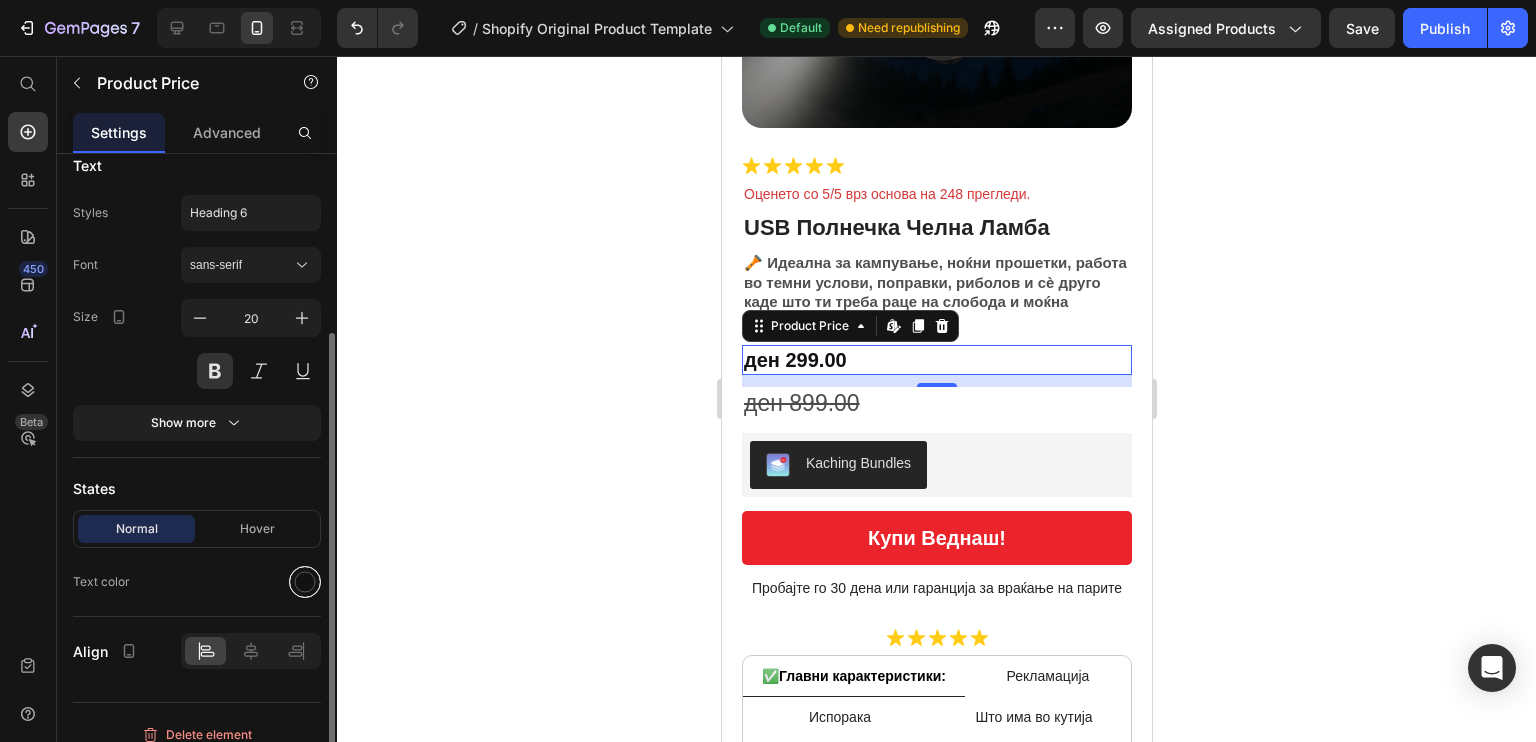 click at bounding box center [305, 582] 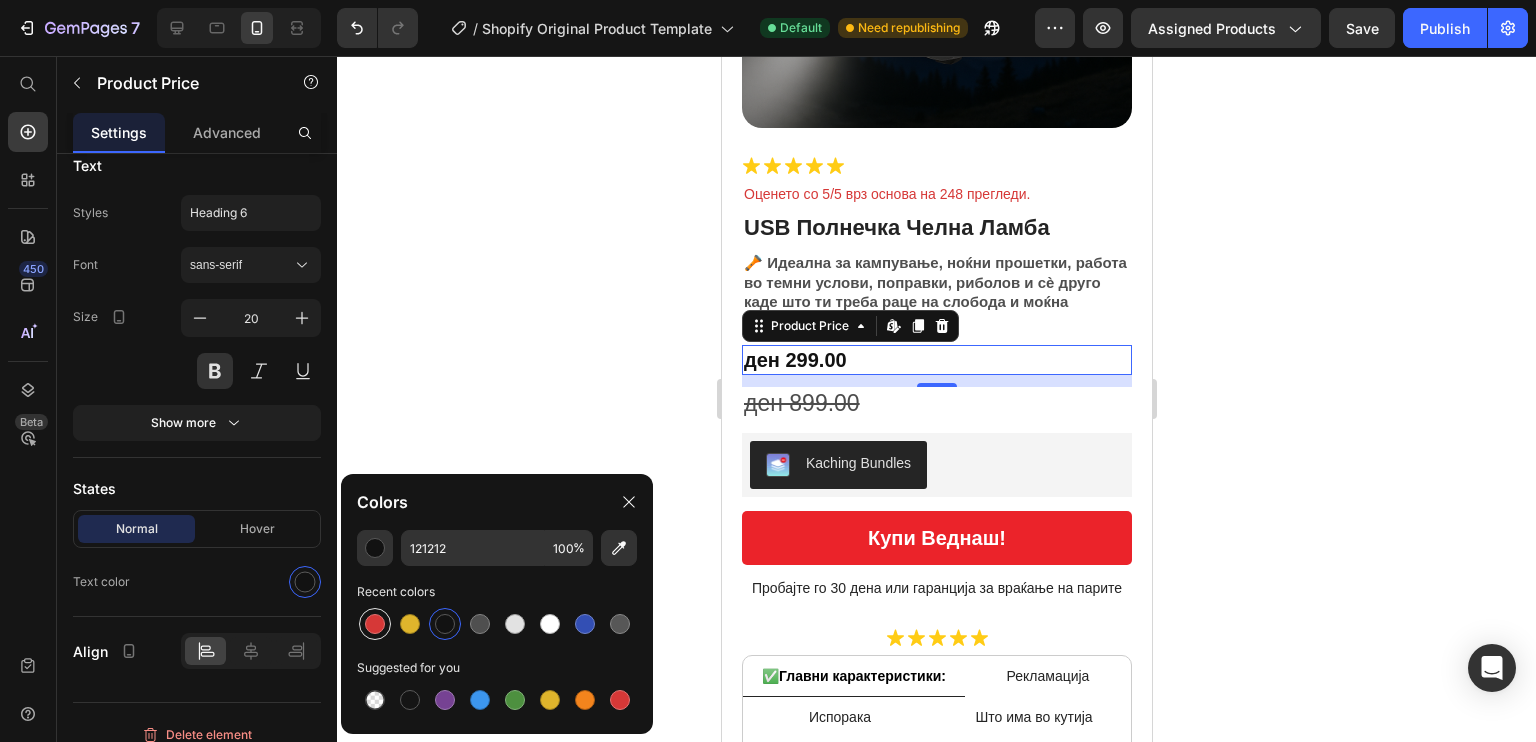 click at bounding box center [375, 624] 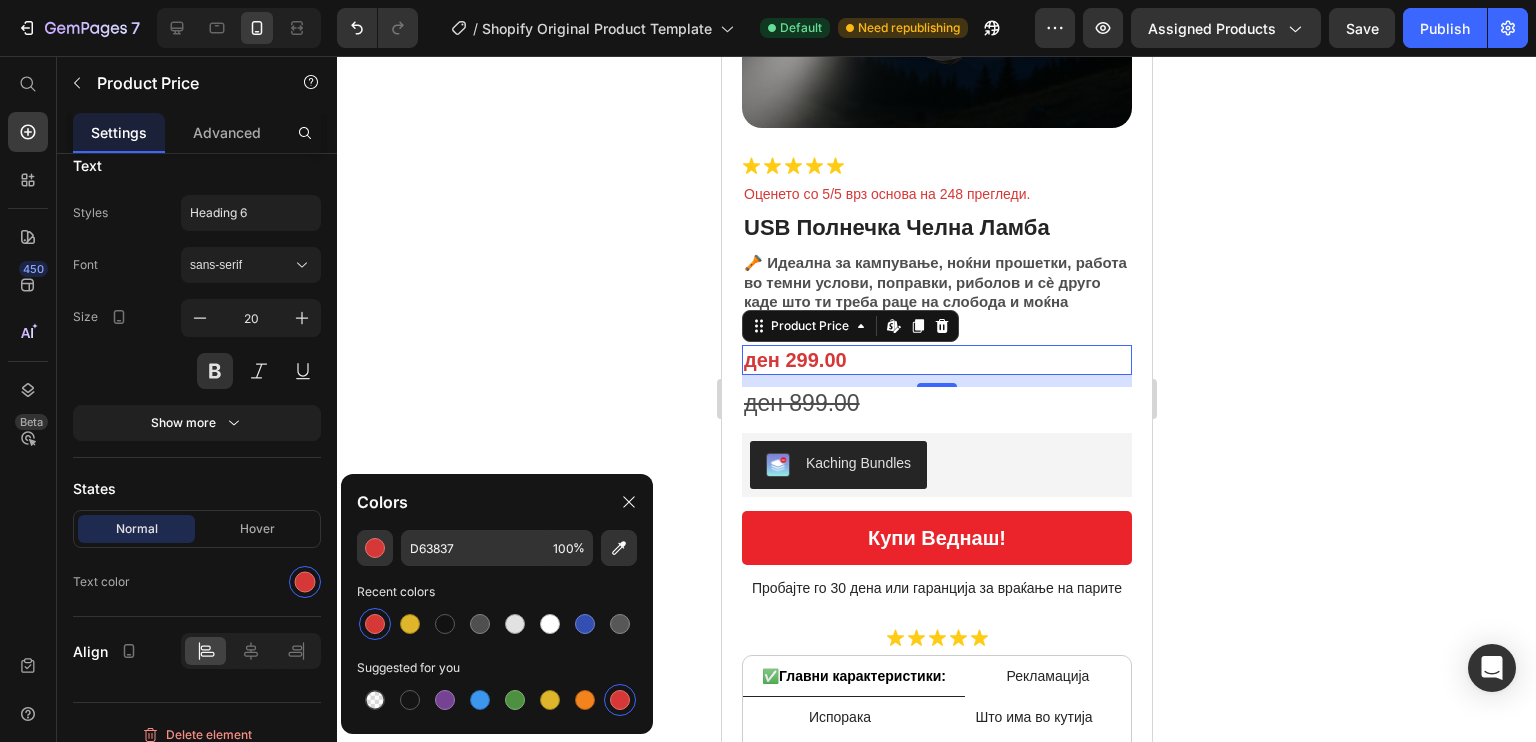 click 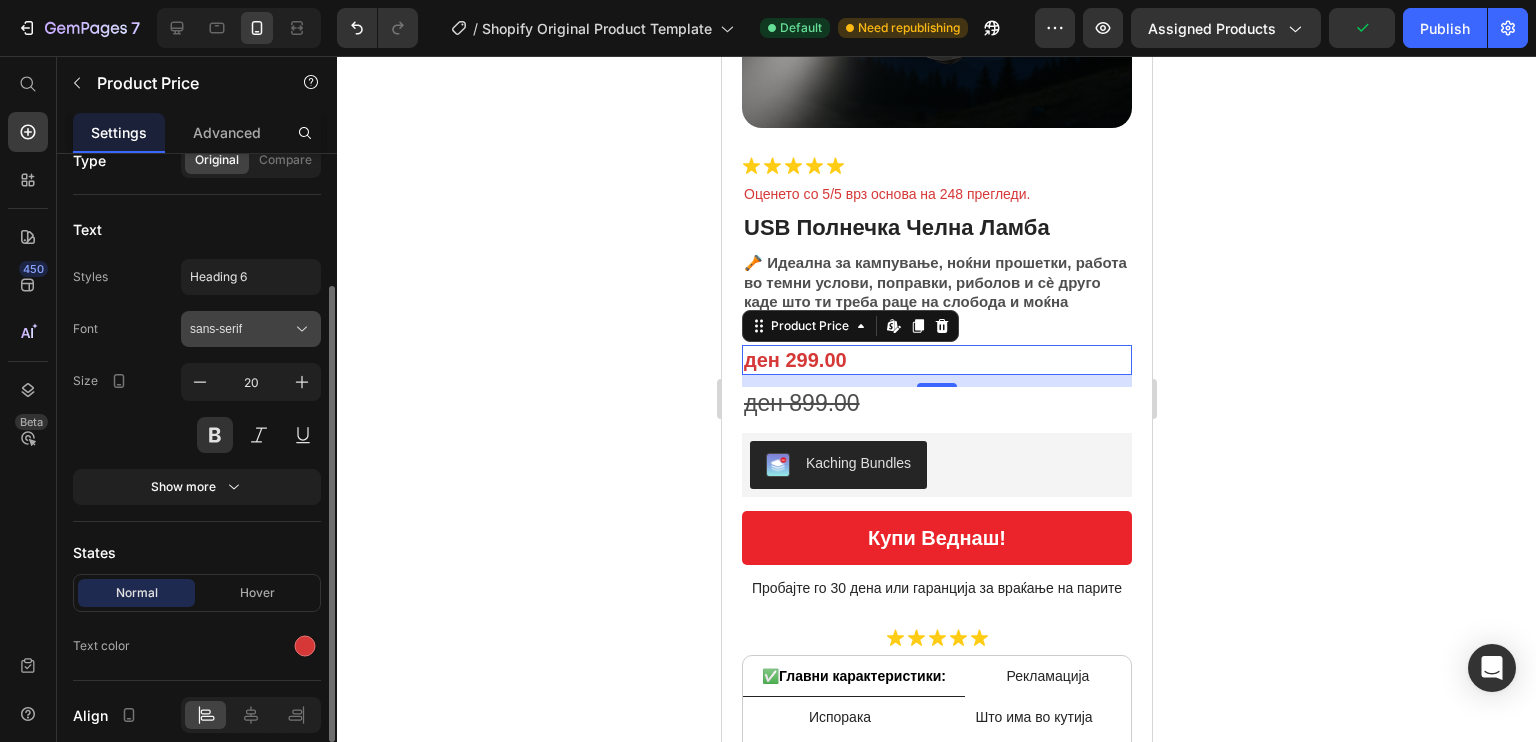 scroll, scrollTop: 188, scrollLeft: 0, axis: vertical 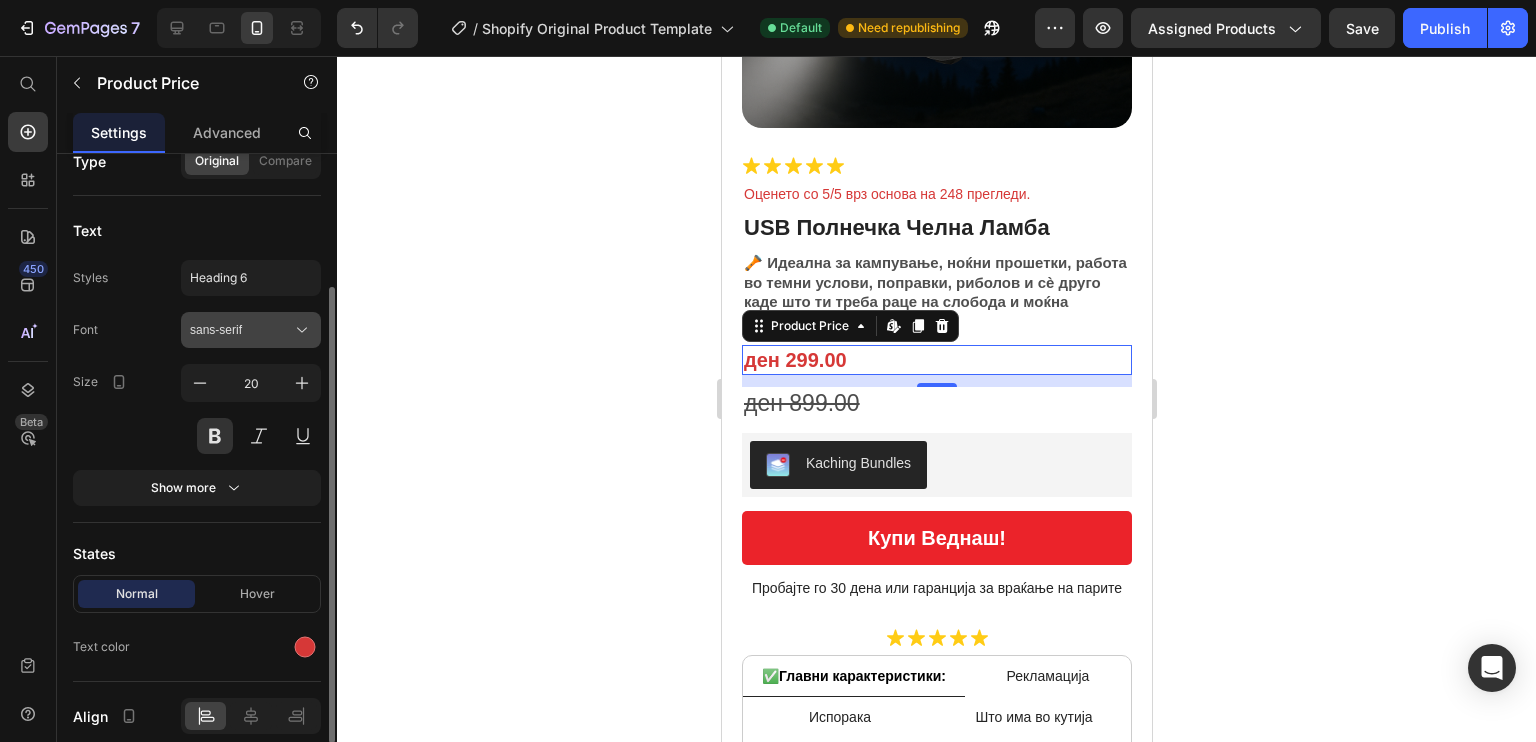 click on "sans-serif" at bounding box center [241, 330] 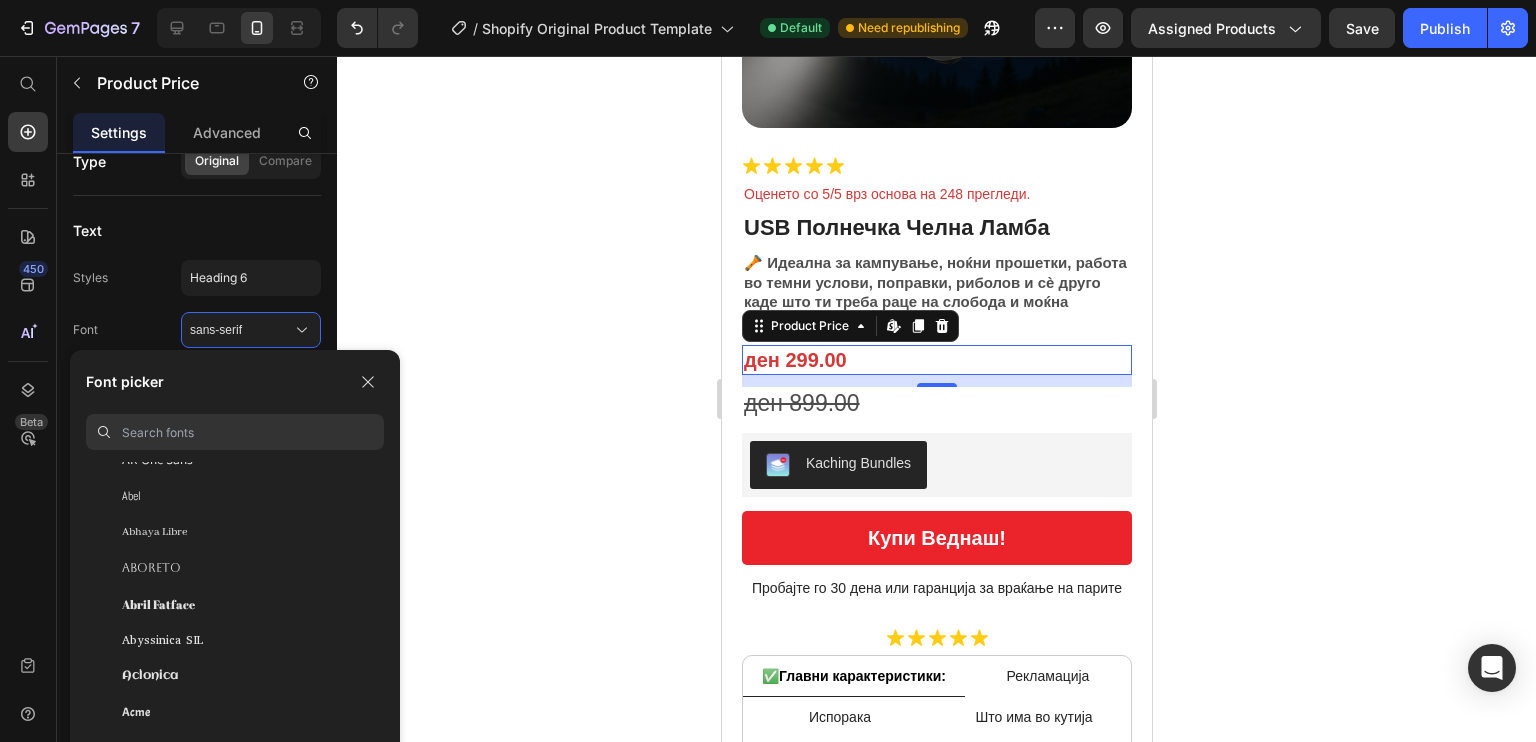 scroll, scrollTop: 260, scrollLeft: 0, axis: vertical 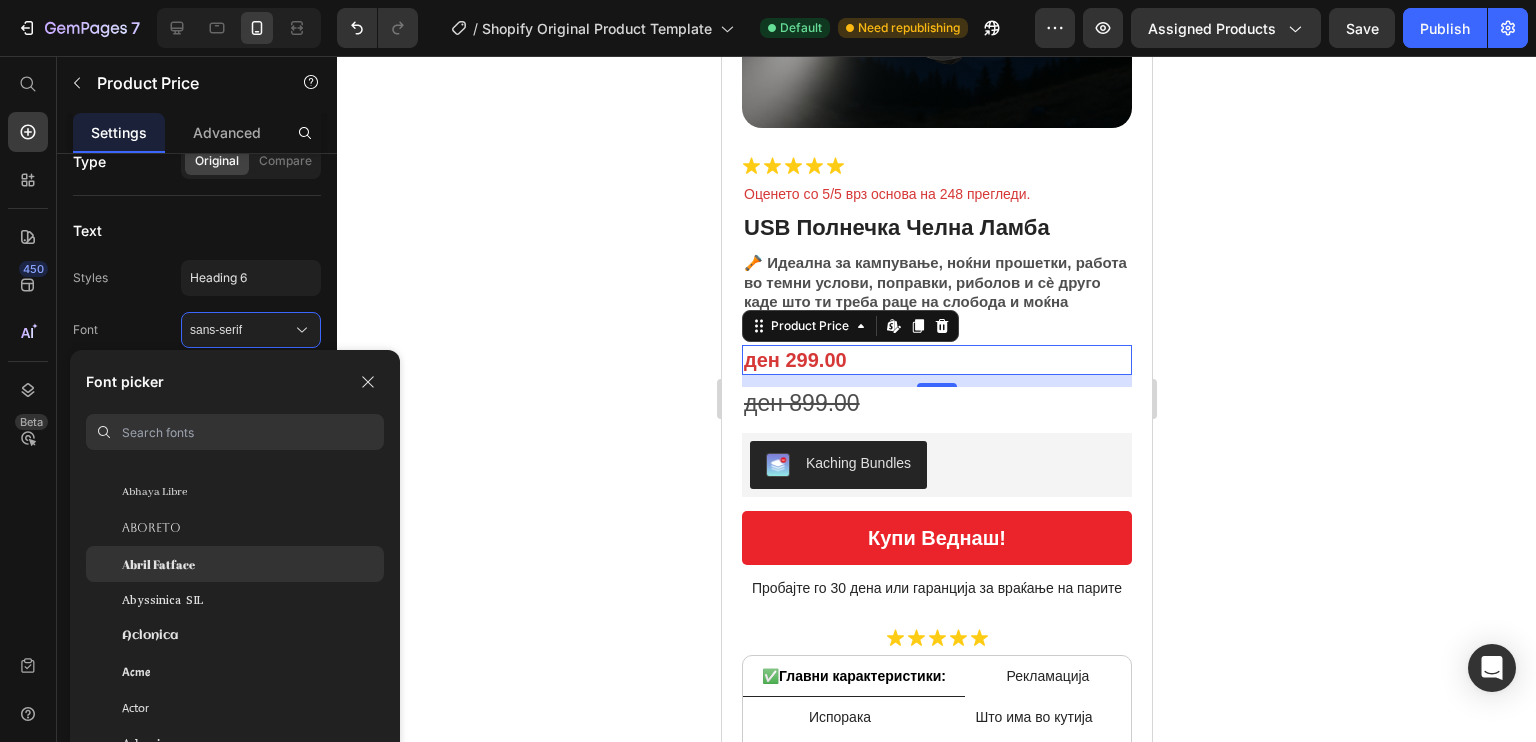 click on "Abril Fatface" 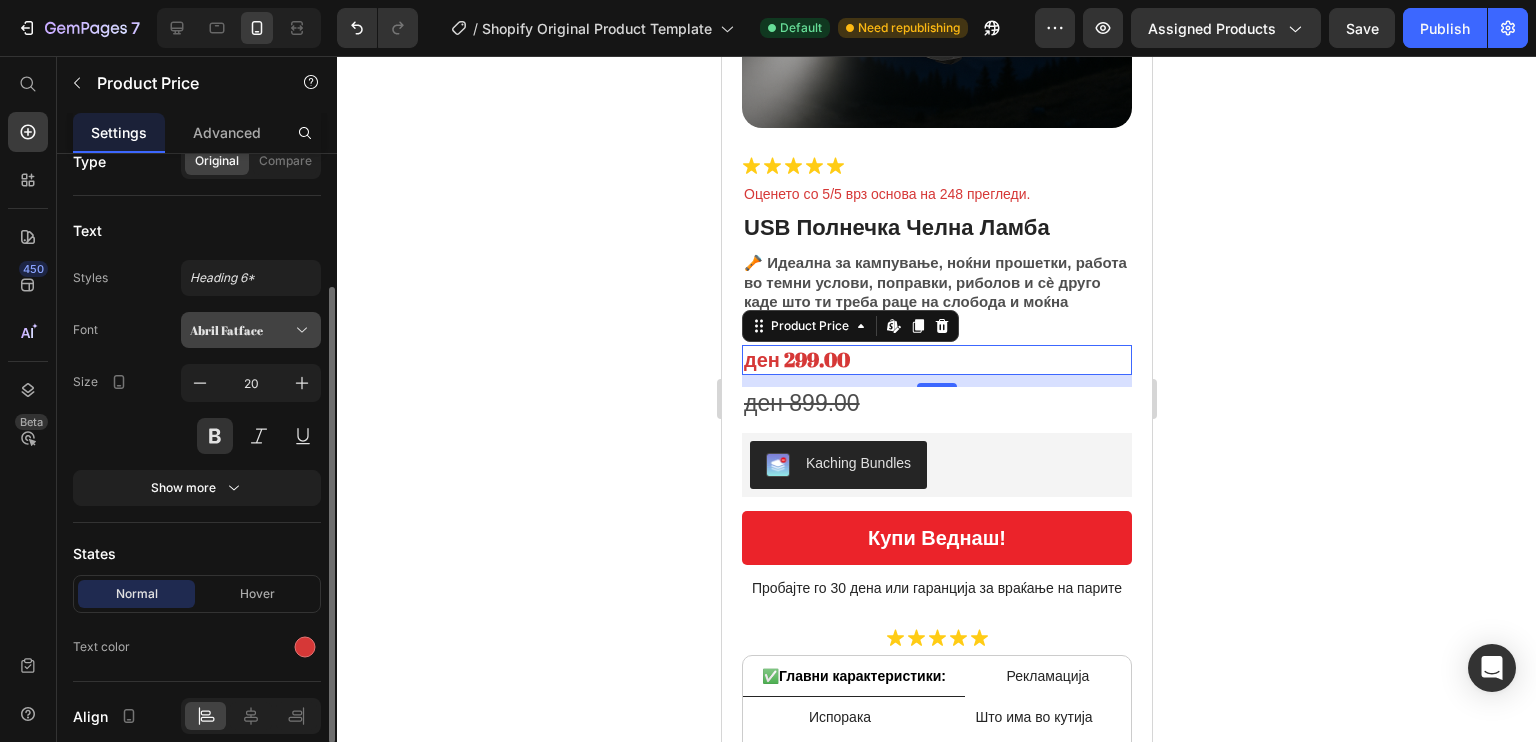 click on "Abril Fatface" at bounding box center (241, 330) 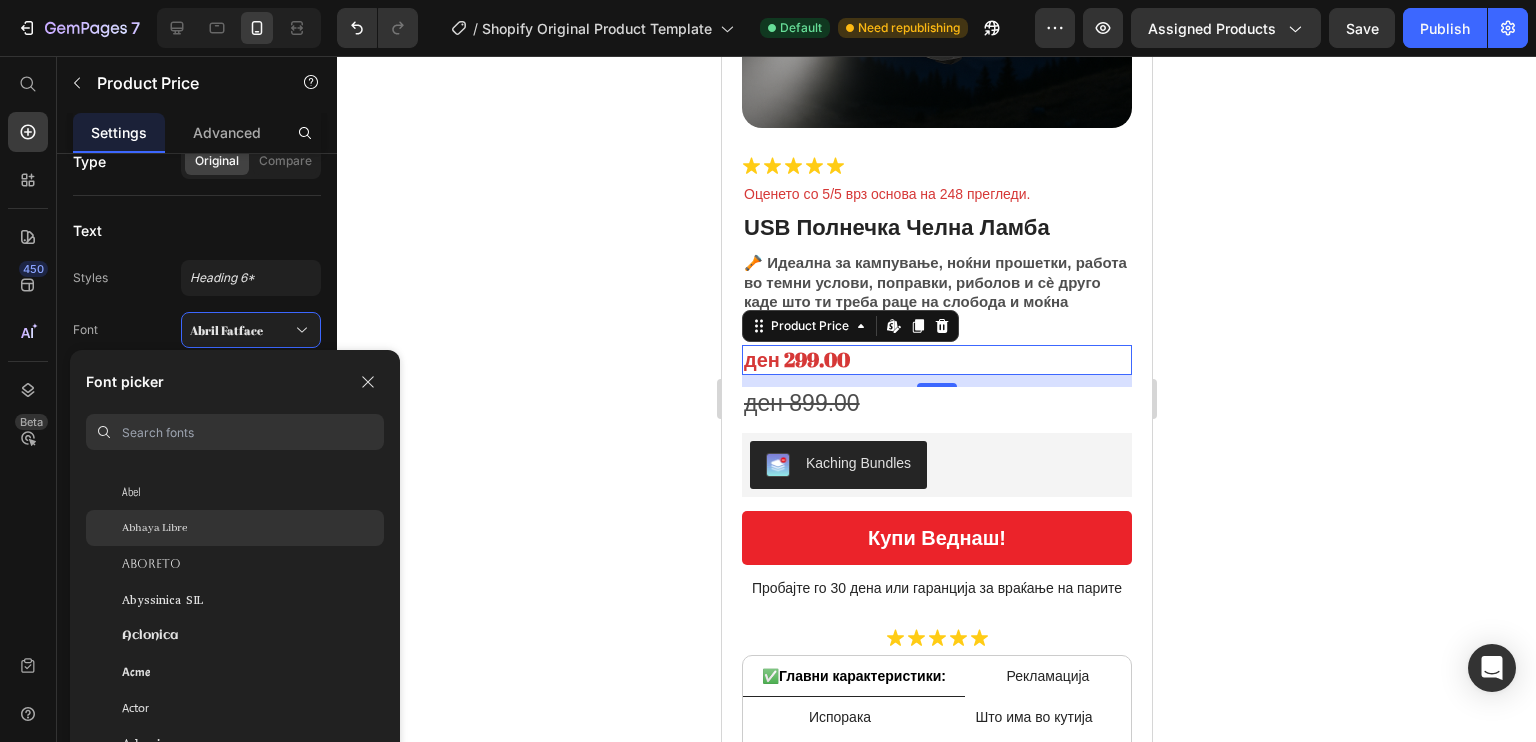 click on "Abhaya Libre" 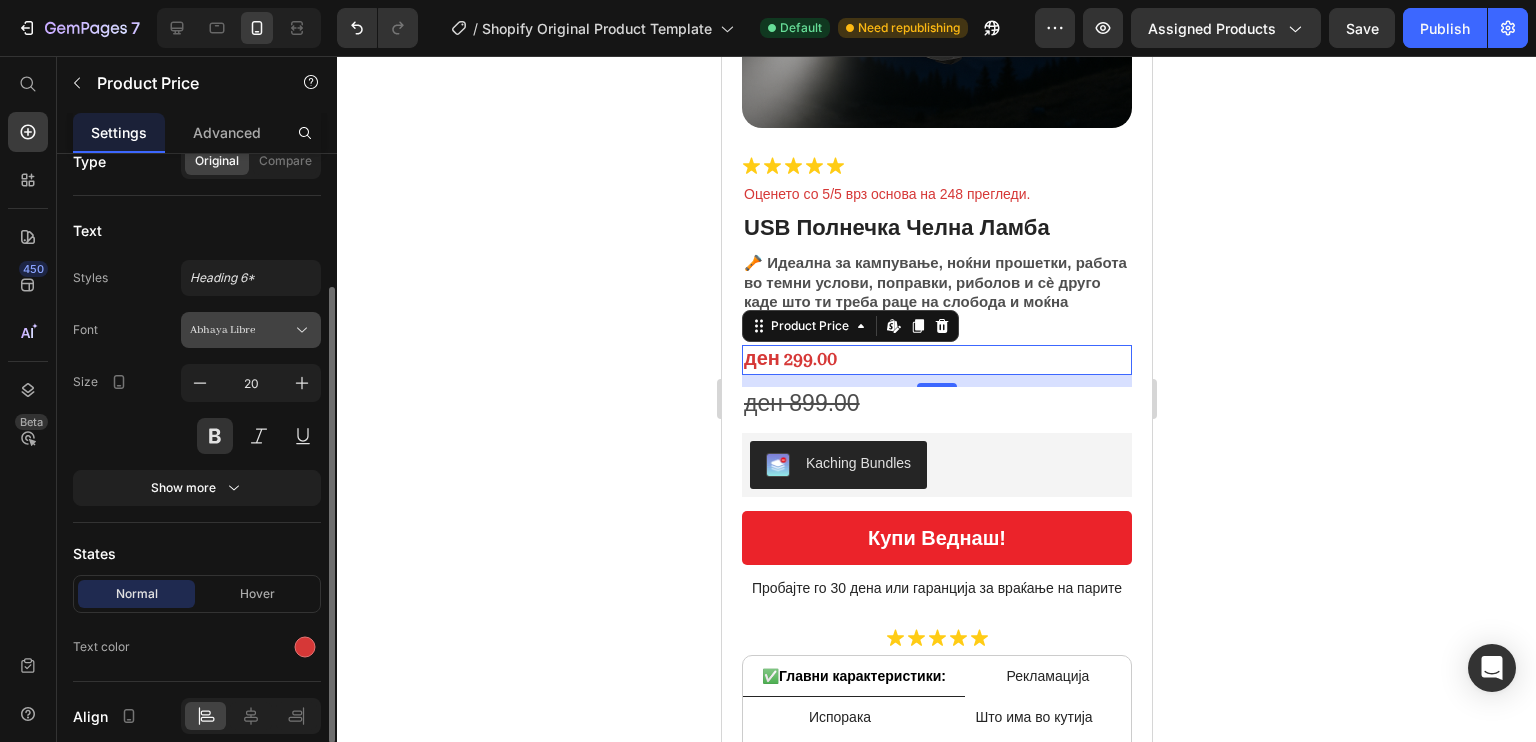 click on "Abhaya Libre" at bounding box center [251, 330] 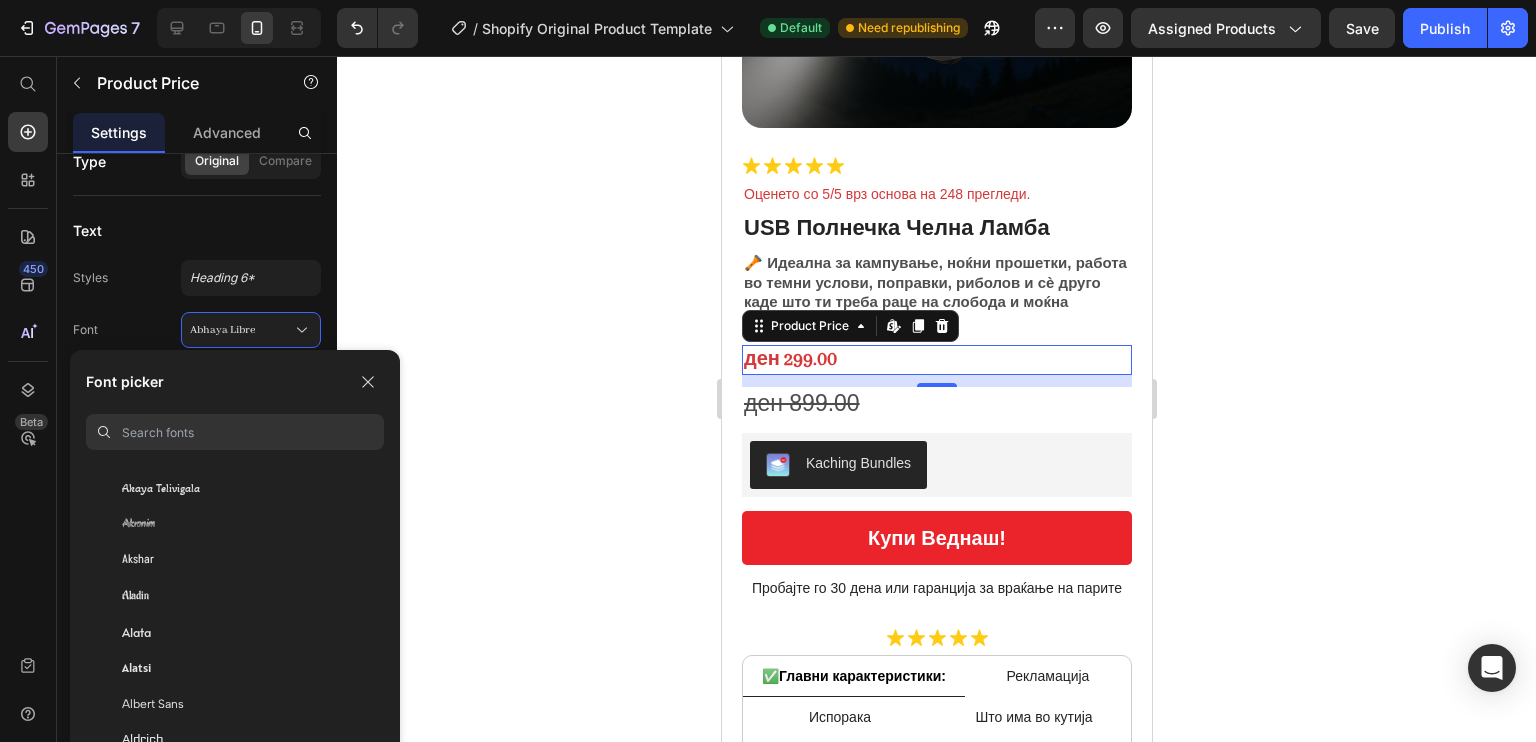 scroll, scrollTop: 972, scrollLeft: 0, axis: vertical 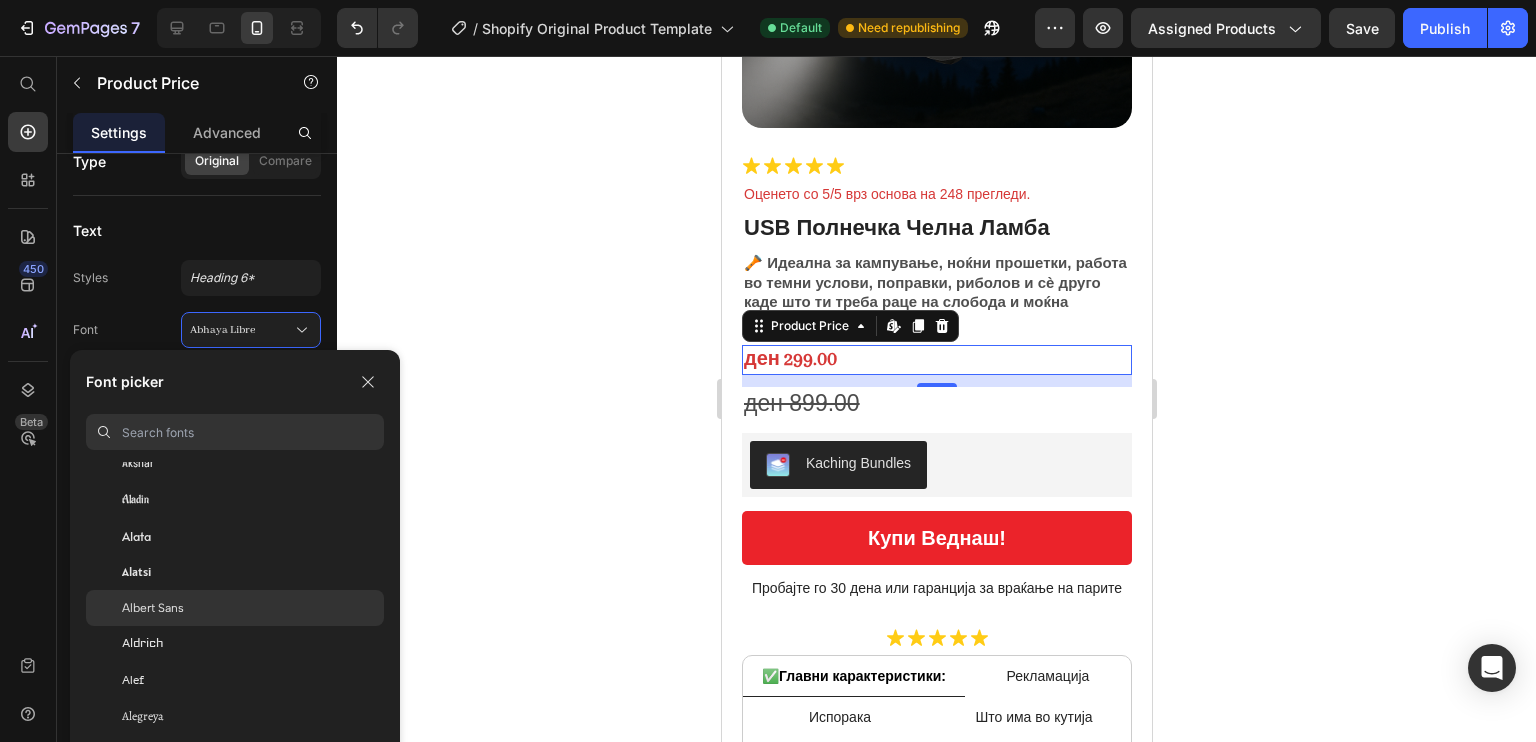 click on "Albert Sans" 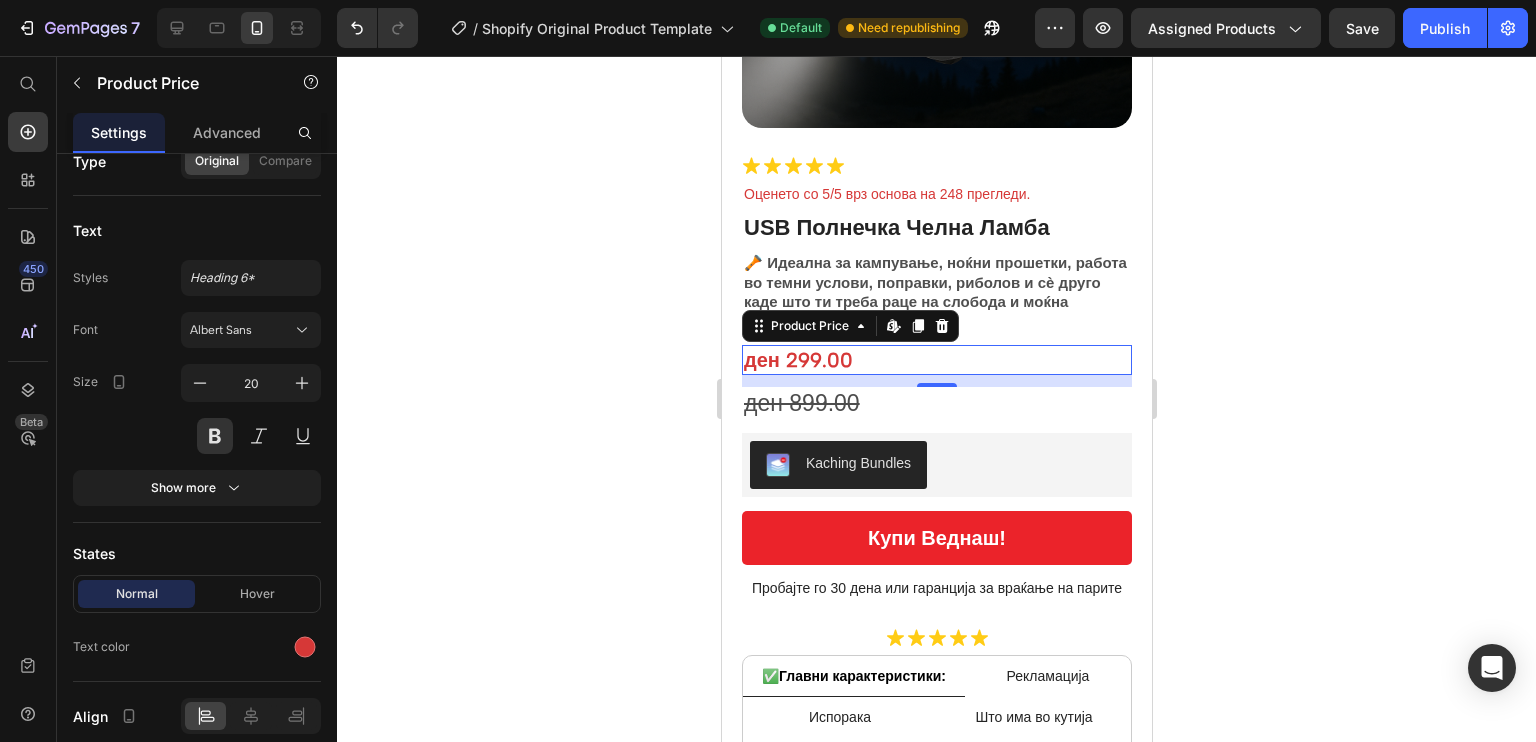 click 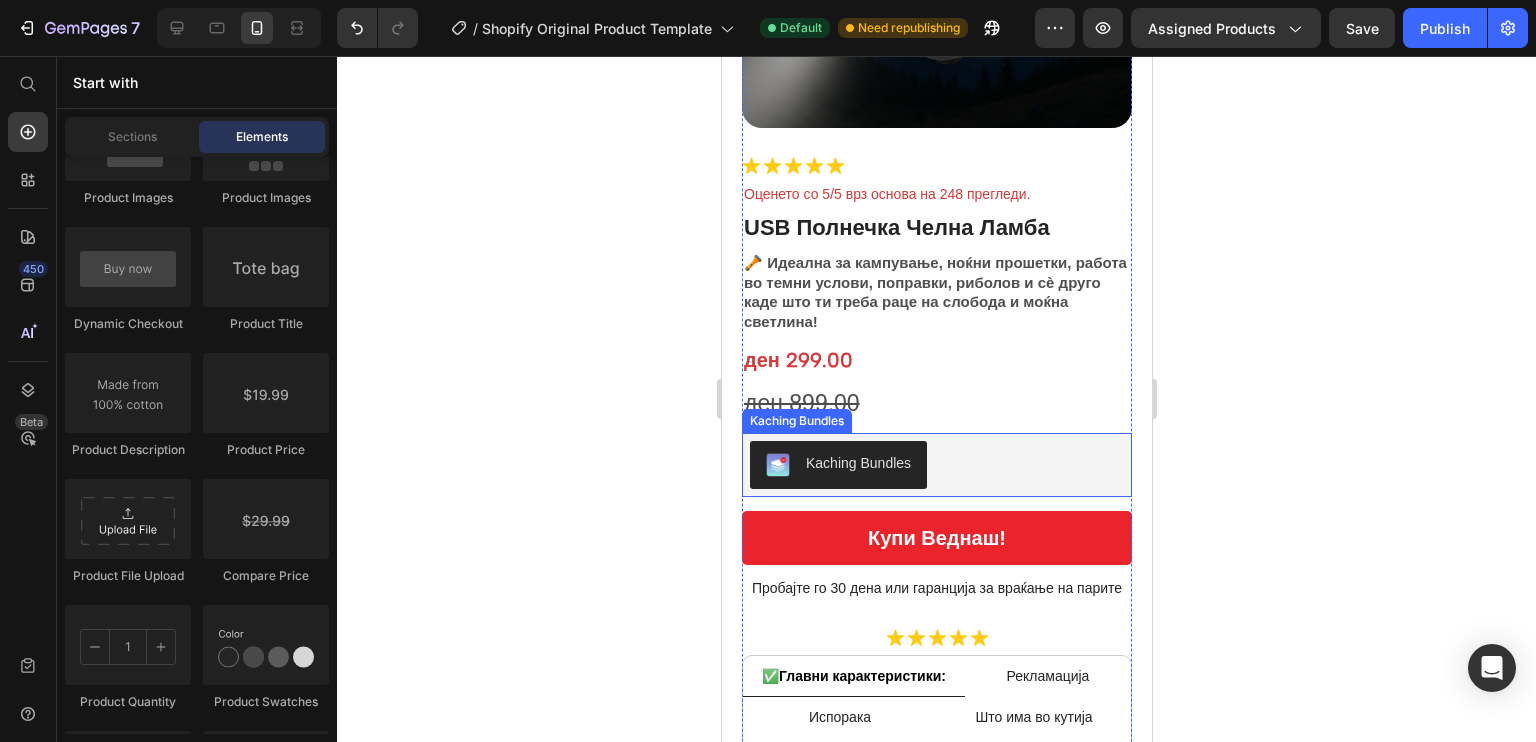 scroll, scrollTop: 567, scrollLeft: 0, axis: vertical 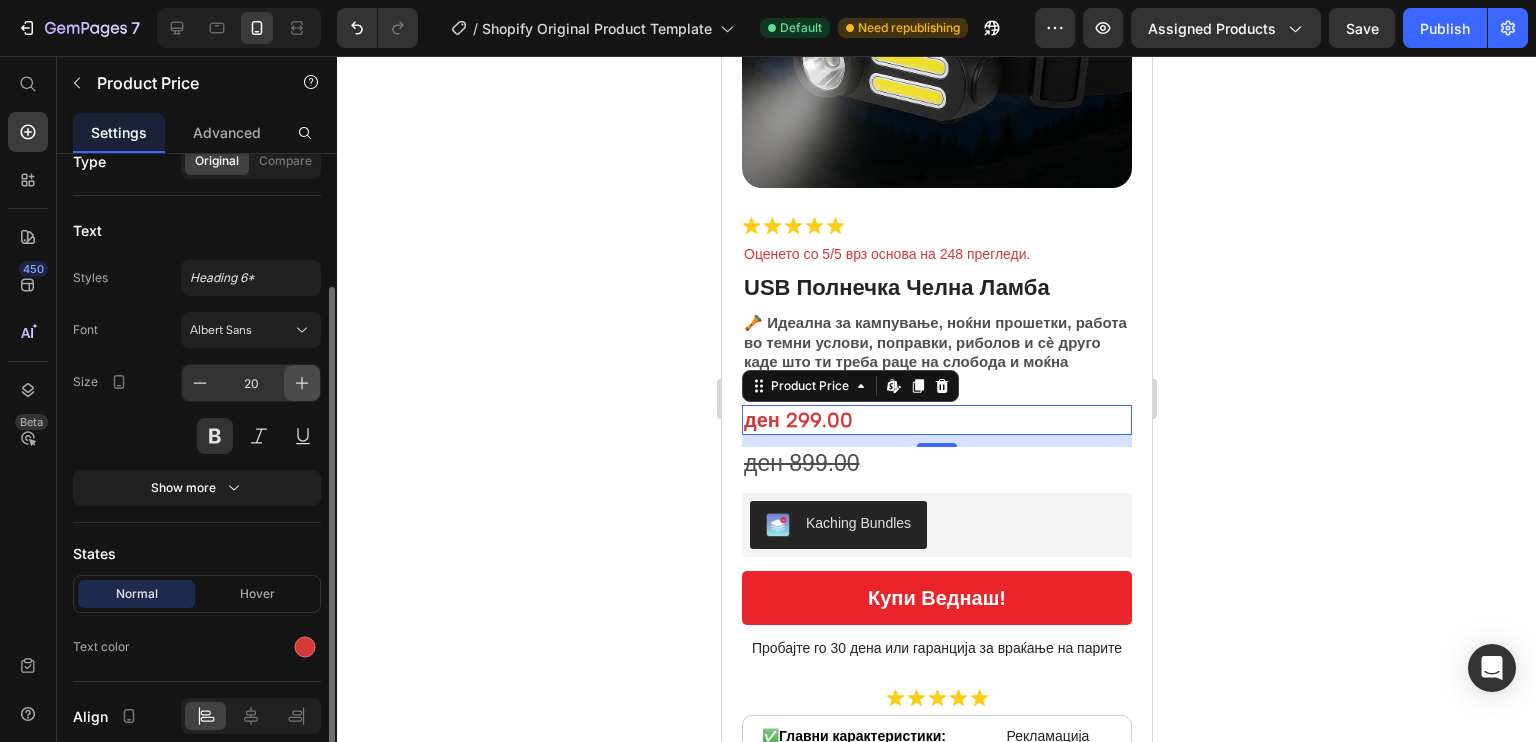 click 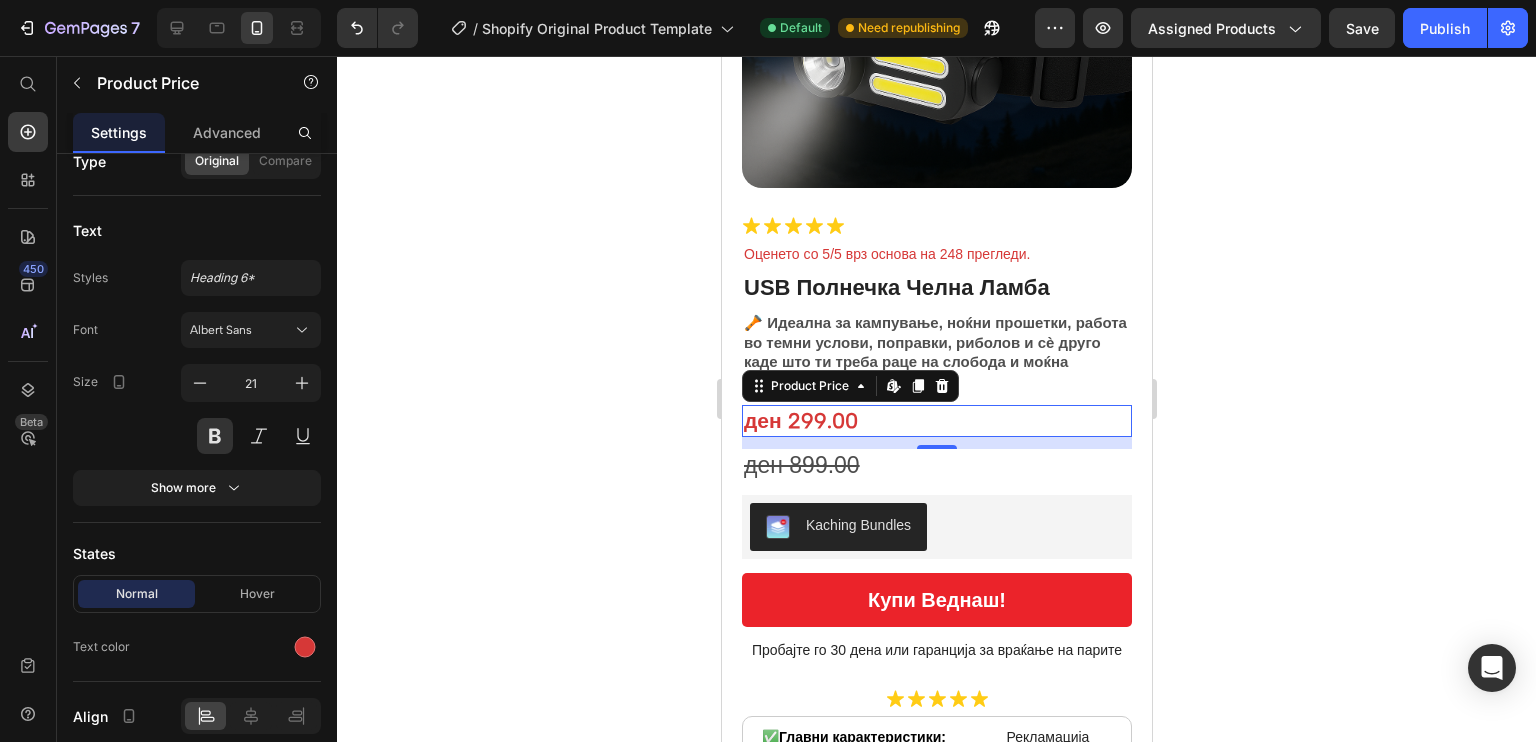click 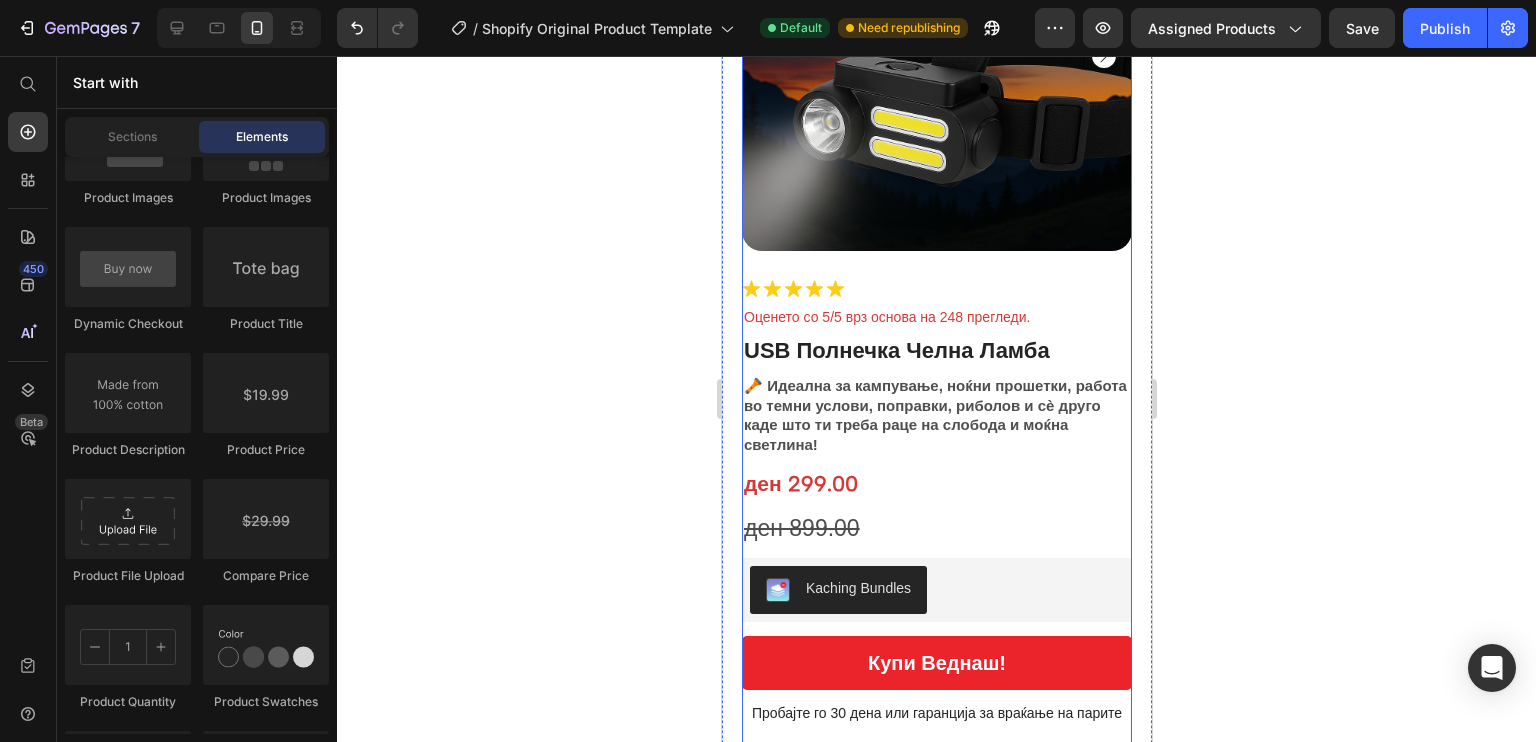 scroll, scrollTop: 572, scrollLeft: 0, axis: vertical 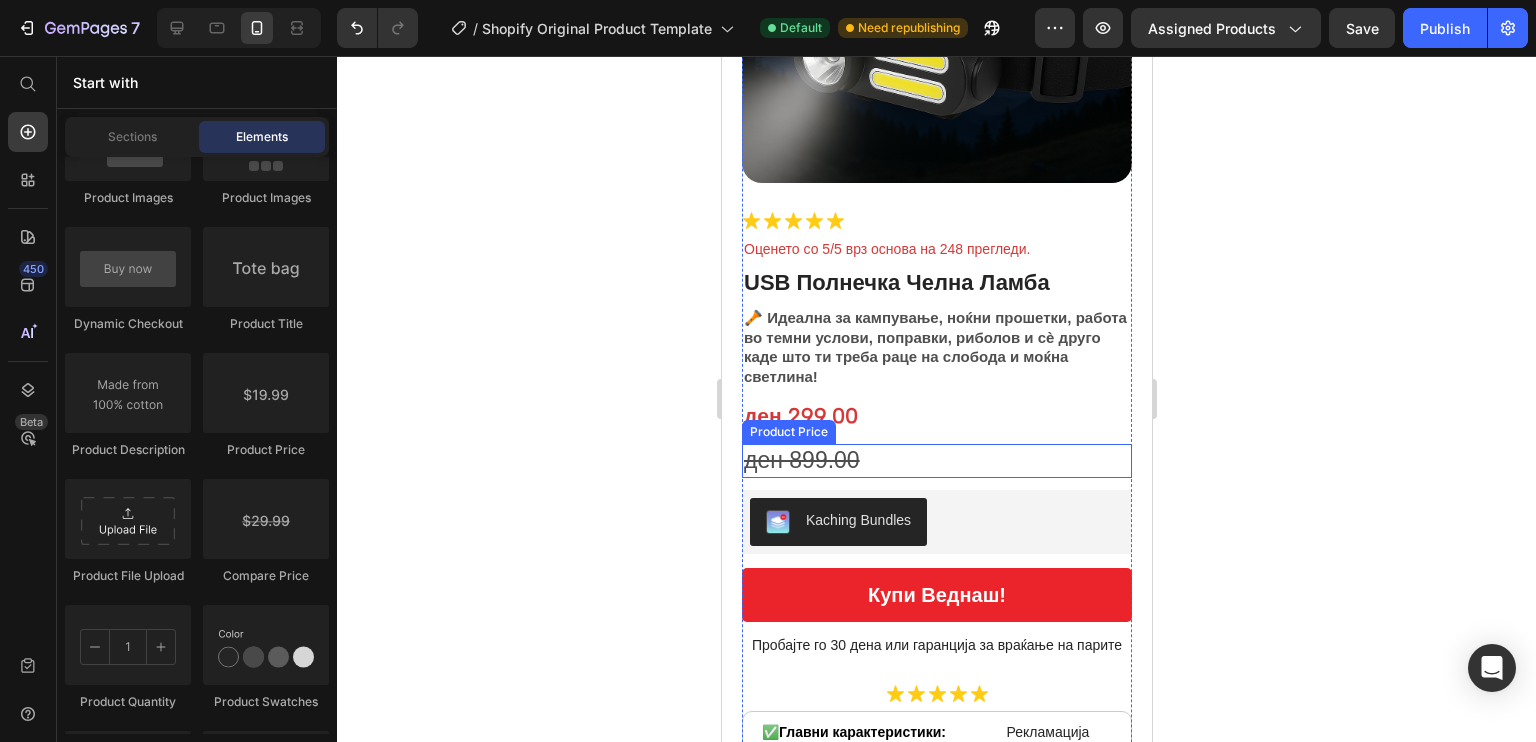 click on "ден 899.00" at bounding box center (936, 461) 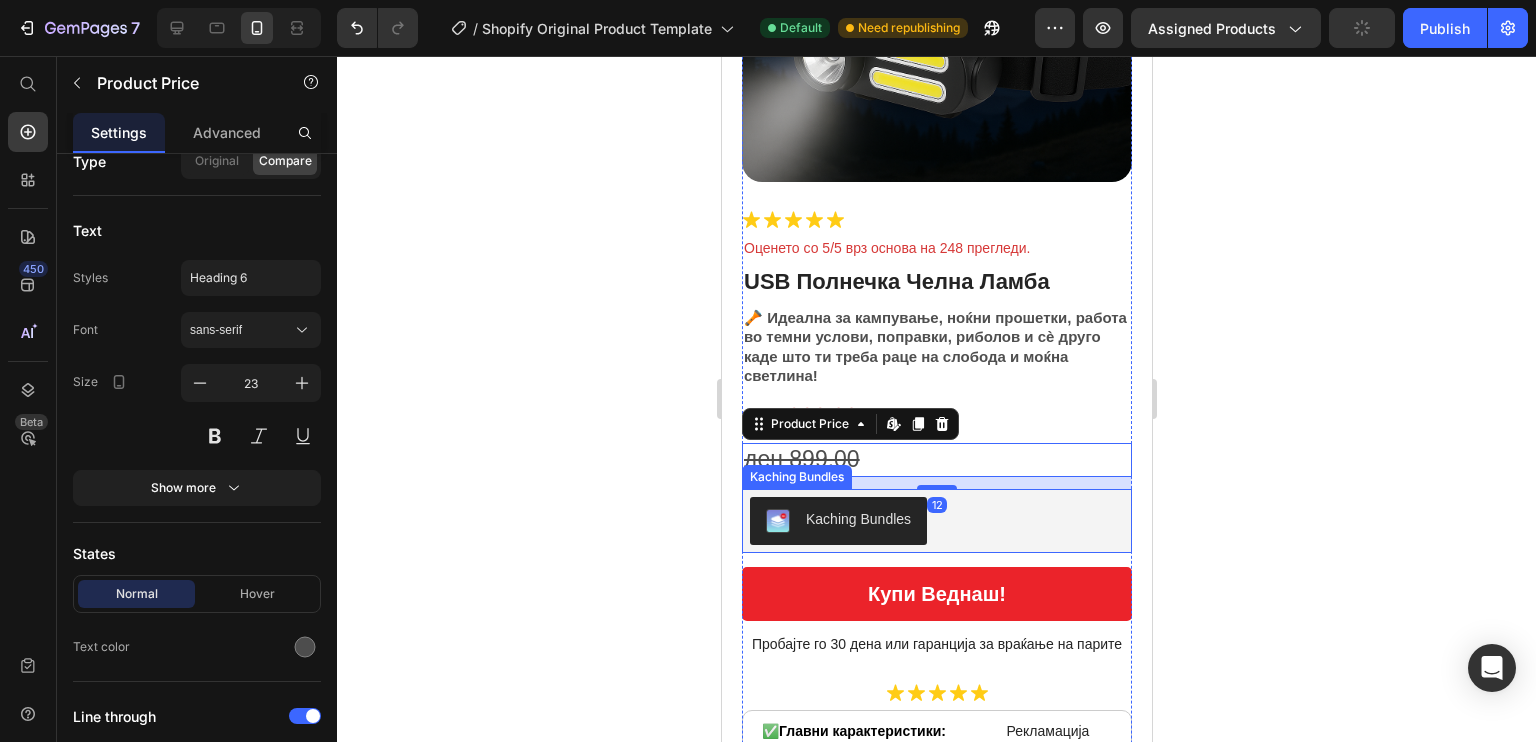 scroll, scrollTop: 708, scrollLeft: 0, axis: vertical 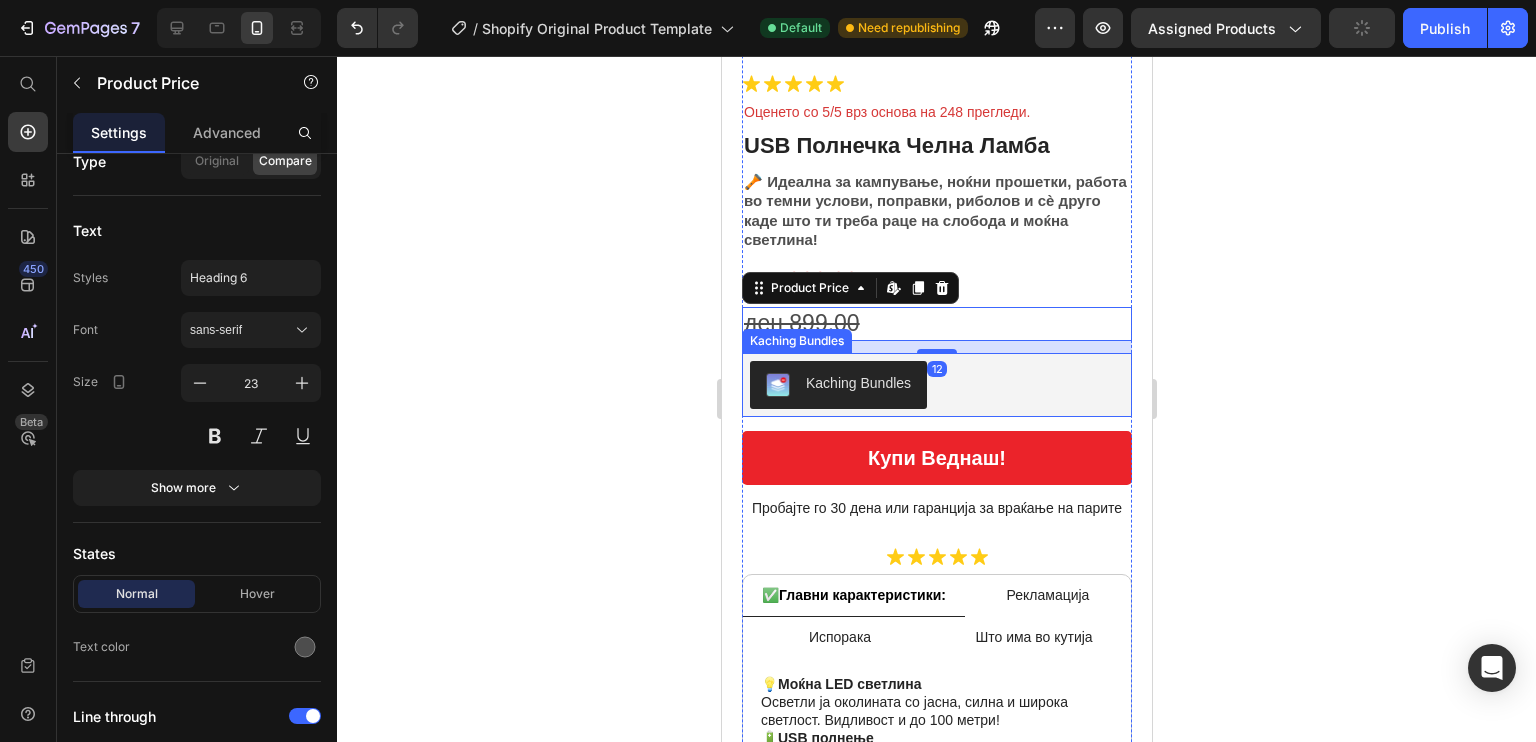 click 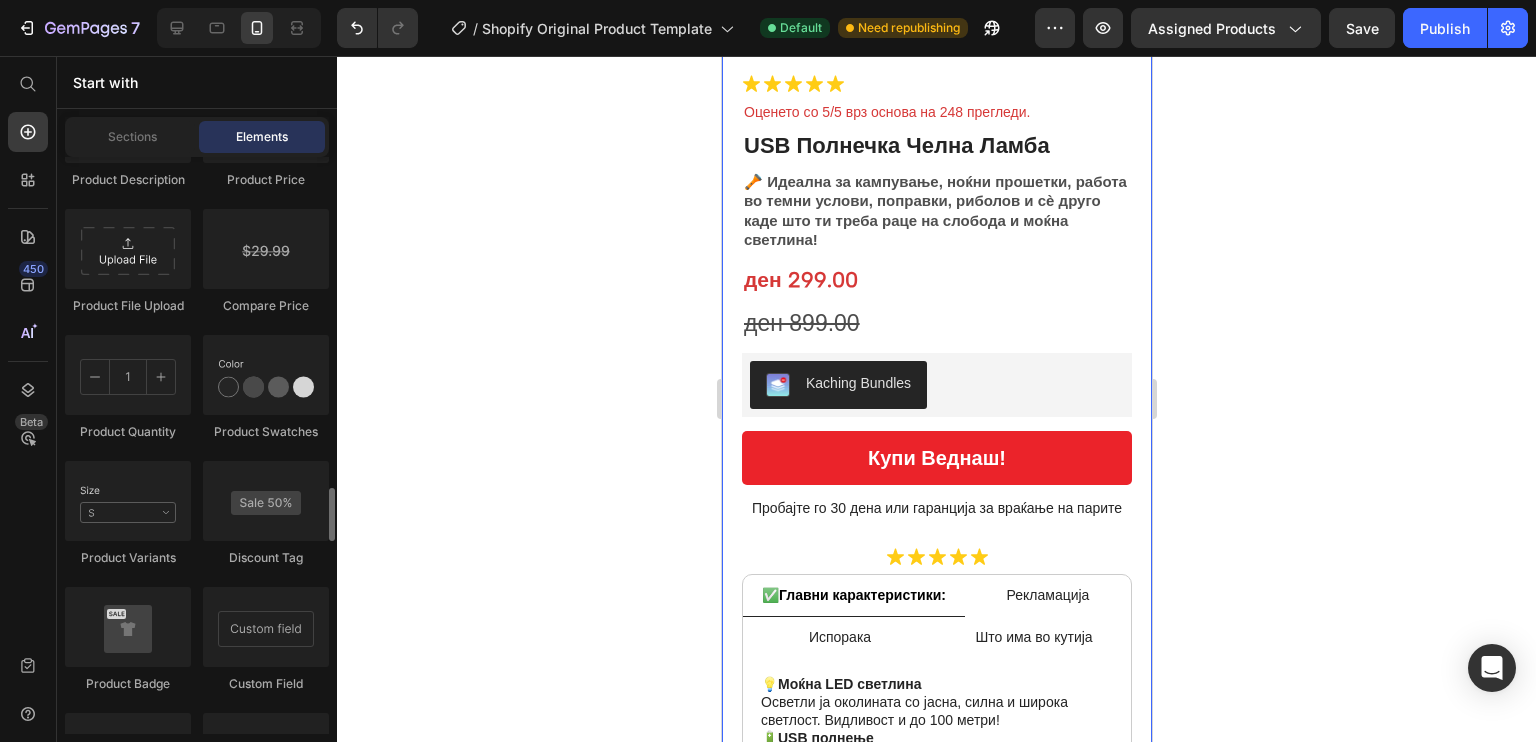 scroll, scrollTop: 3553, scrollLeft: 0, axis: vertical 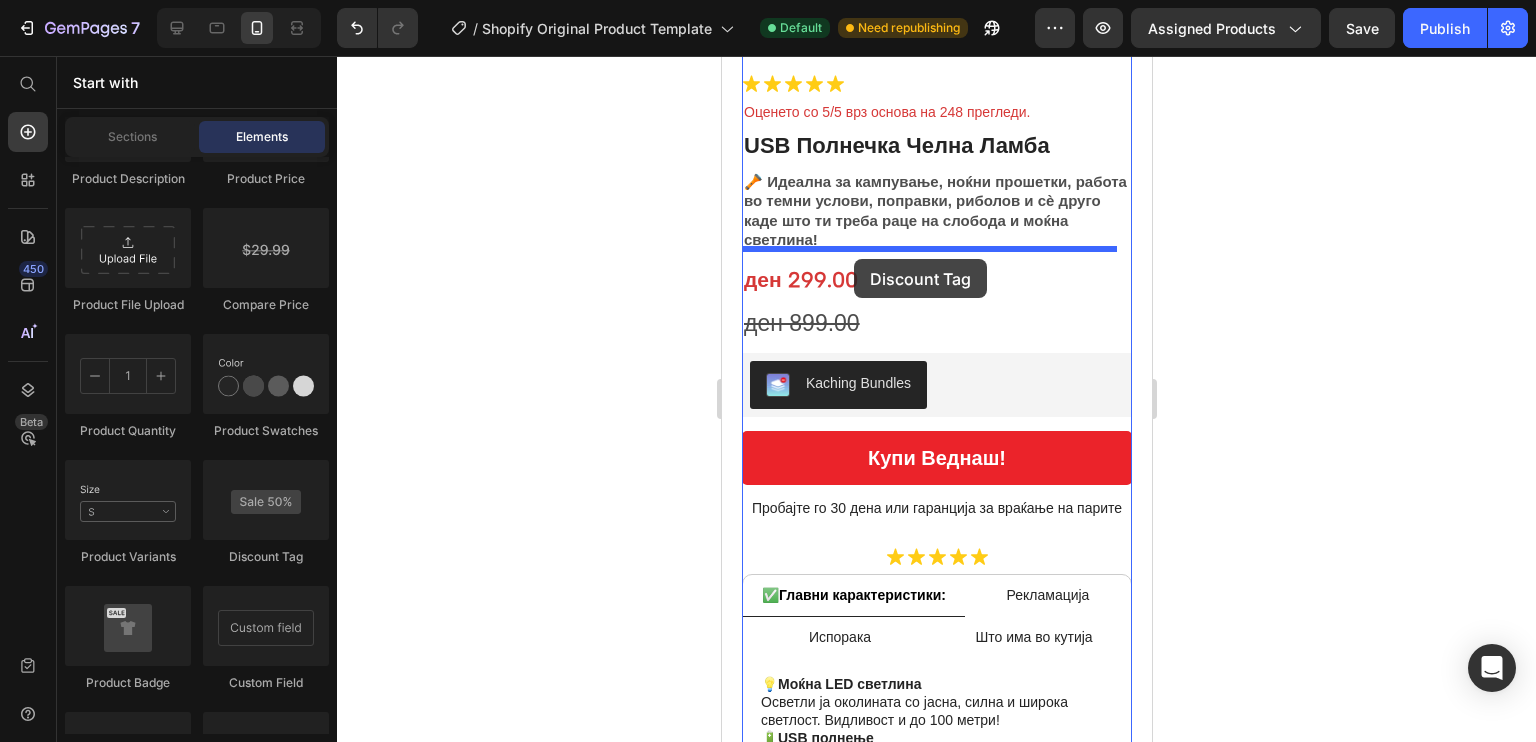 drag, startPoint x: 965, startPoint y: 581, endPoint x: 853, endPoint y: 259, distance: 340.92227 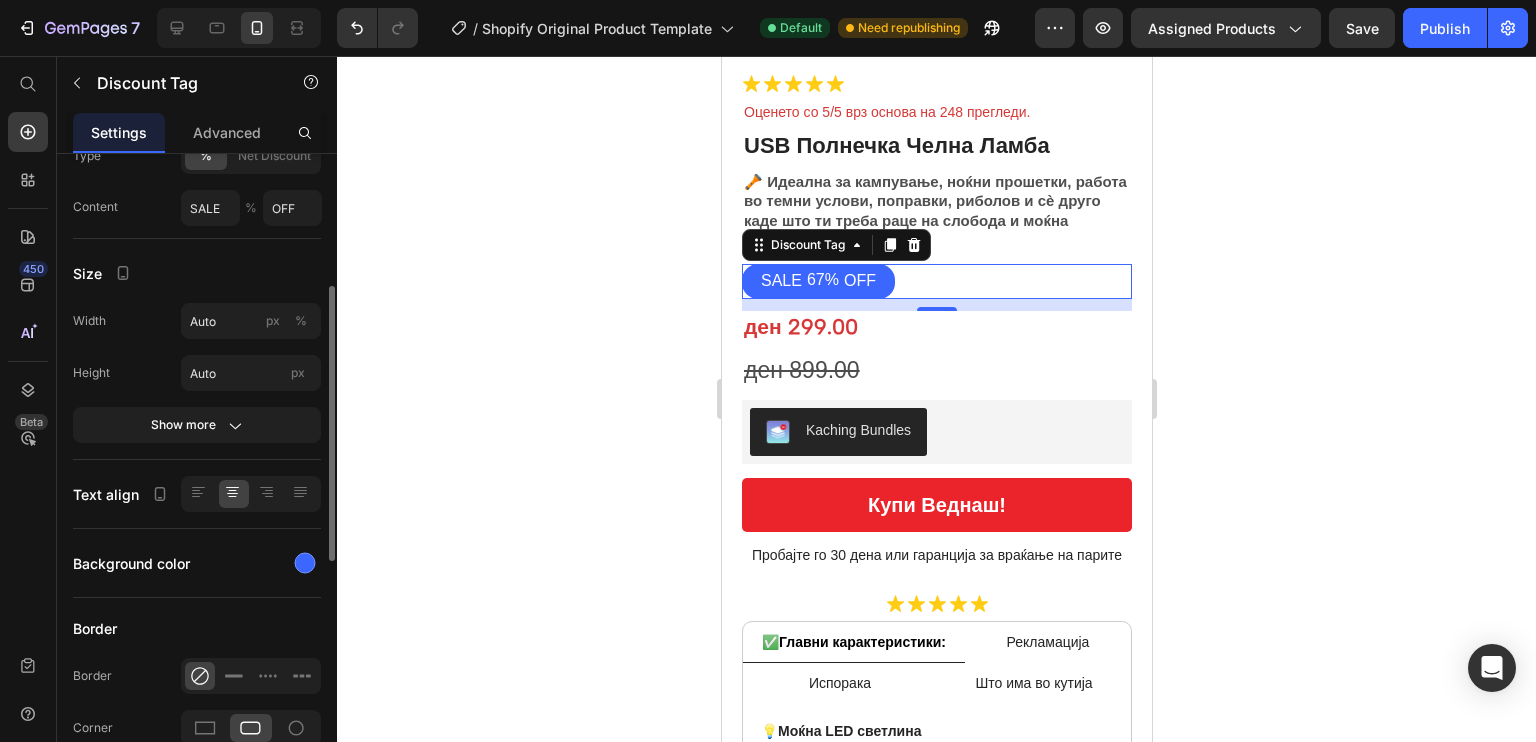 scroll, scrollTop: 370, scrollLeft: 0, axis: vertical 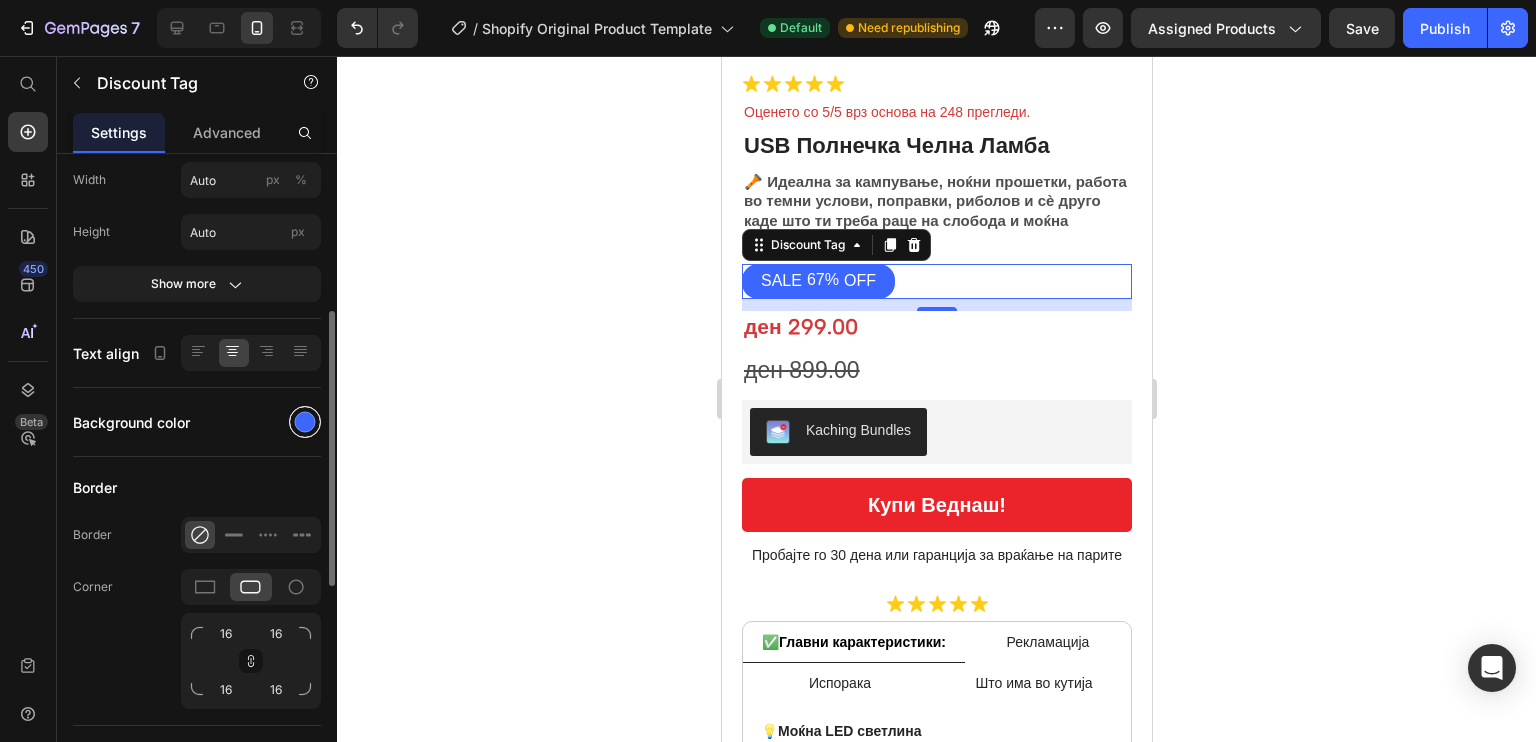 click at bounding box center (305, 422) 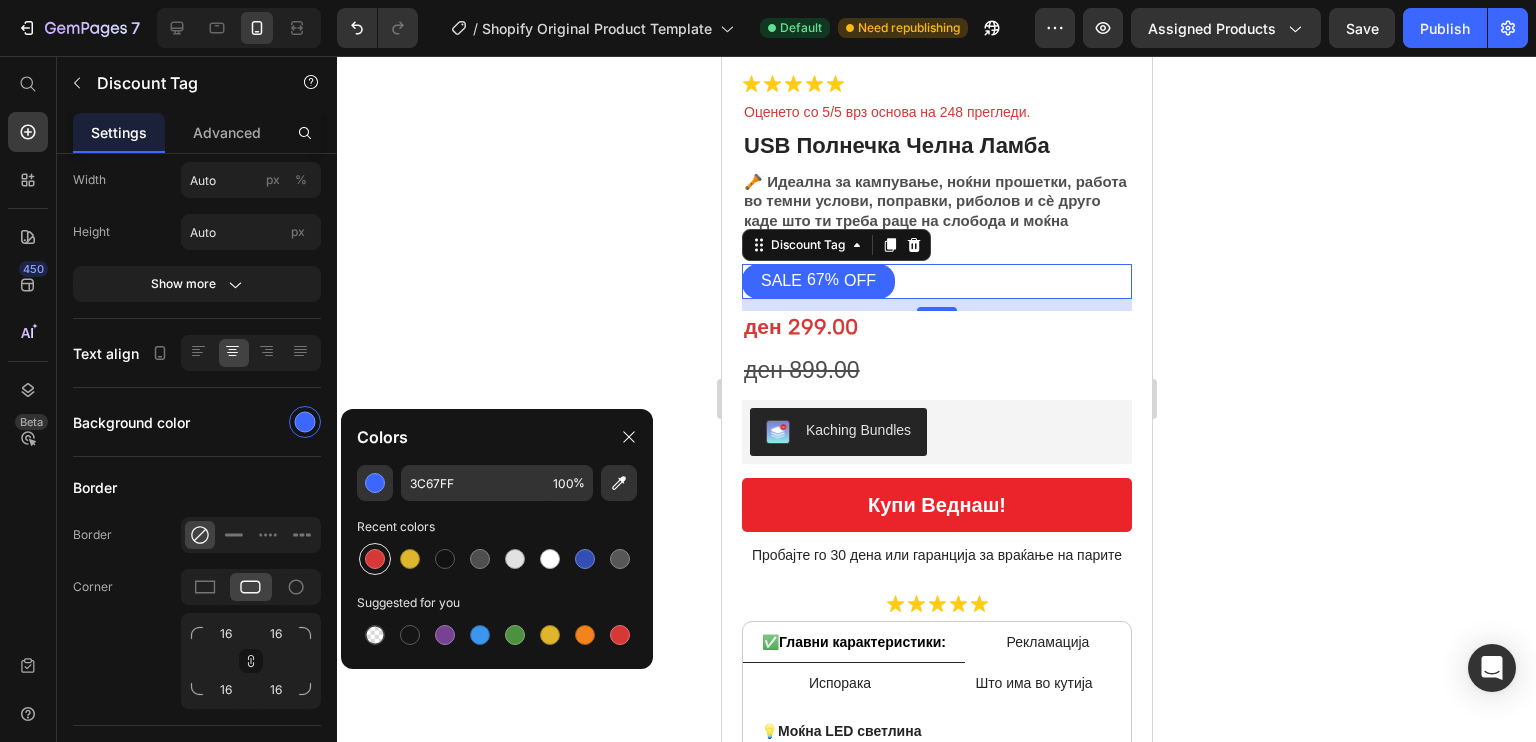 click at bounding box center (375, 559) 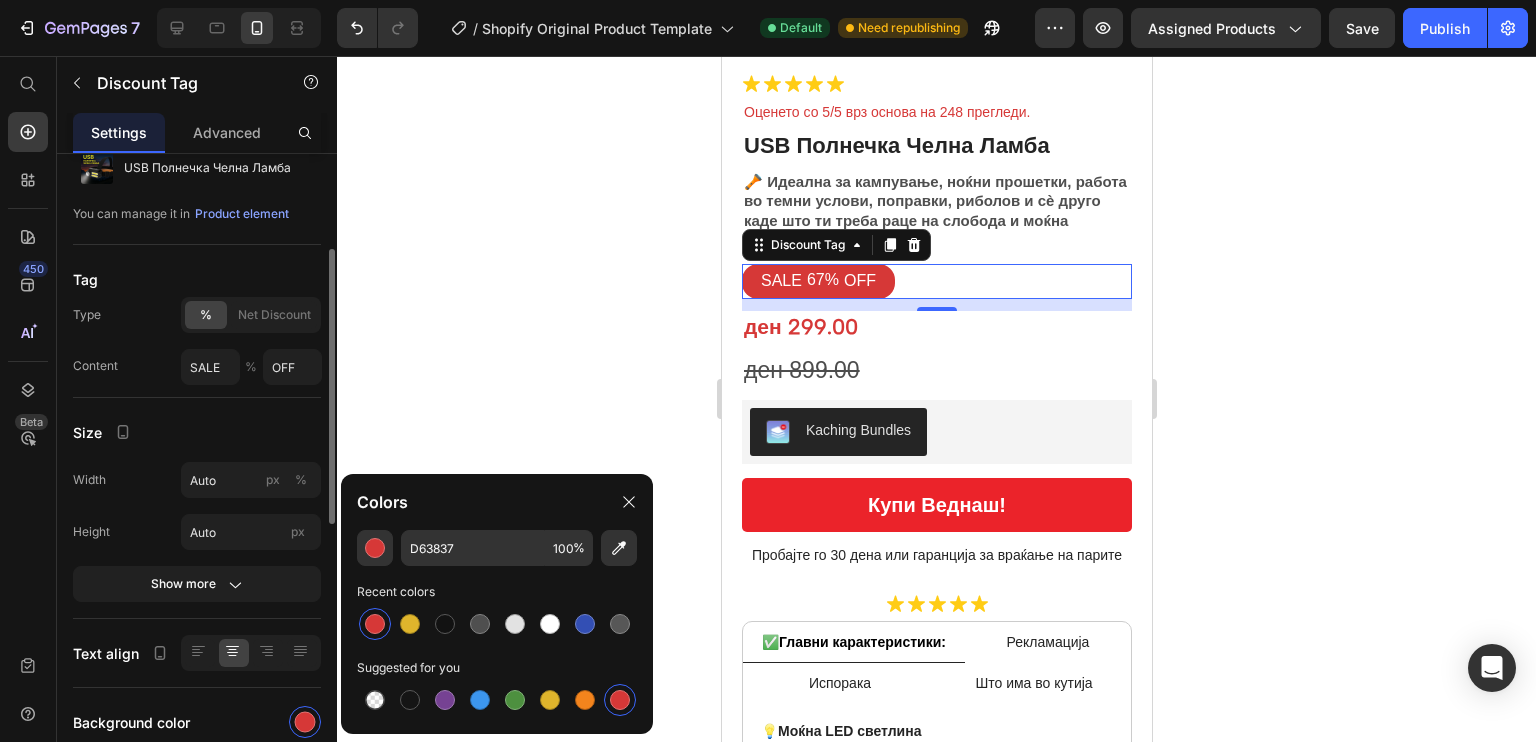 scroll, scrollTop: 68, scrollLeft: 0, axis: vertical 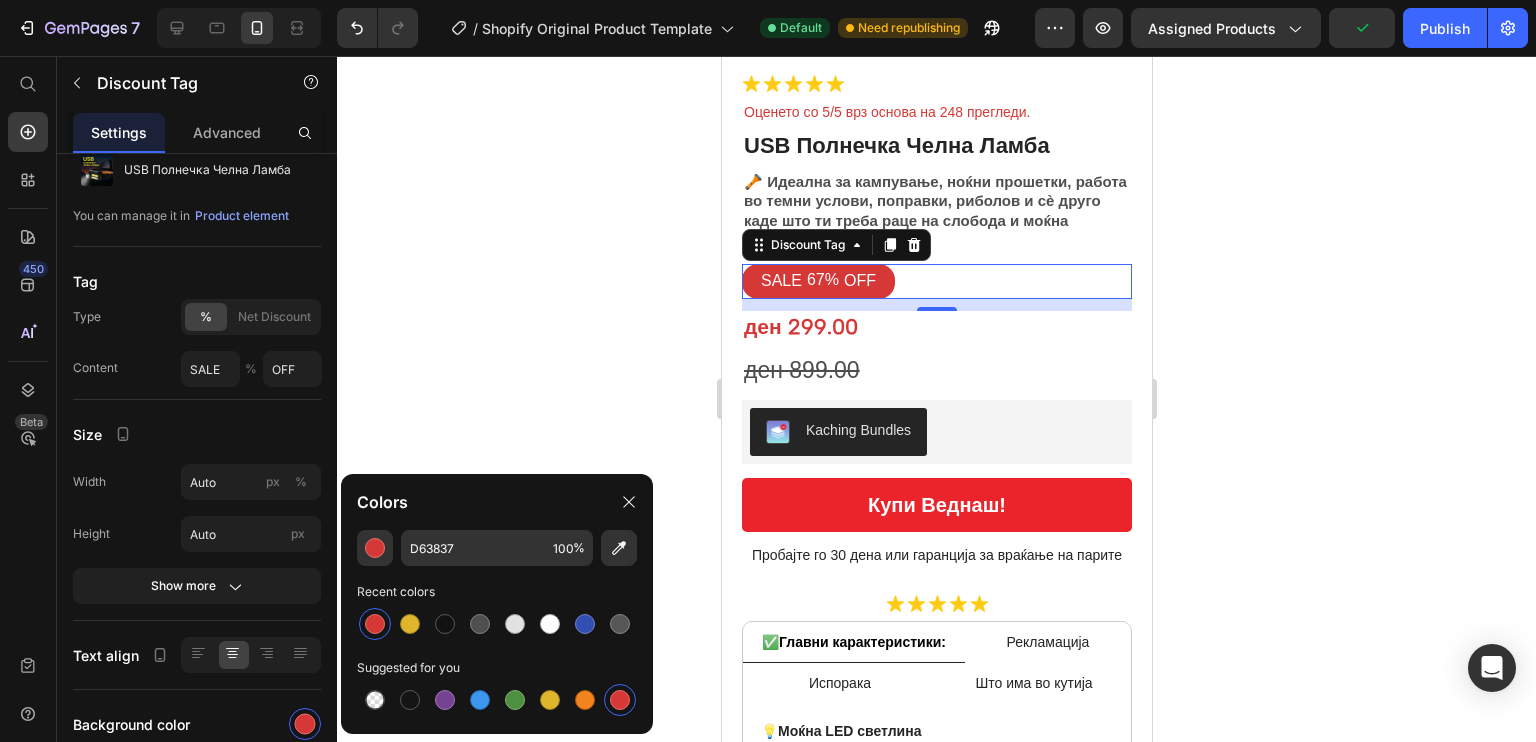 click 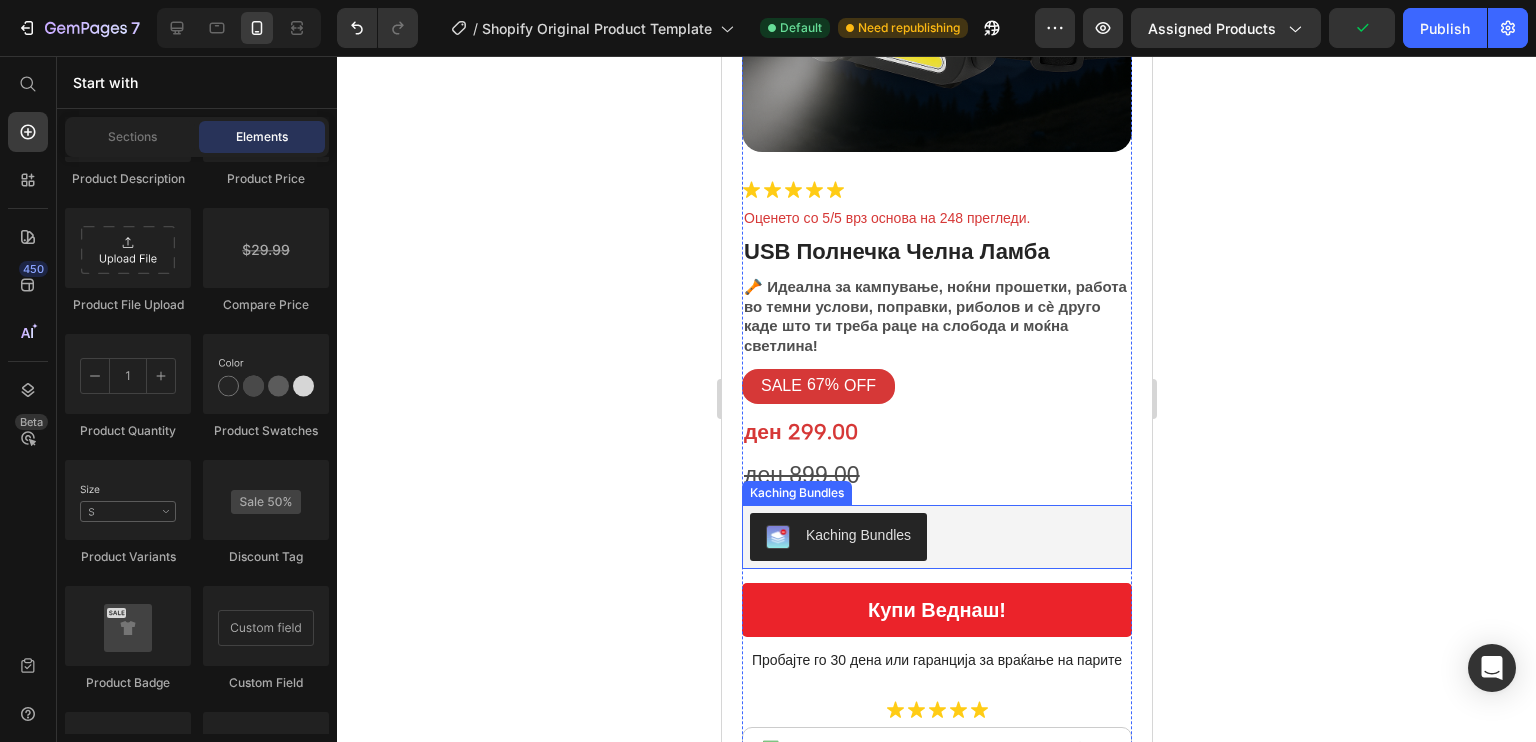 scroll, scrollTop: 604, scrollLeft: 0, axis: vertical 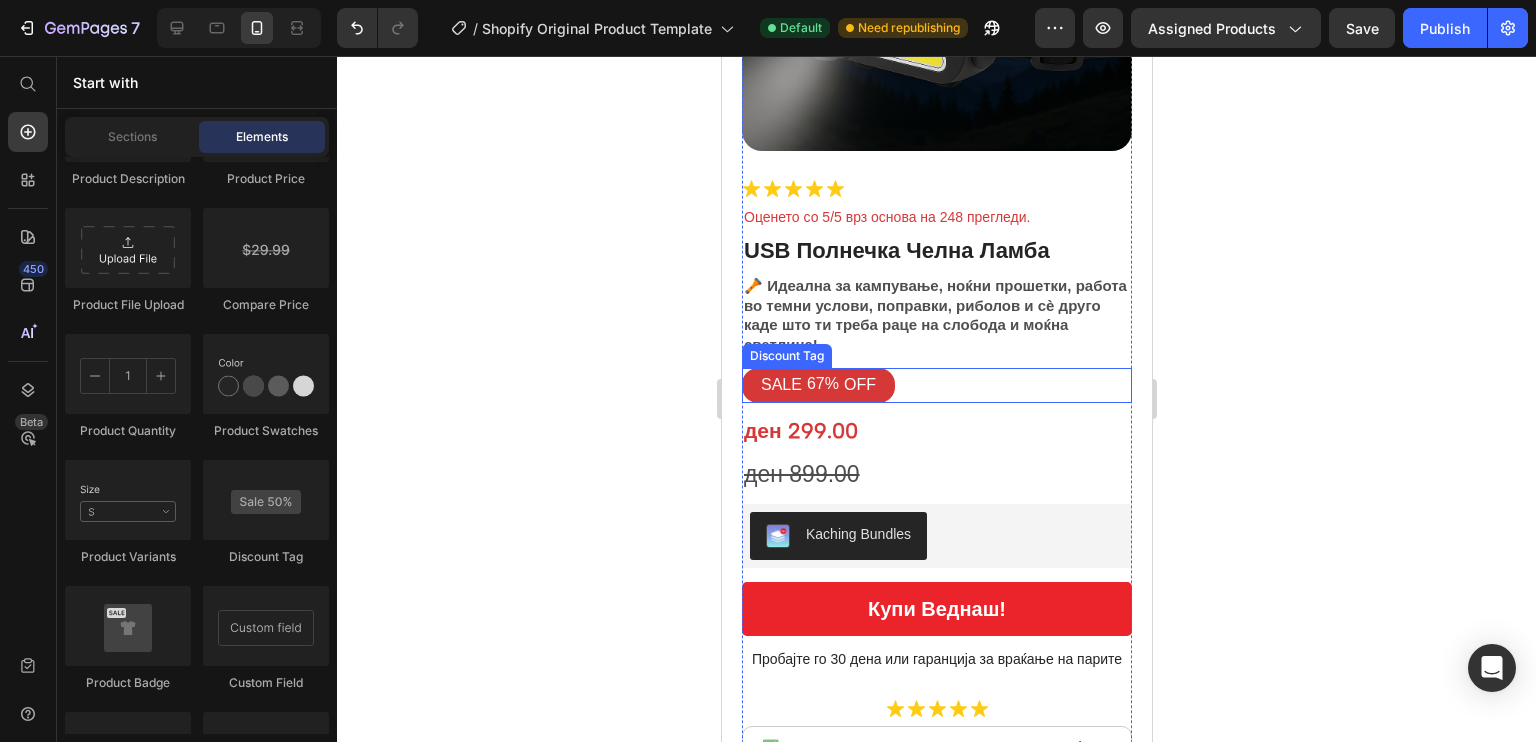 click on "SALE 67% OFF" at bounding box center [936, 385] 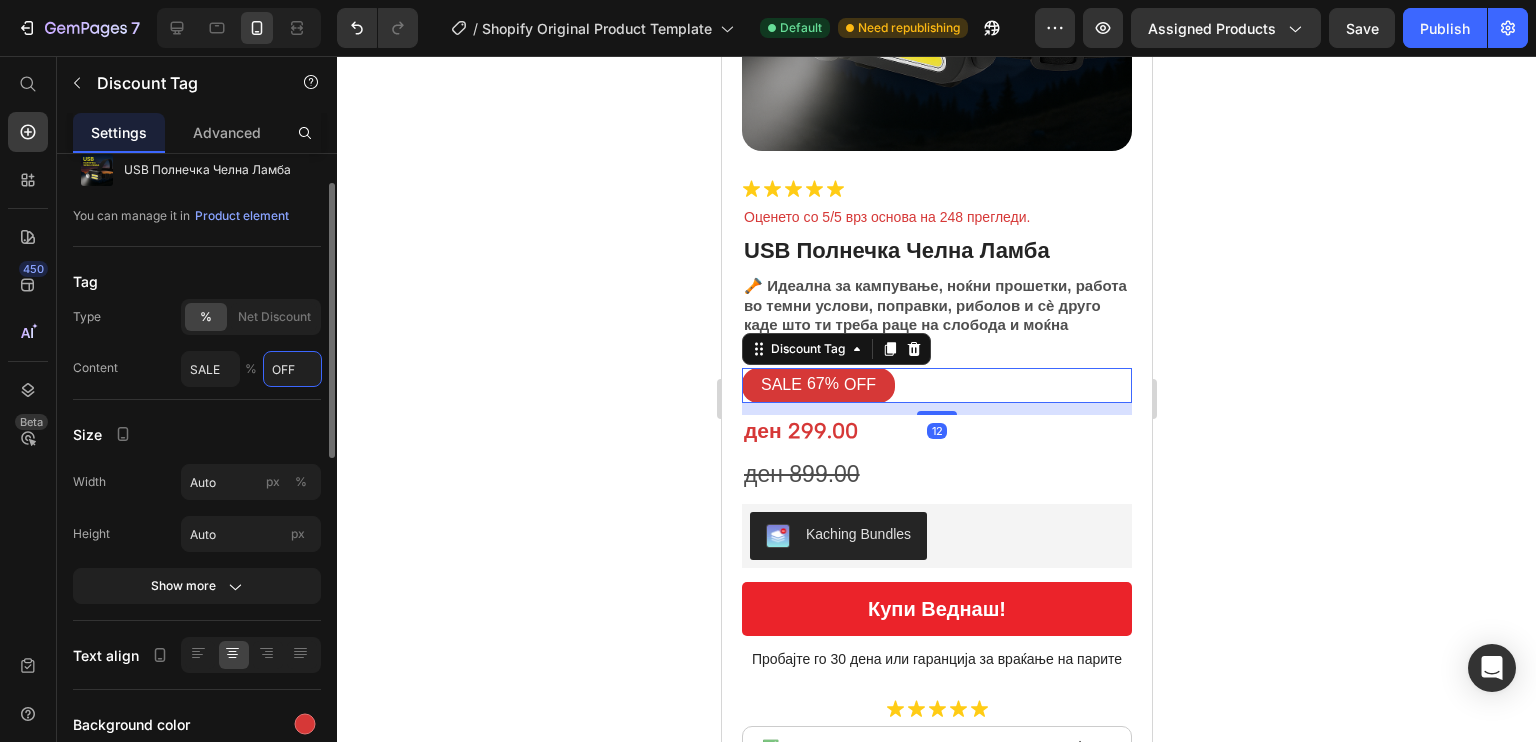 click on "OFF" at bounding box center (292, 369) 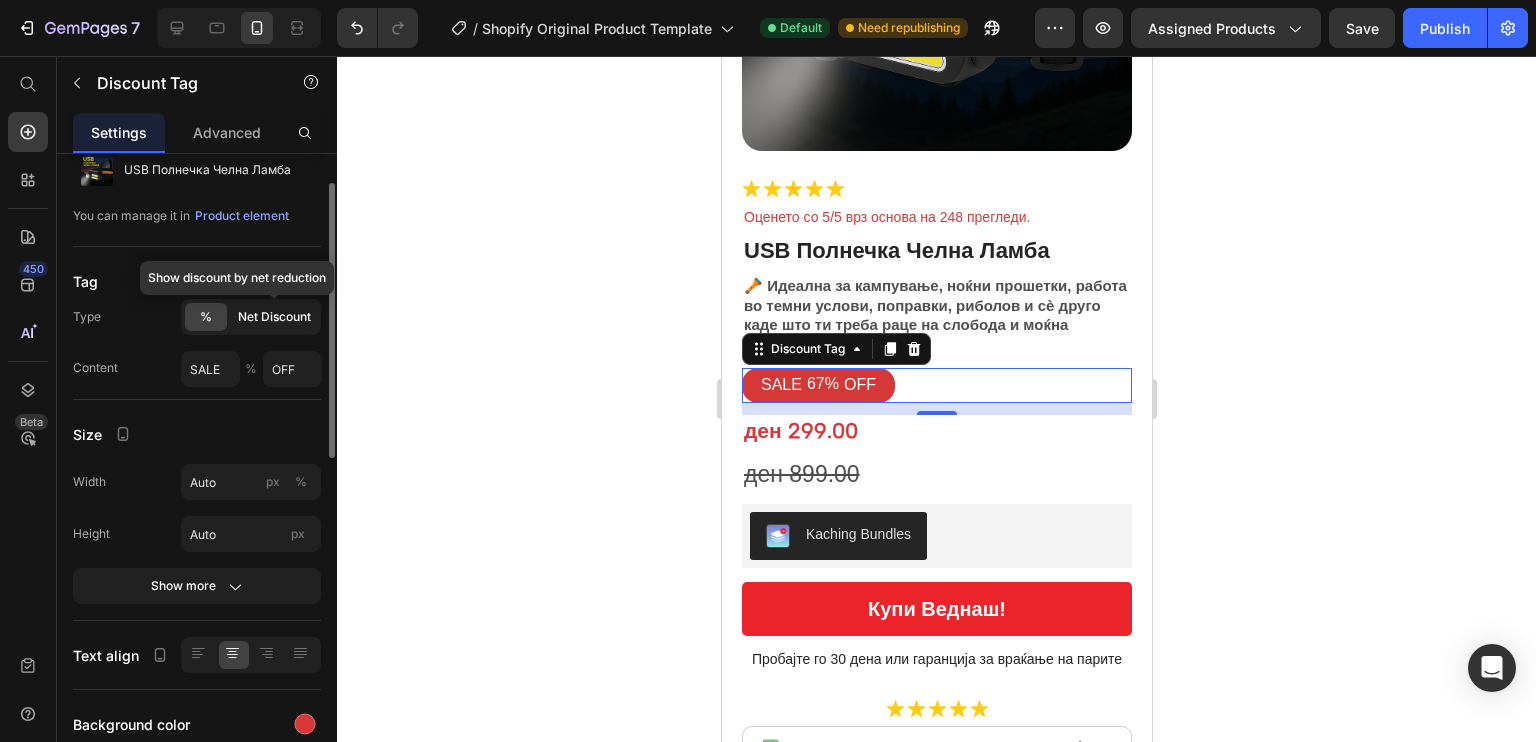 click on "Net Discount" 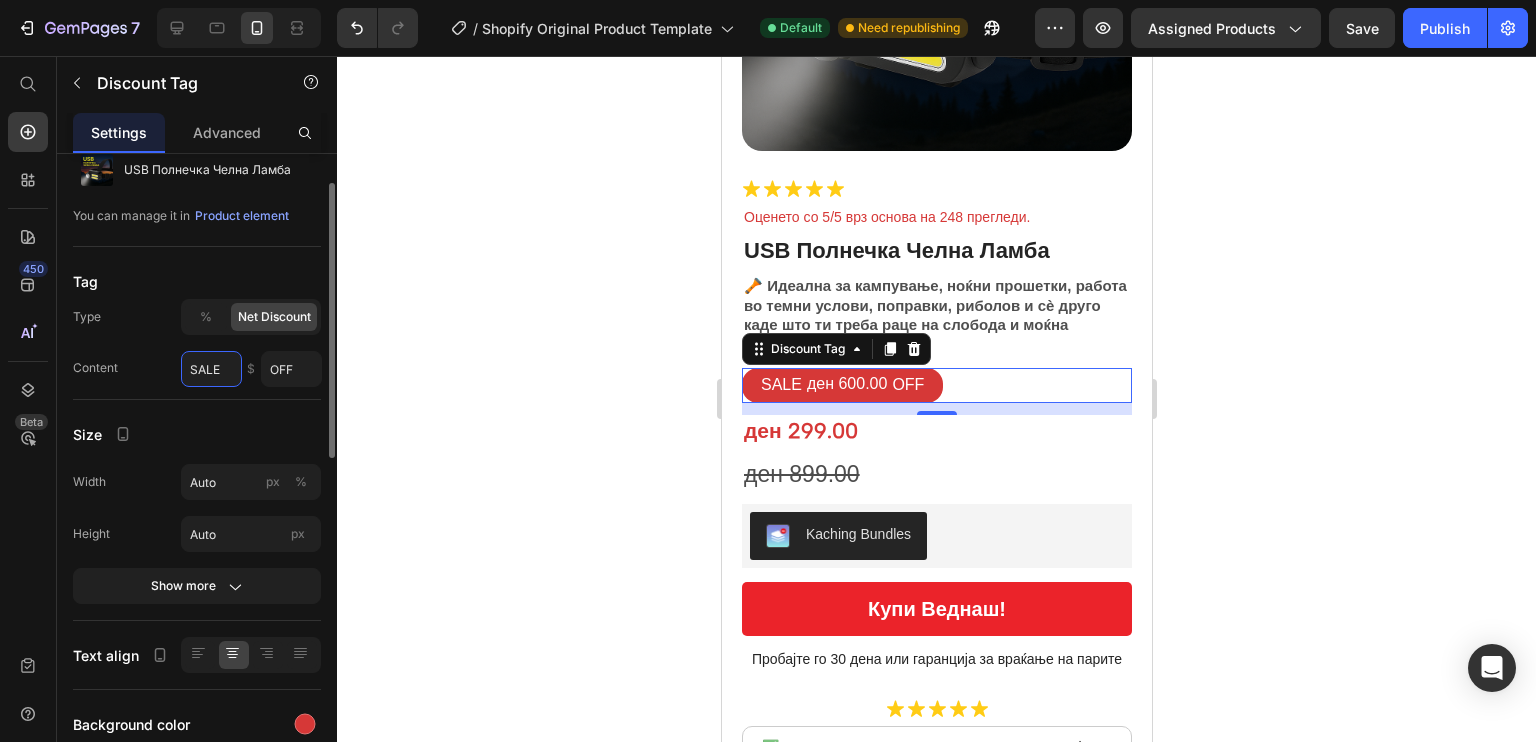 click on "SALE" at bounding box center (211, 369) 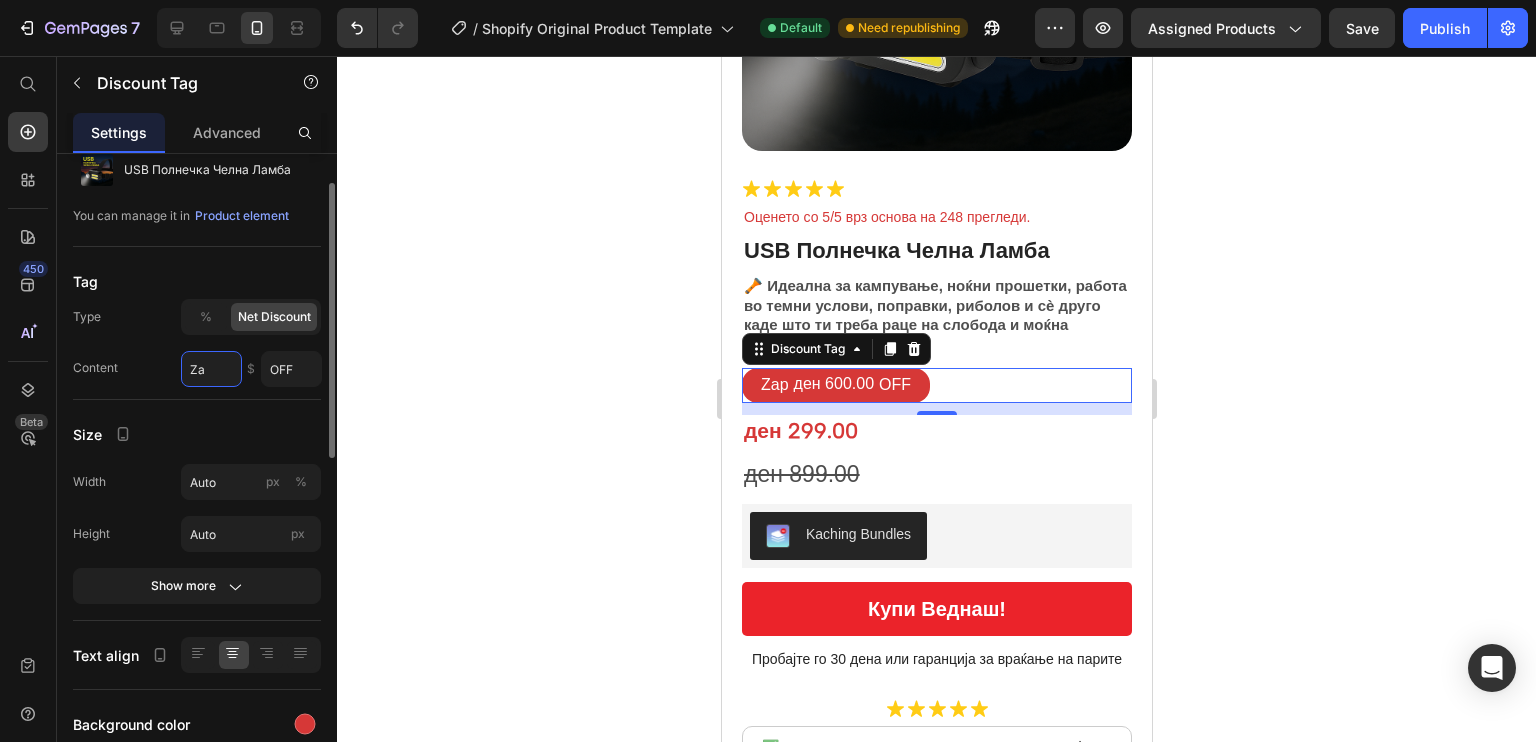 type on "Z" 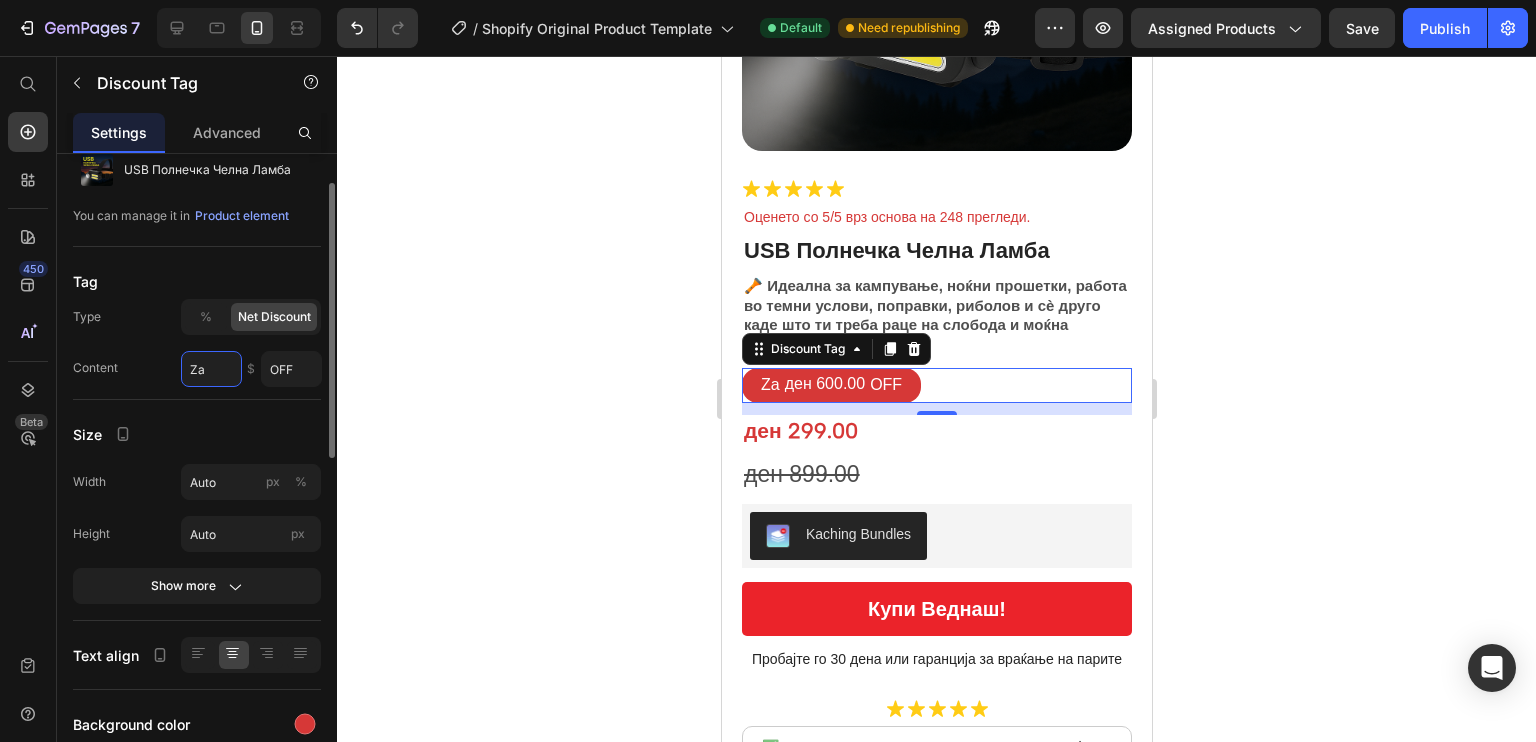 type on "Z" 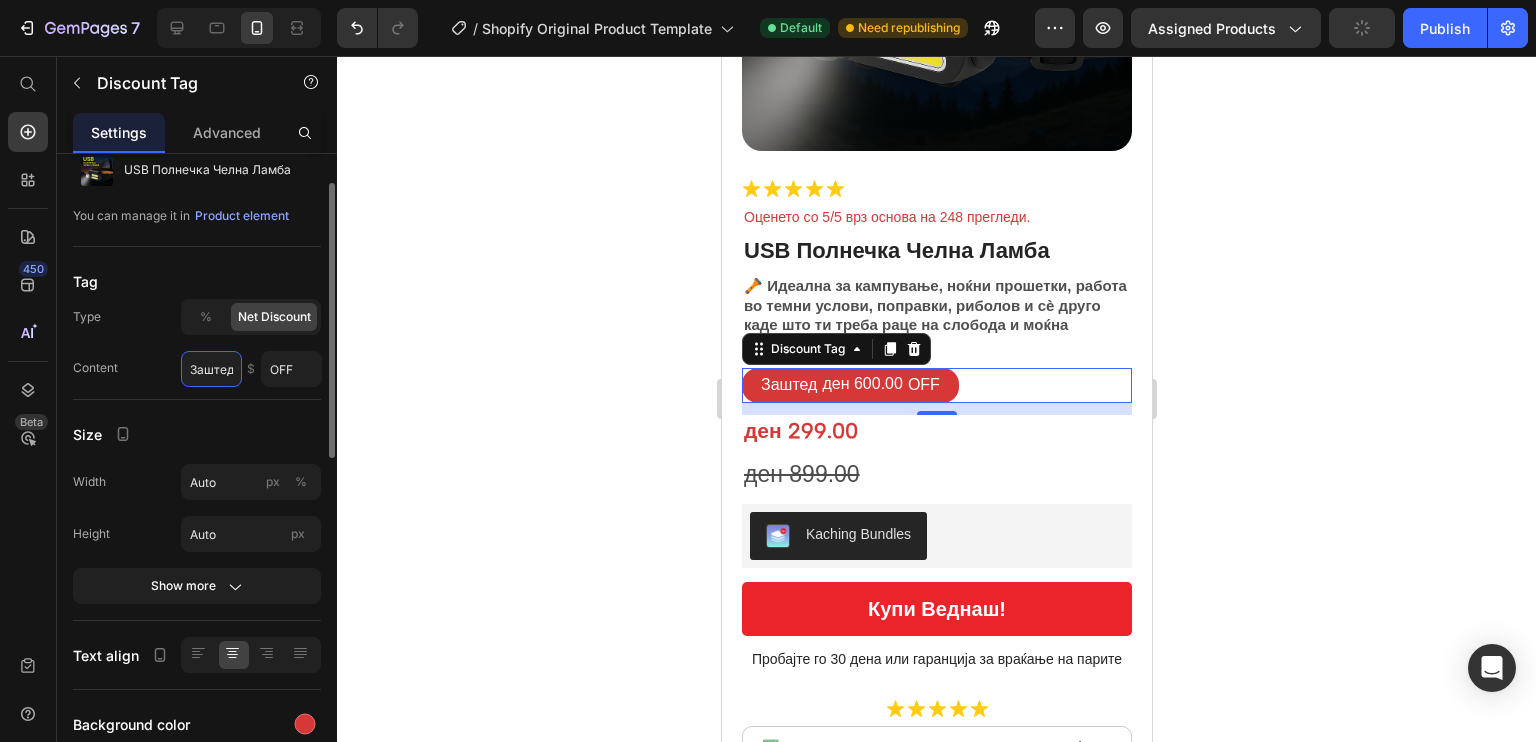 scroll, scrollTop: 0, scrollLeft: 7, axis: horizontal 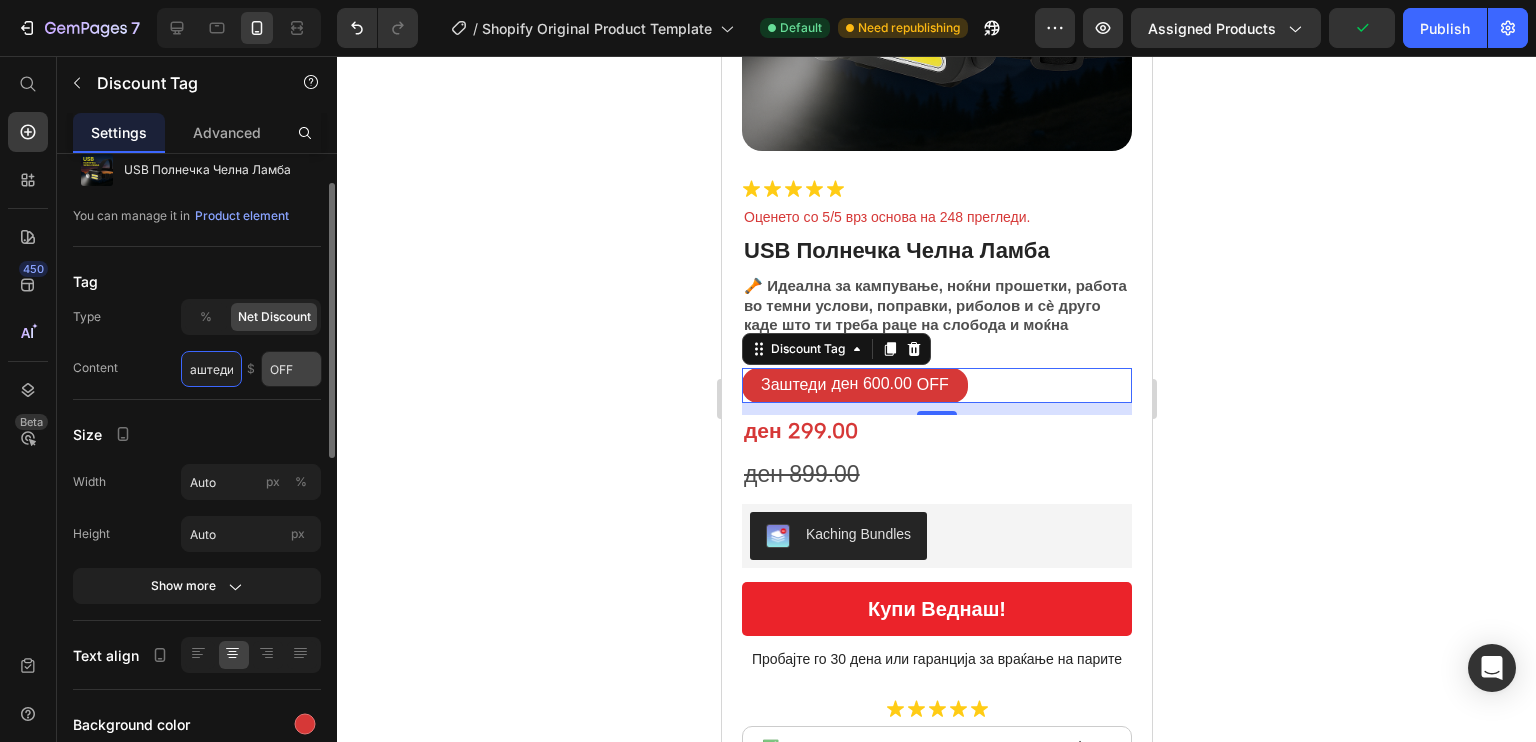 type on "Заштеди" 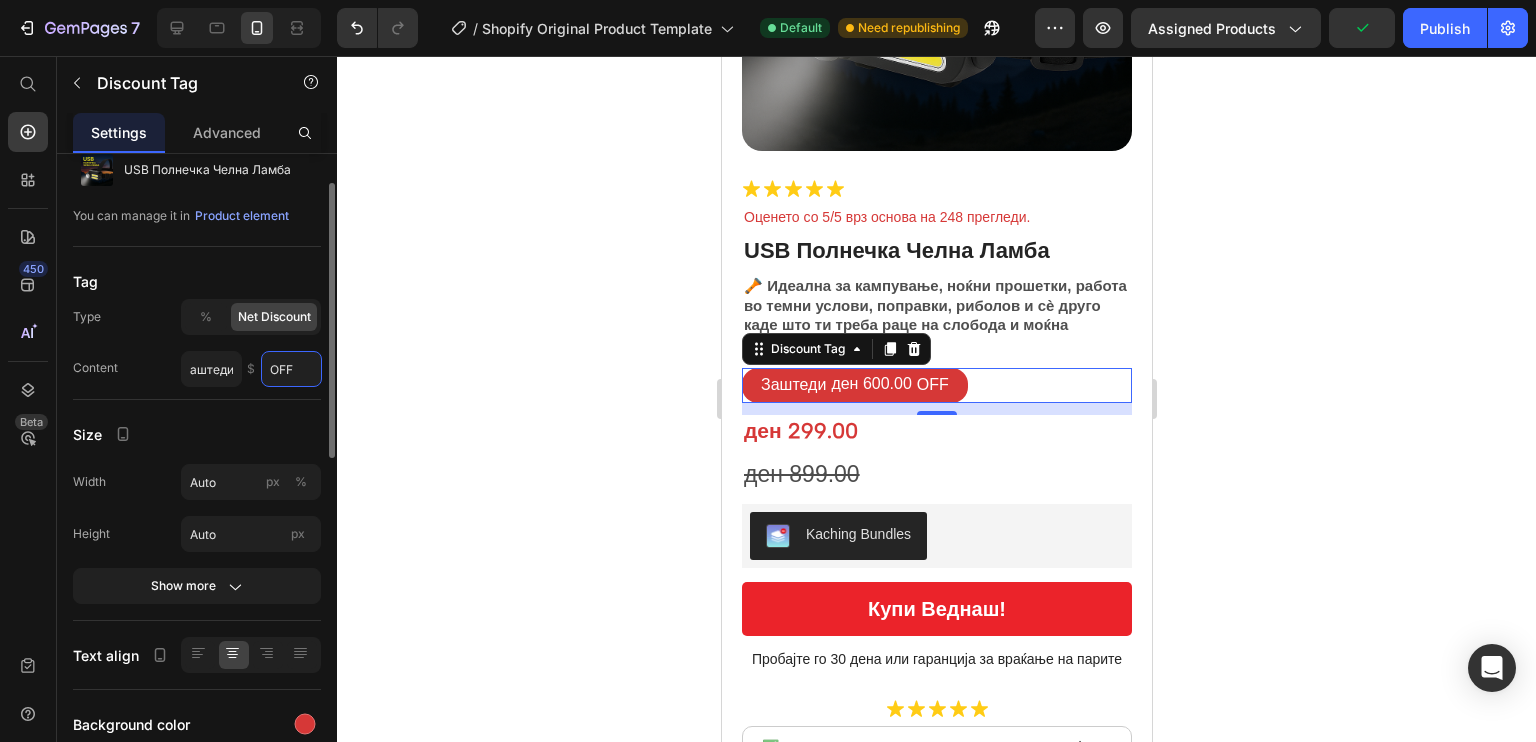 scroll, scrollTop: 0, scrollLeft: 0, axis: both 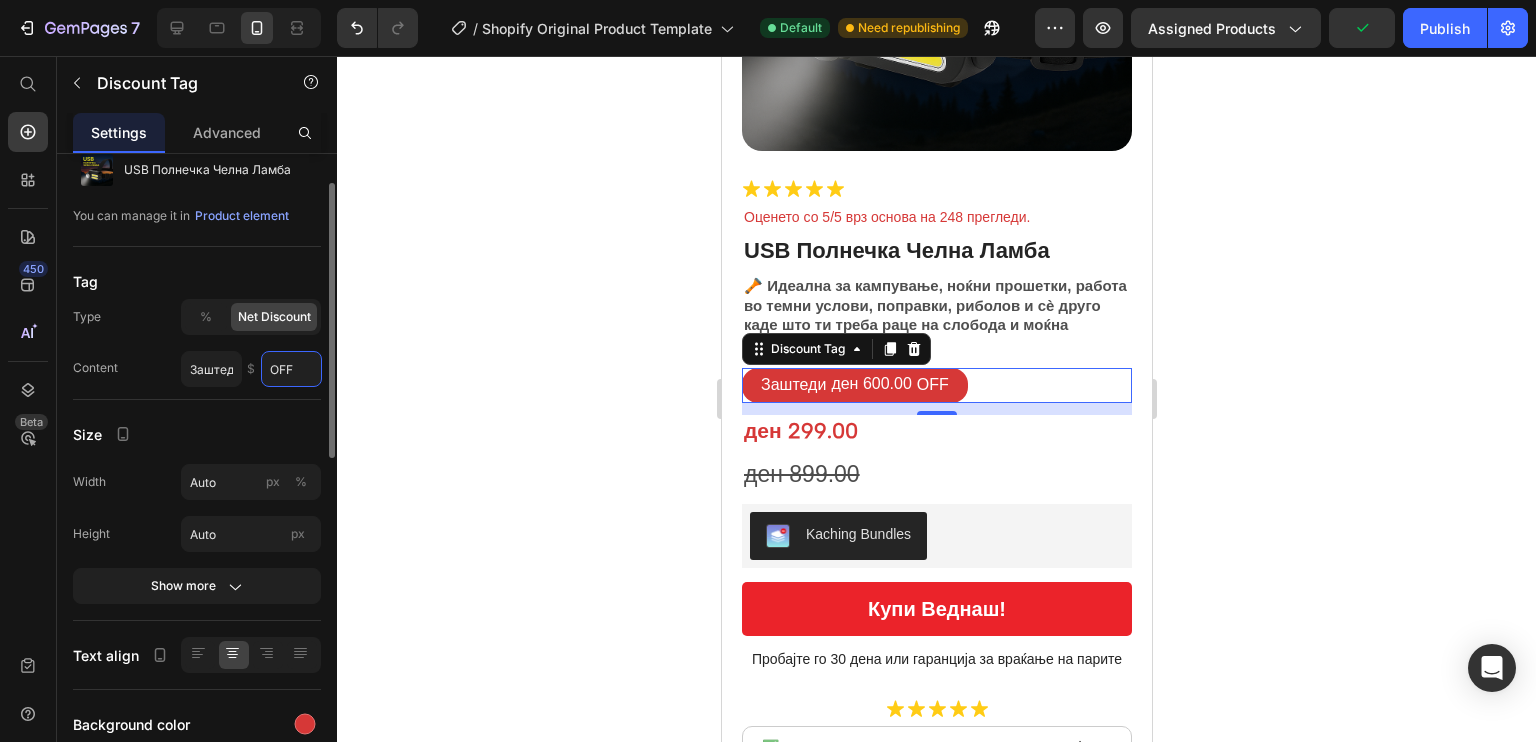 click on "OFF" at bounding box center (291, 369) 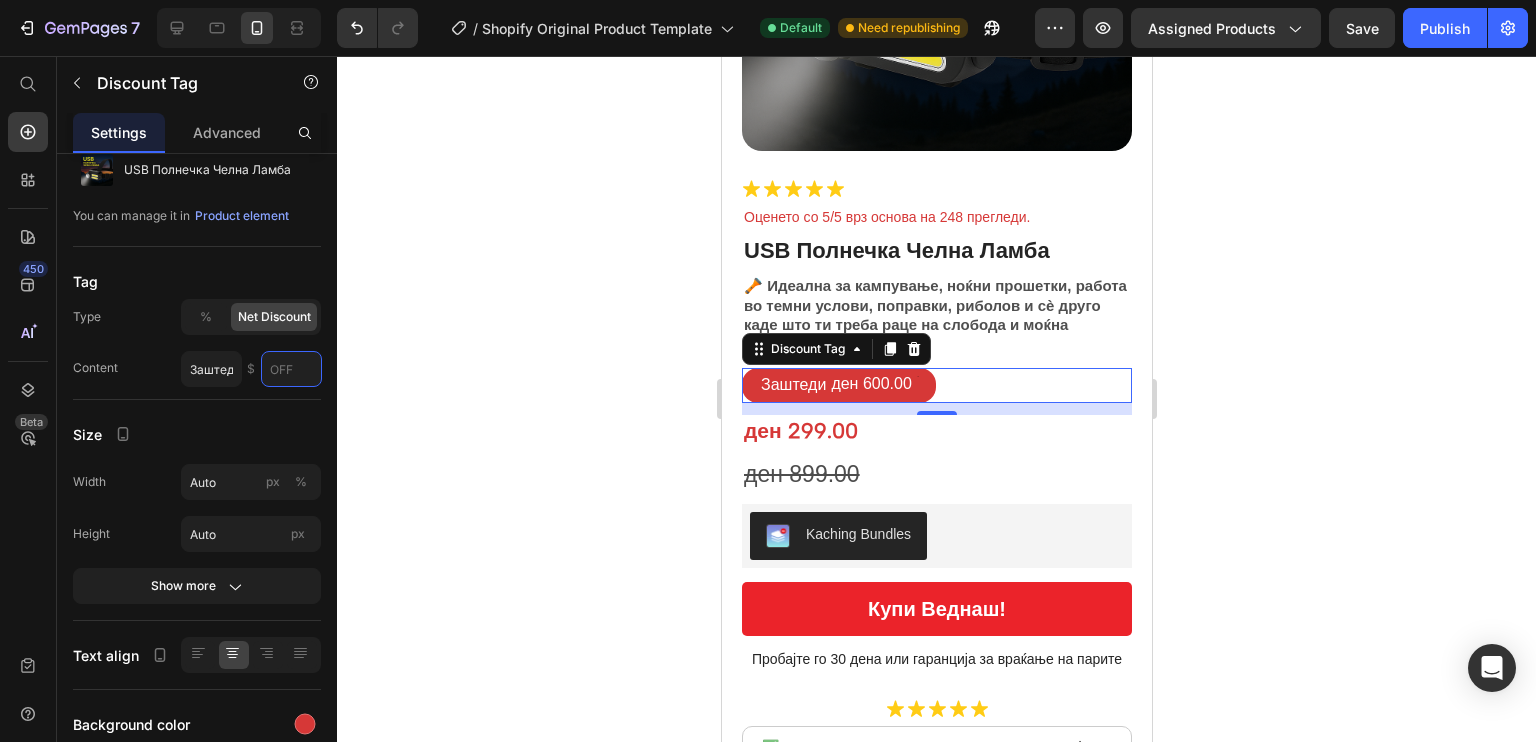 type 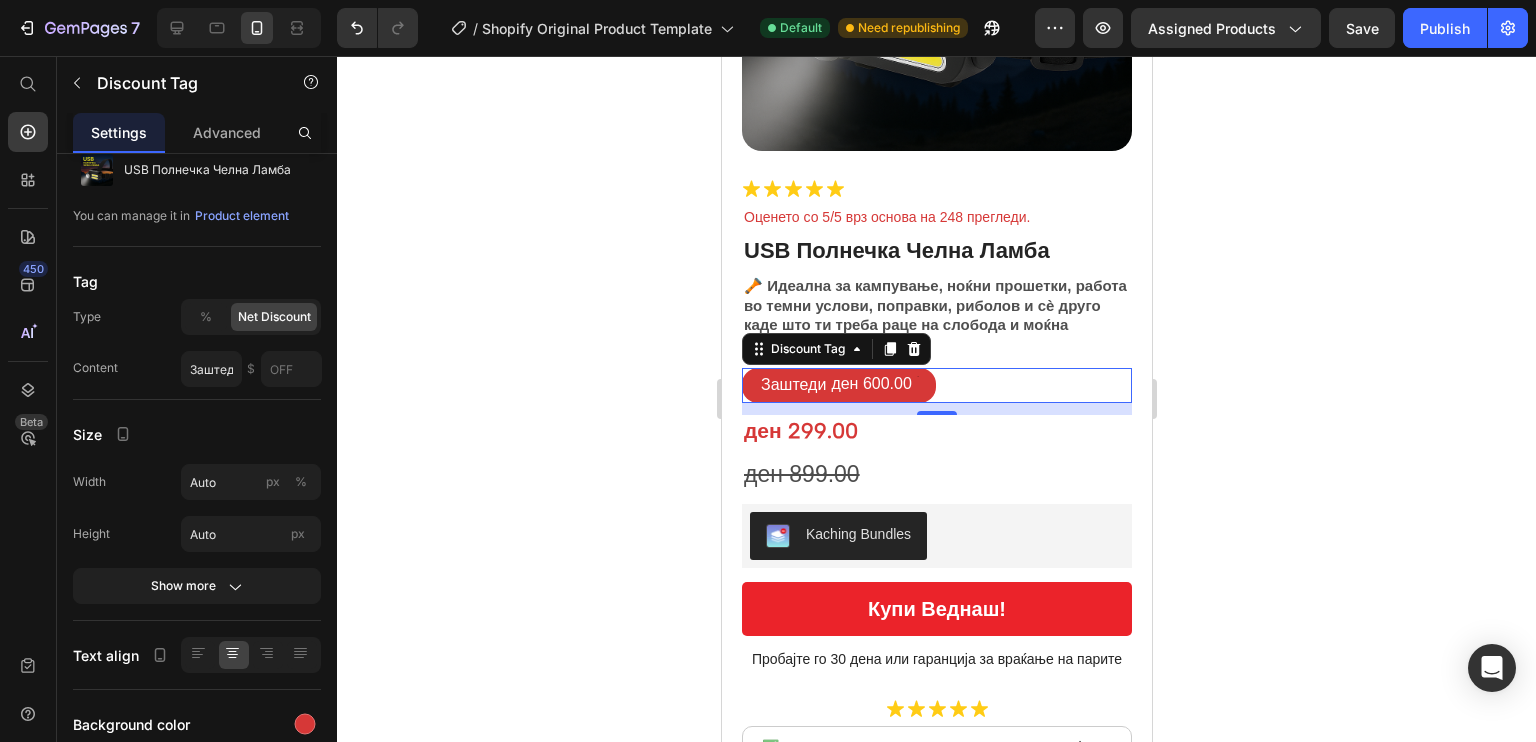 click 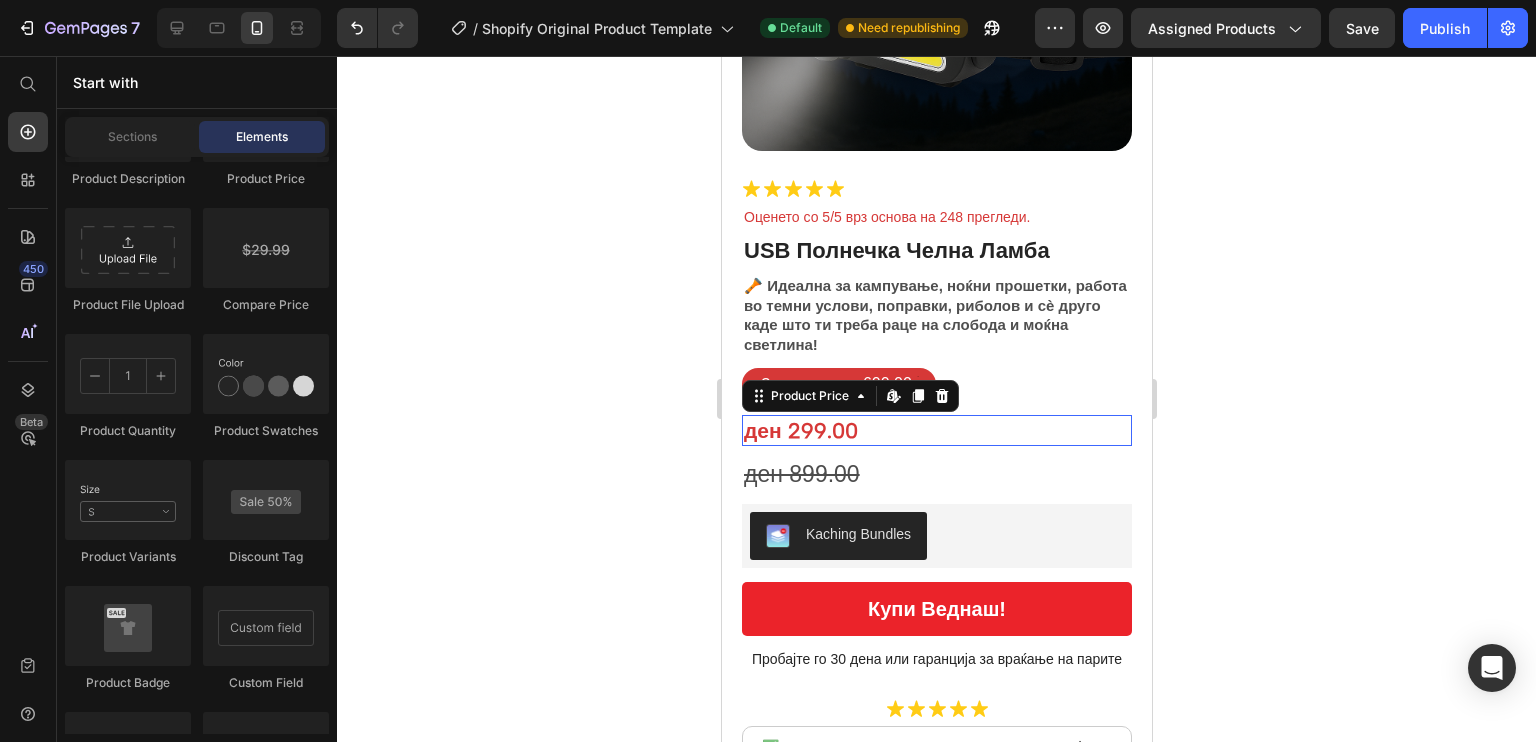 click on "Product Price   Edit content in Shopify" at bounding box center (849, 396) 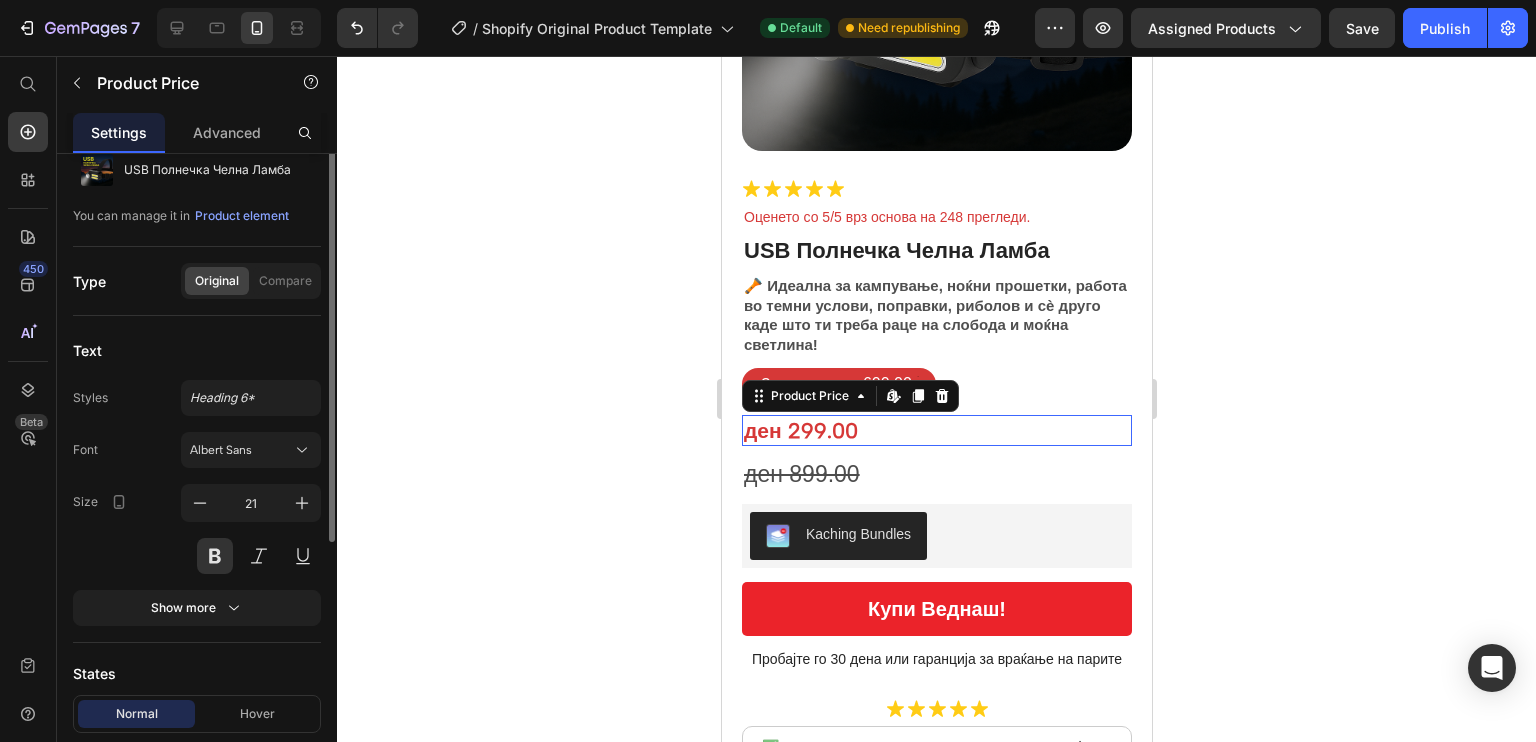 scroll, scrollTop: 0, scrollLeft: 0, axis: both 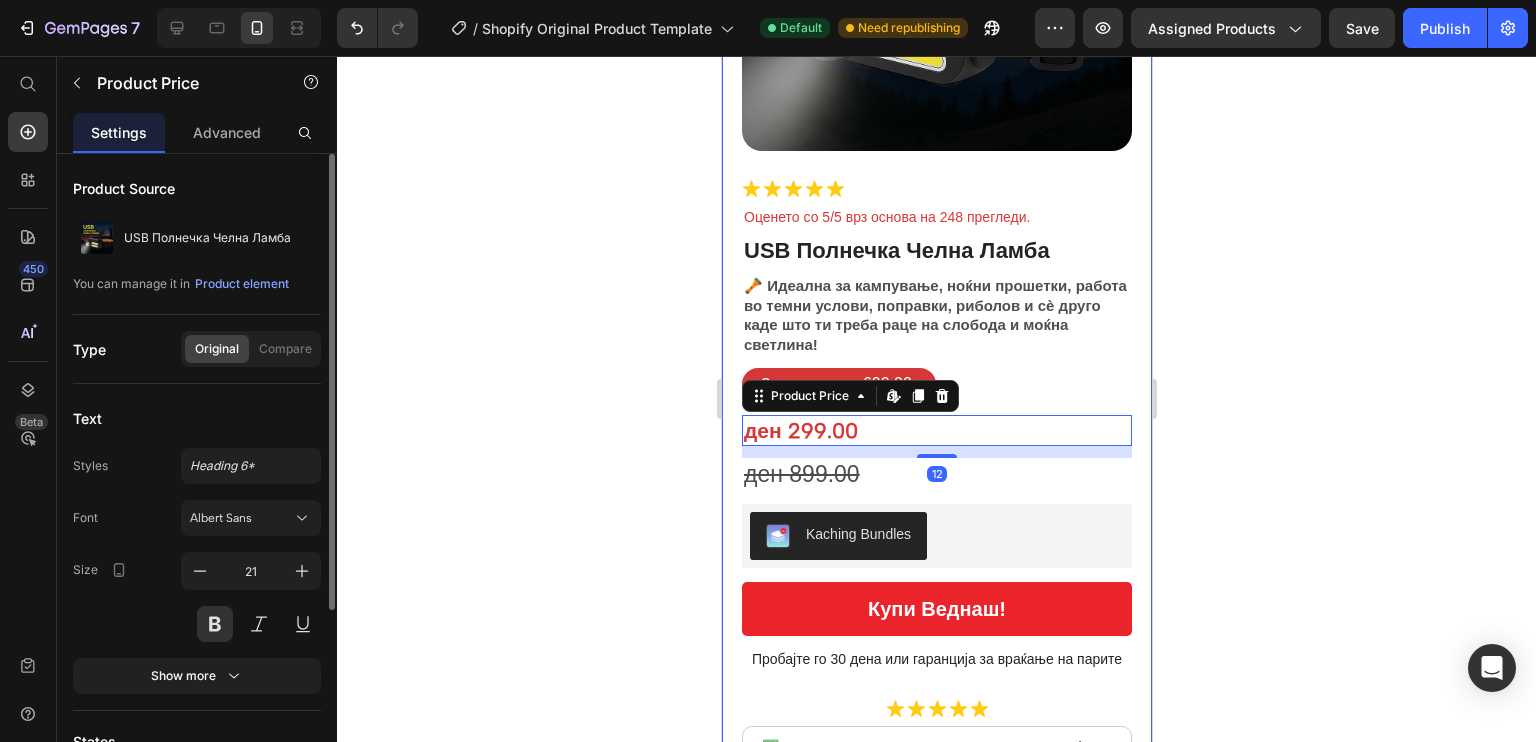 click 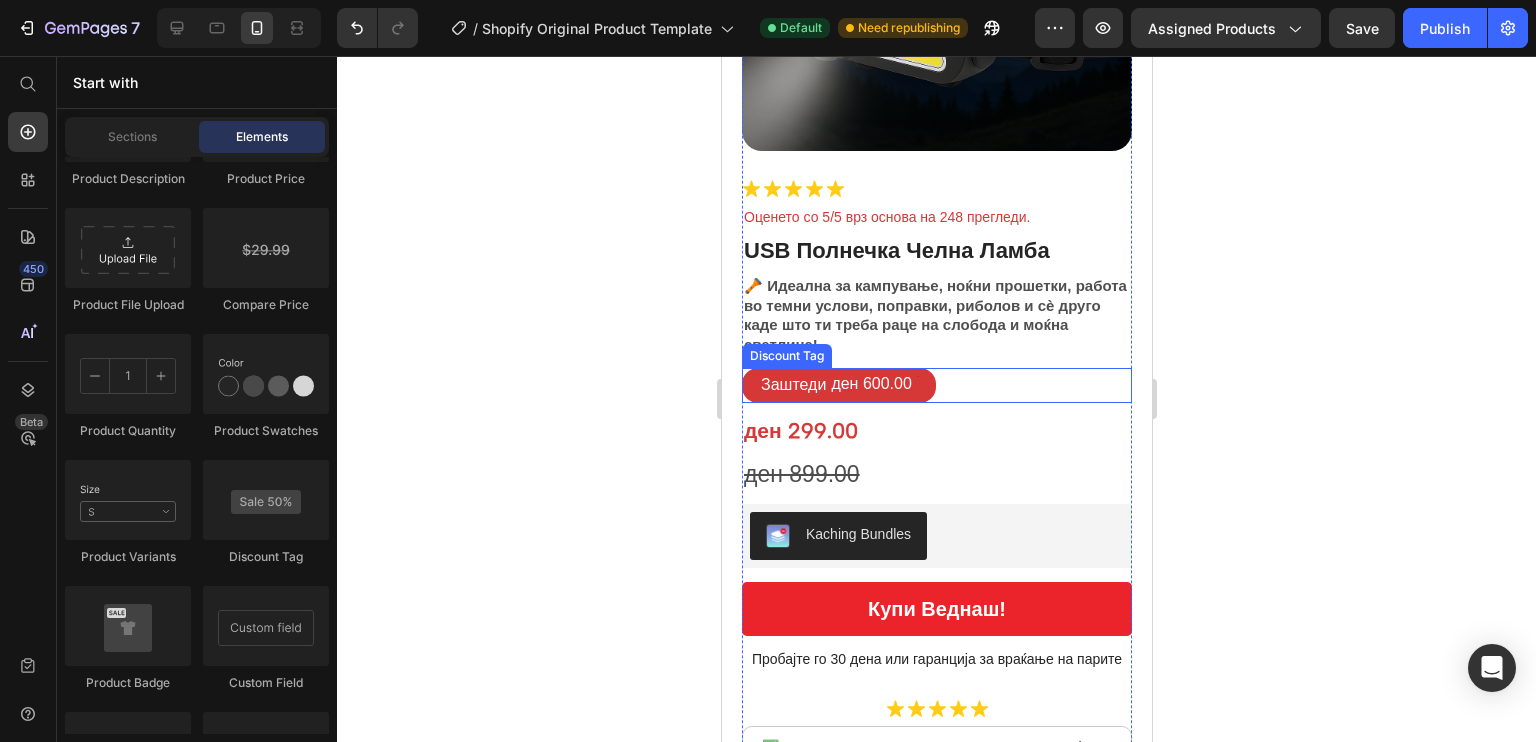 click on "ден 600.00" at bounding box center [870, 384] 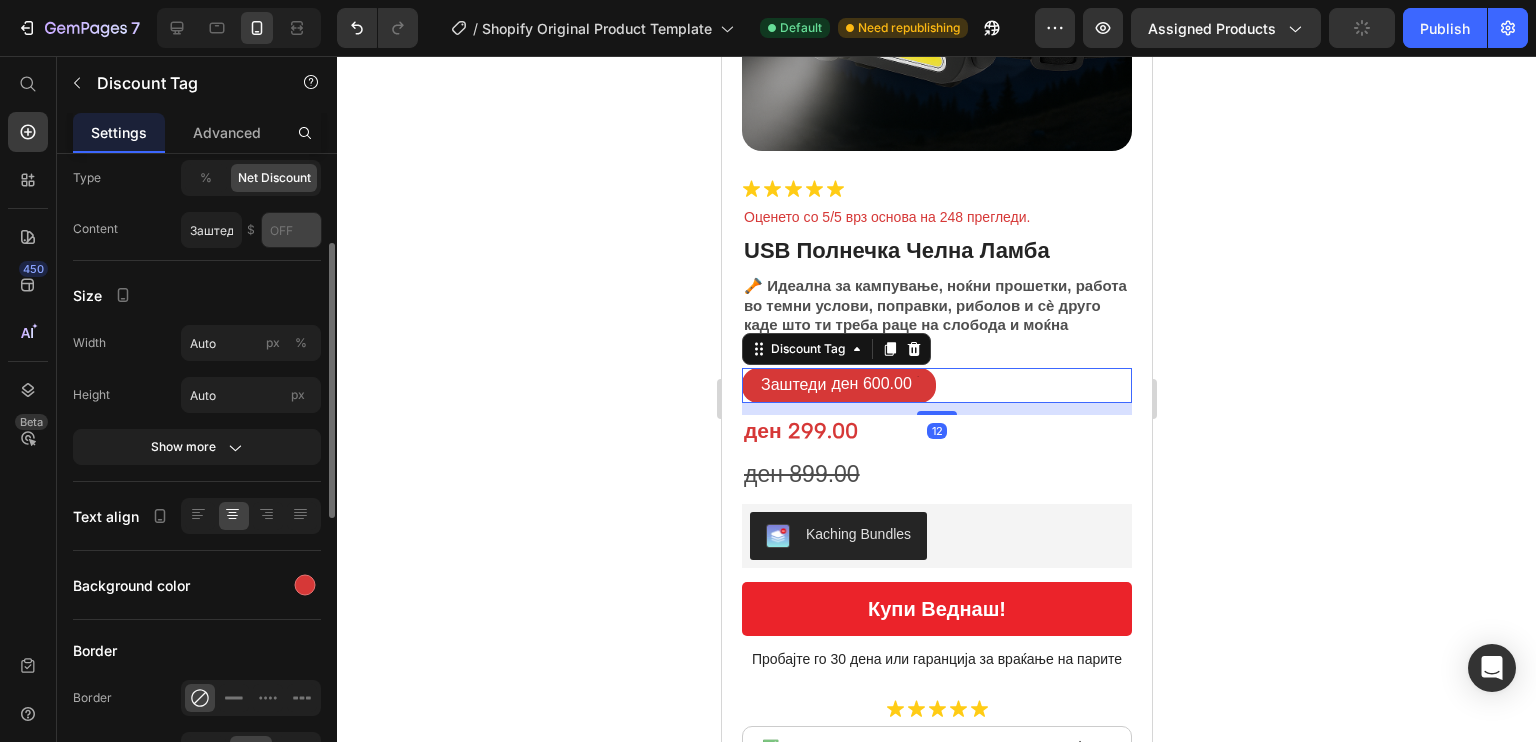 scroll, scrollTop: 208, scrollLeft: 0, axis: vertical 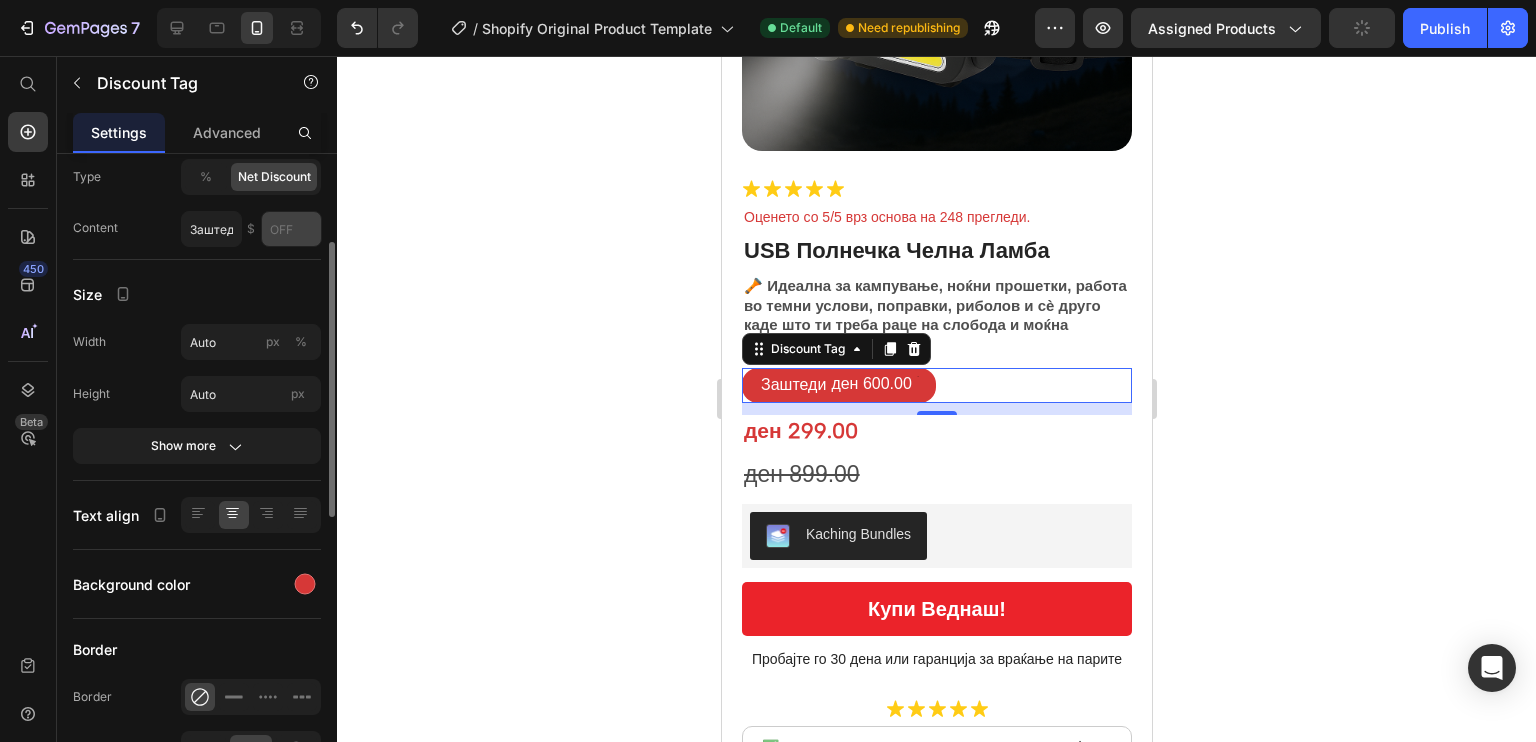 click on "Show more" 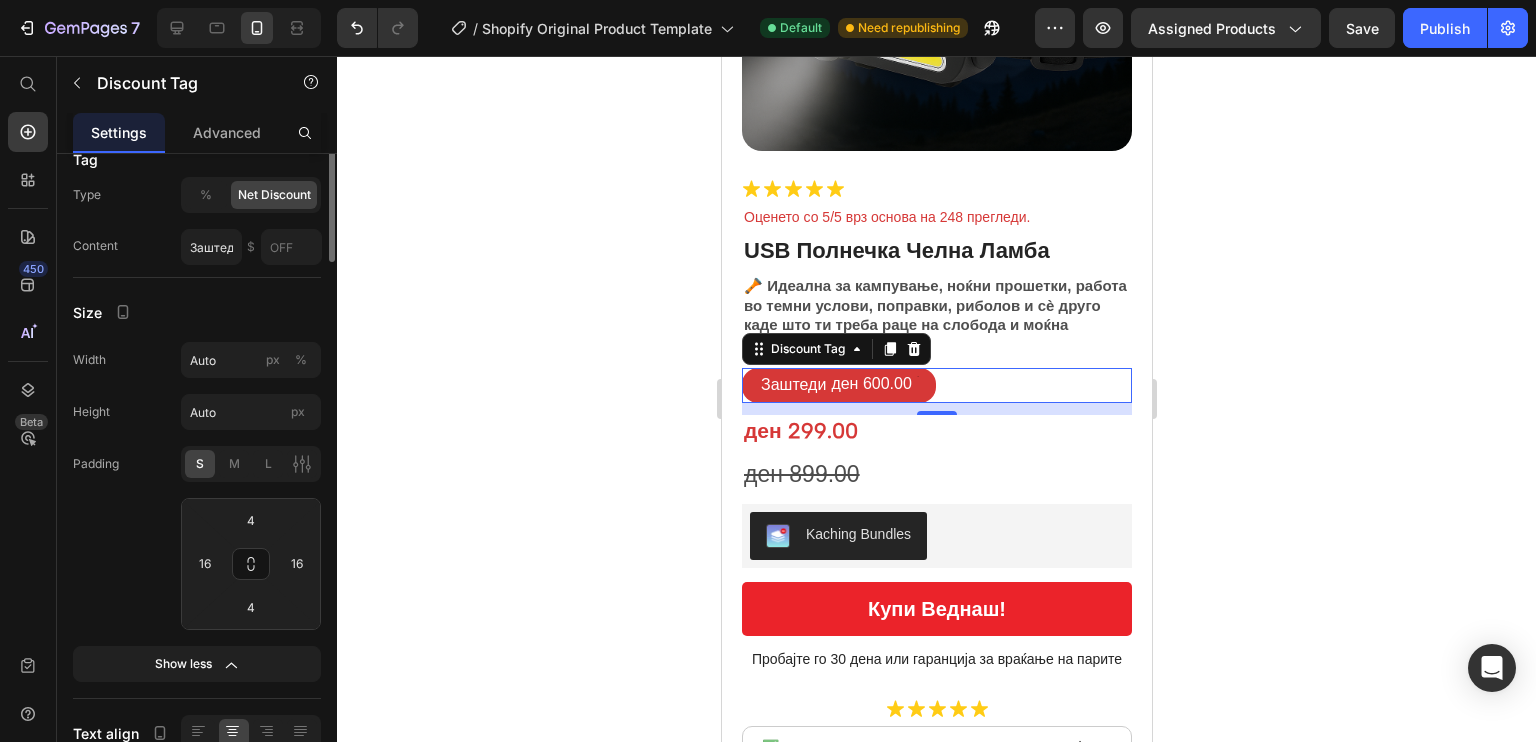 scroll, scrollTop: 40, scrollLeft: 0, axis: vertical 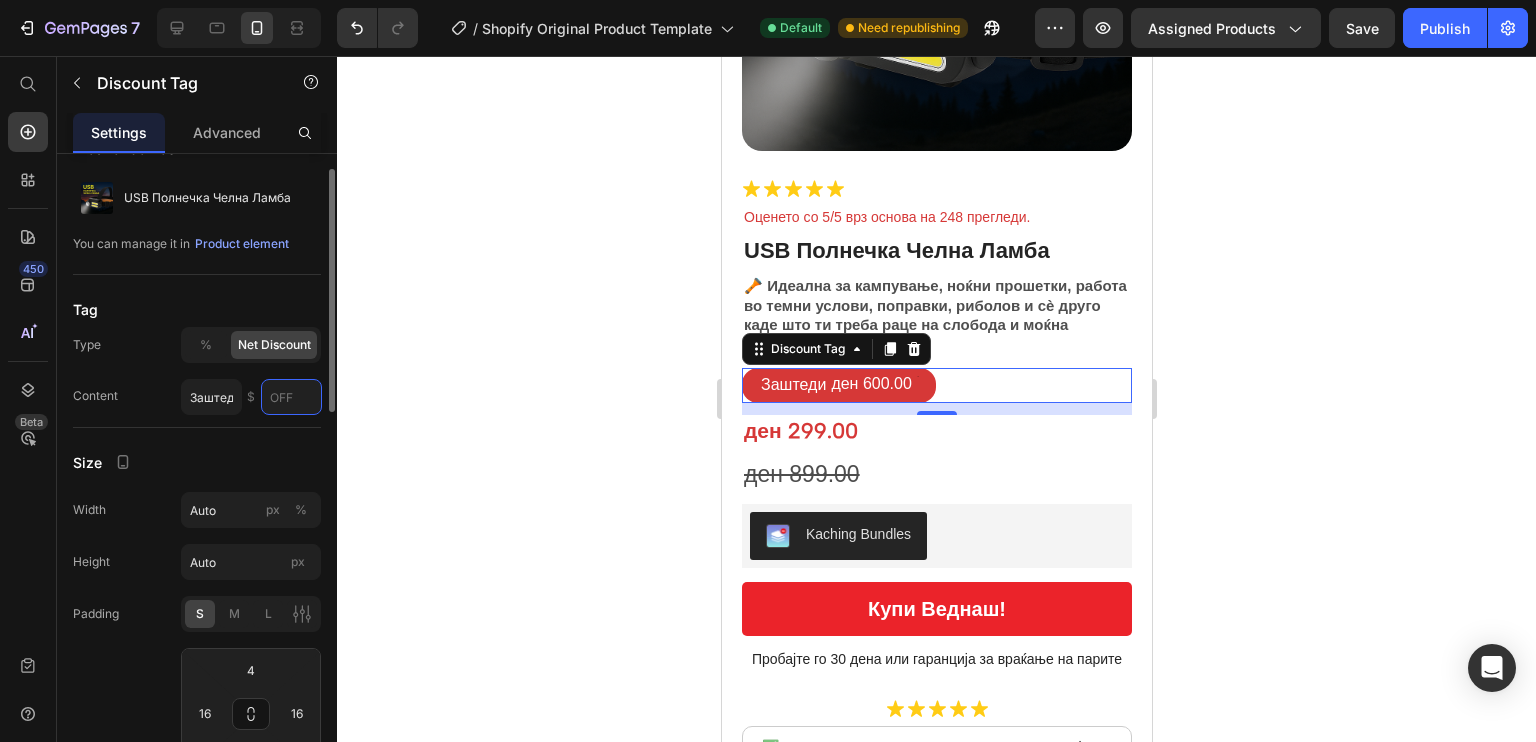 click at bounding box center [291, 397] 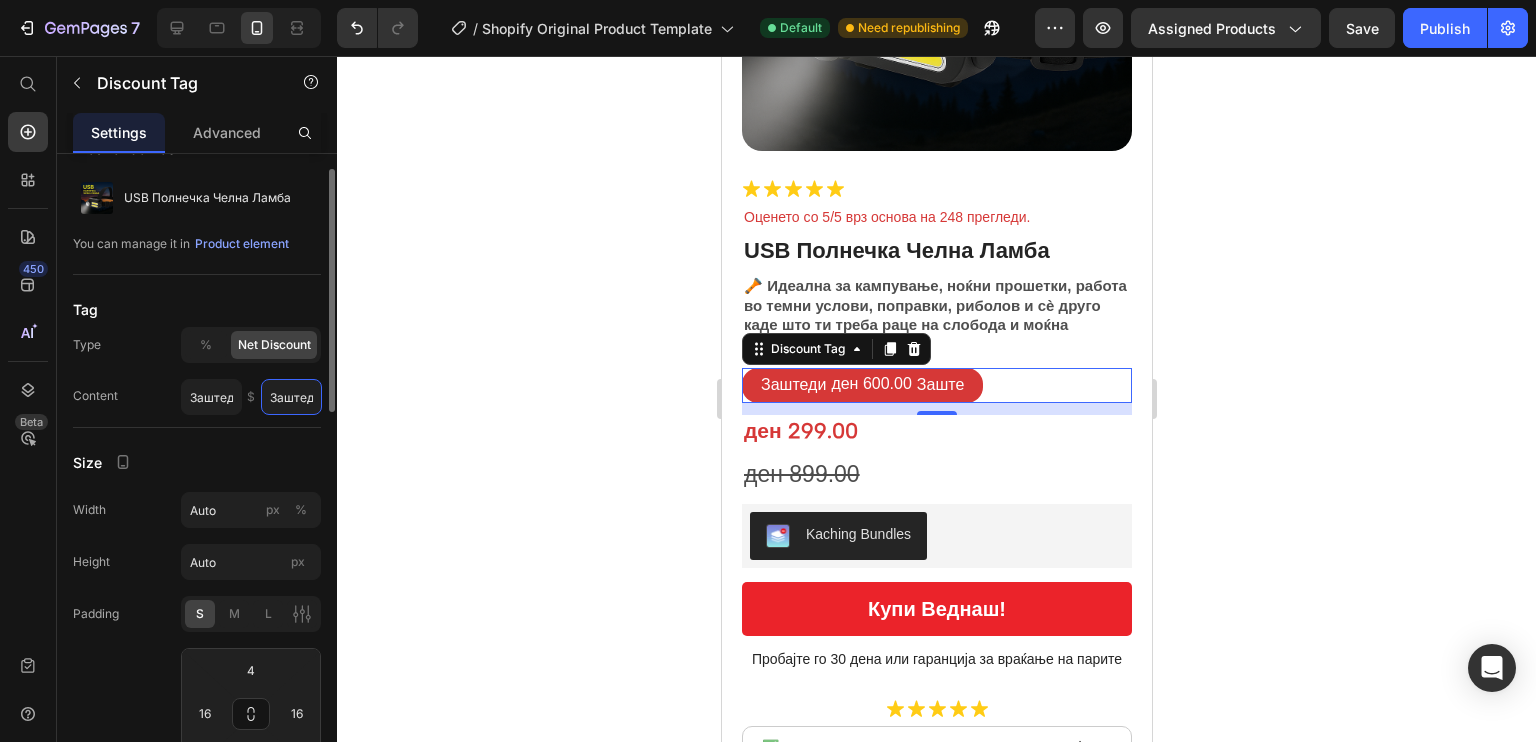 scroll, scrollTop: 0, scrollLeft: 8, axis: horizontal 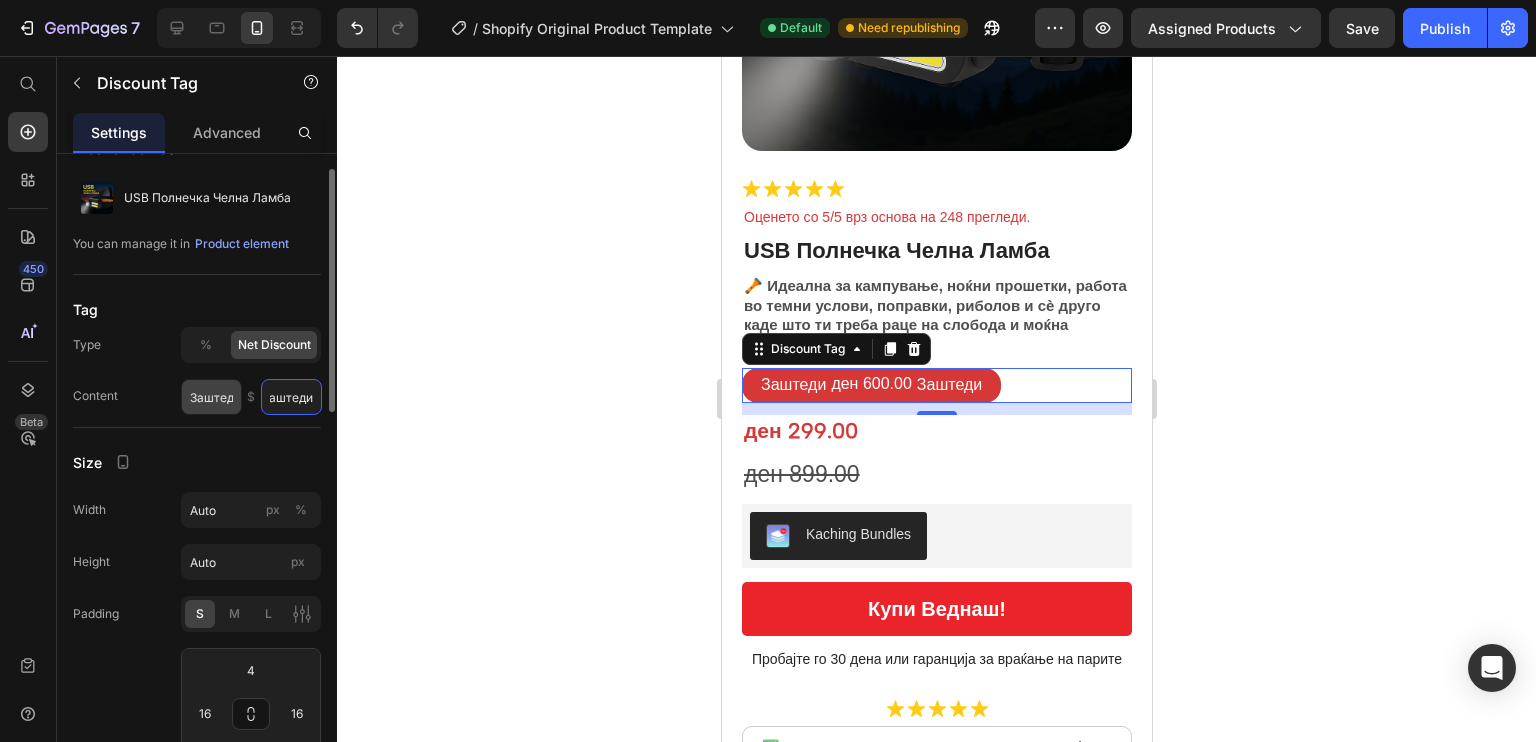 type on "Заштеди" 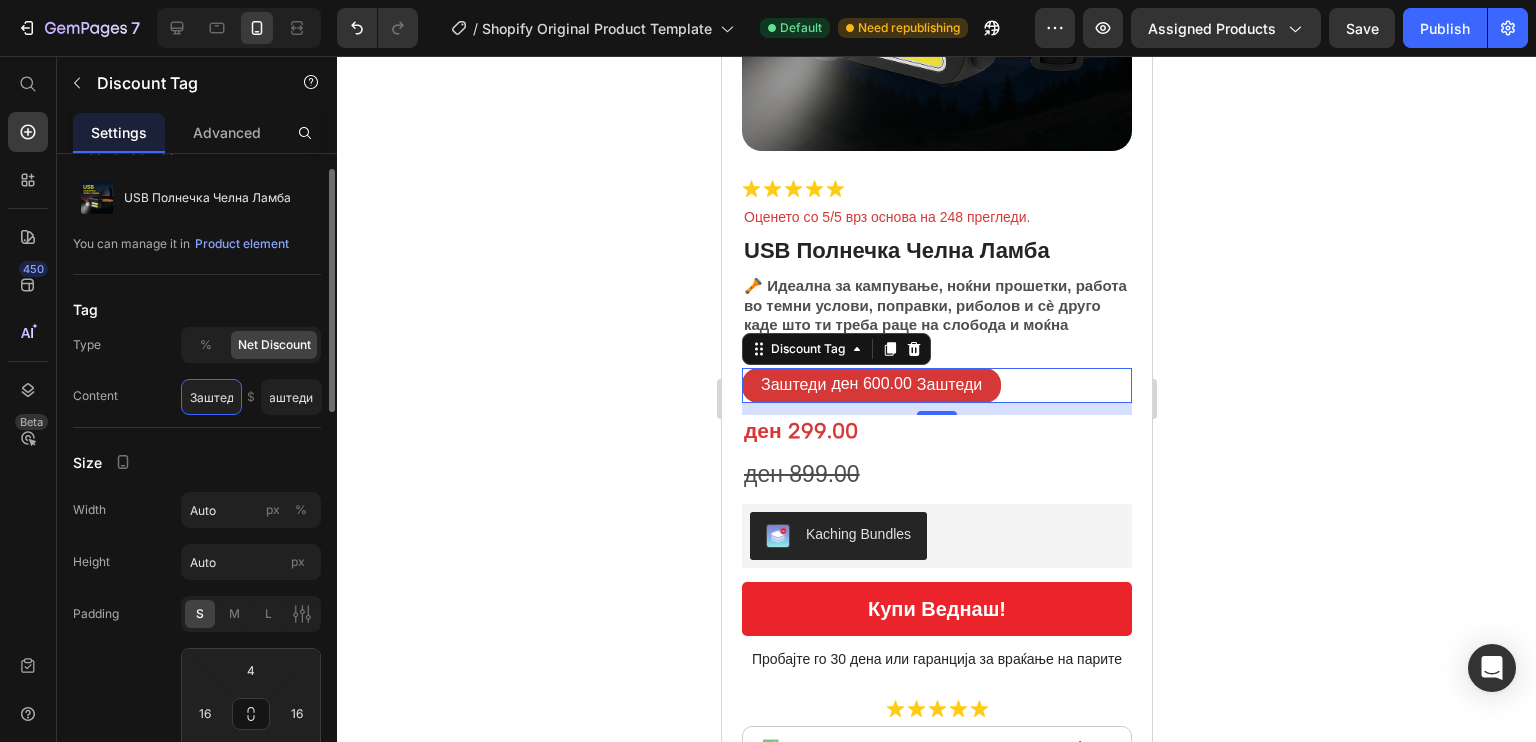 click on "Заштеди" at bounding box center (211, 397) 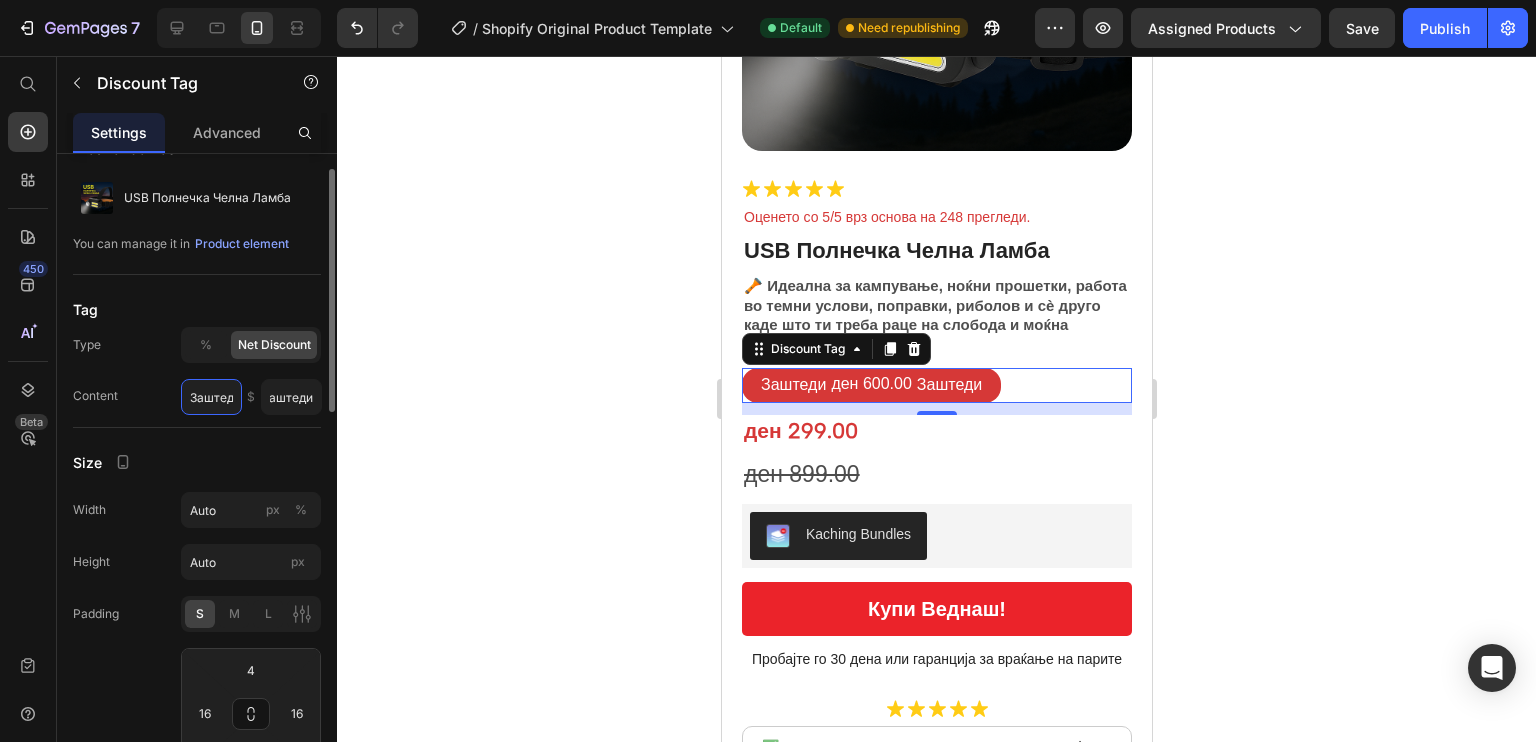 scroll, scrollTop: 0, scrollLeft: 0, axis: both 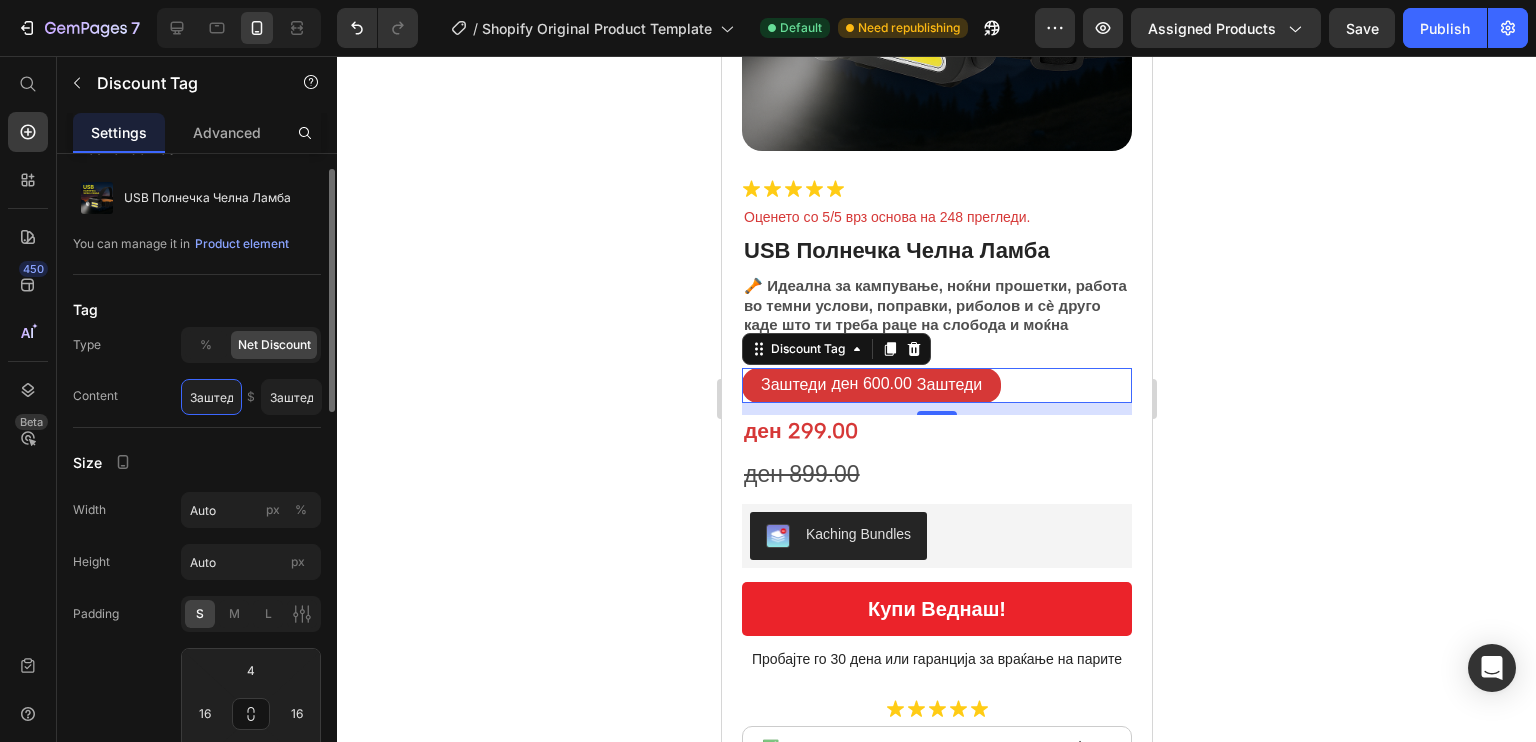 click on "Заштеди" at bounding box center [211, 397] 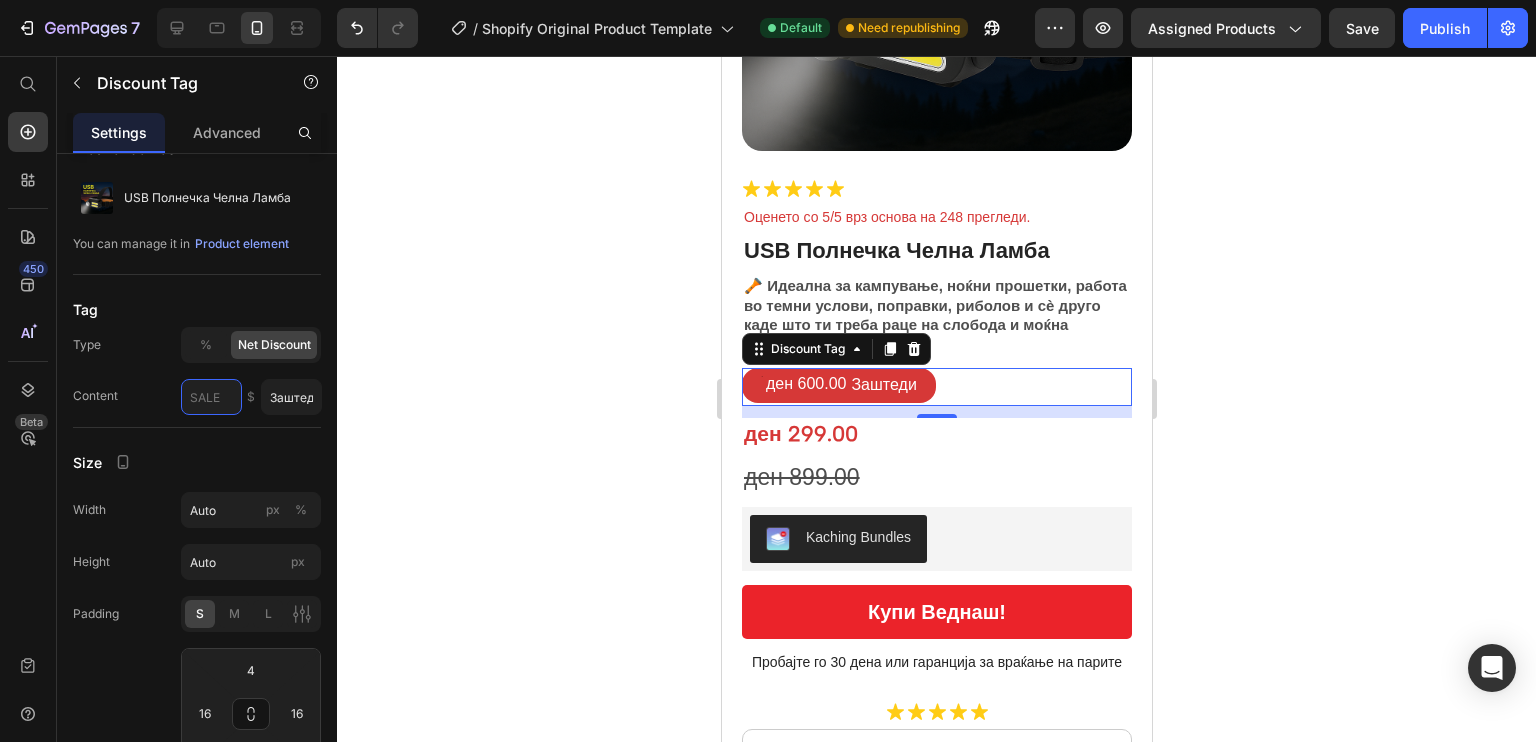type 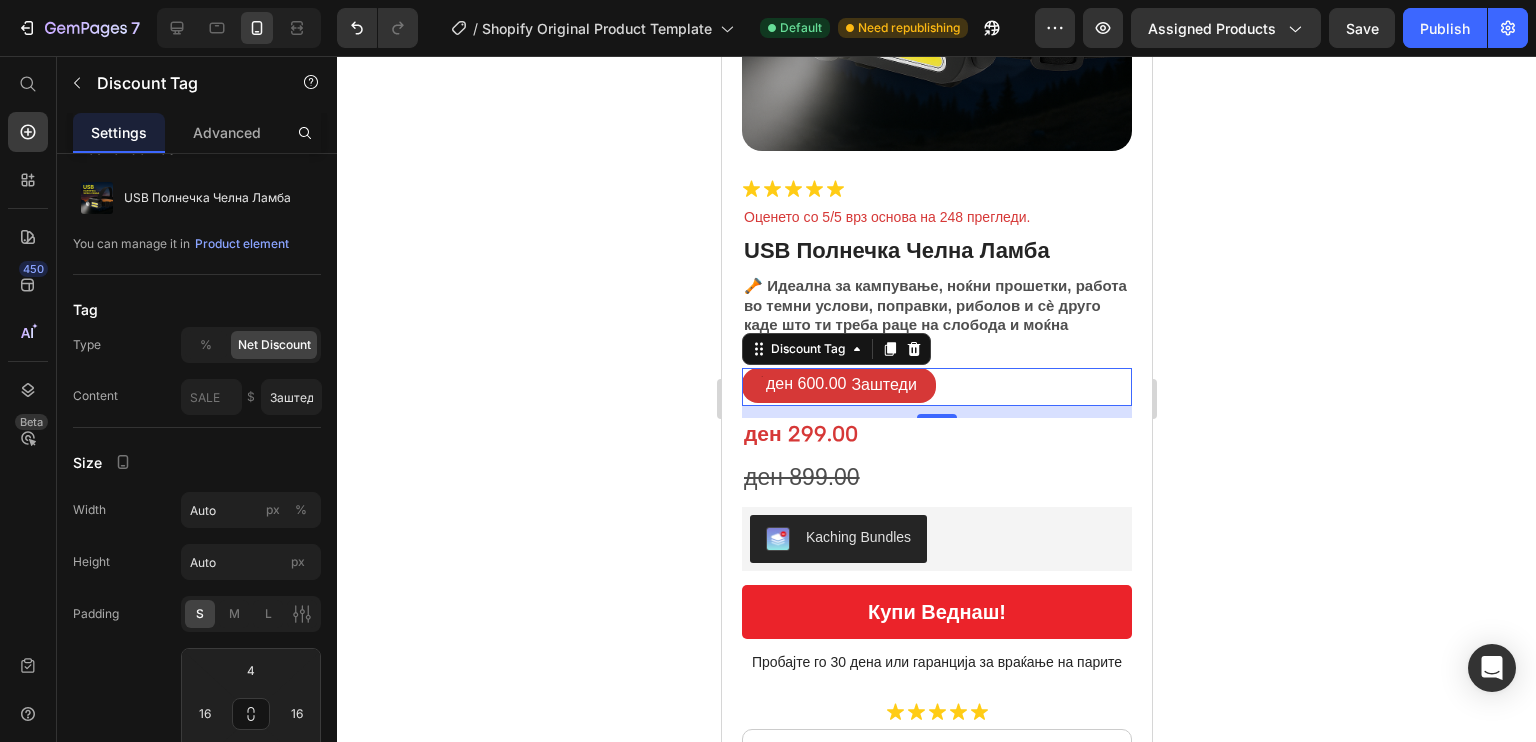 click 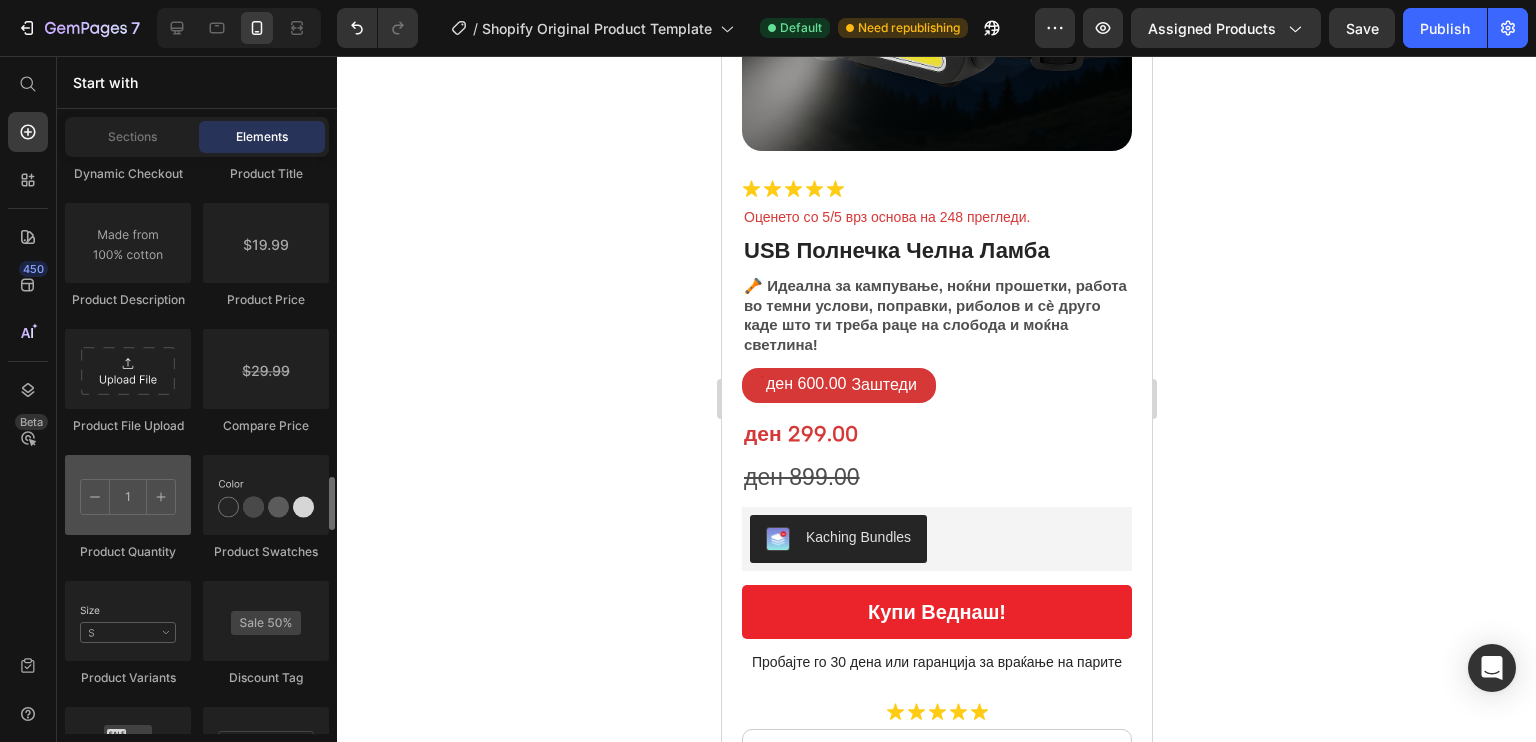 scroll, scrollTop: 3434, scrollLeft: 0, axis: vertical 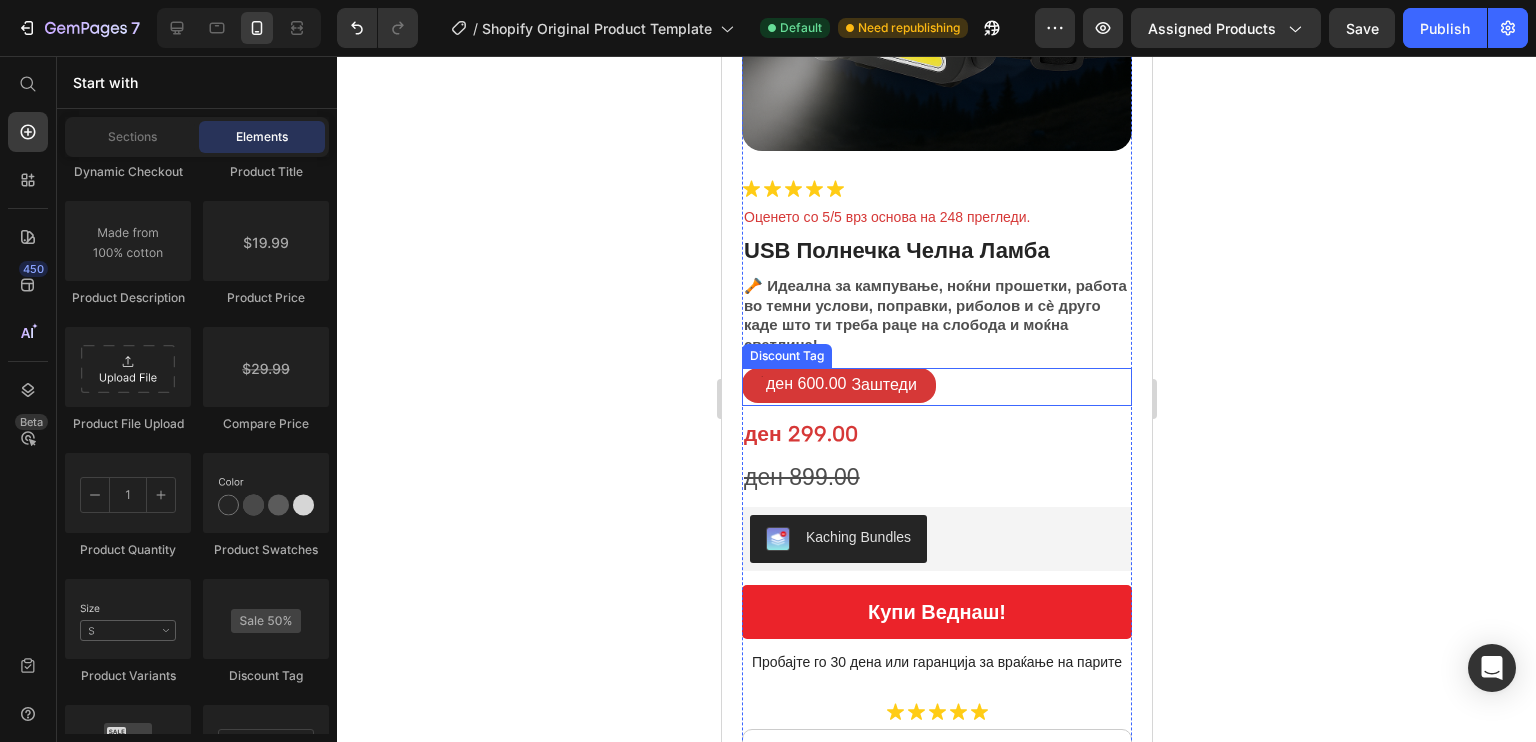 click on "Заштеди" at bounding box center [882, 385] 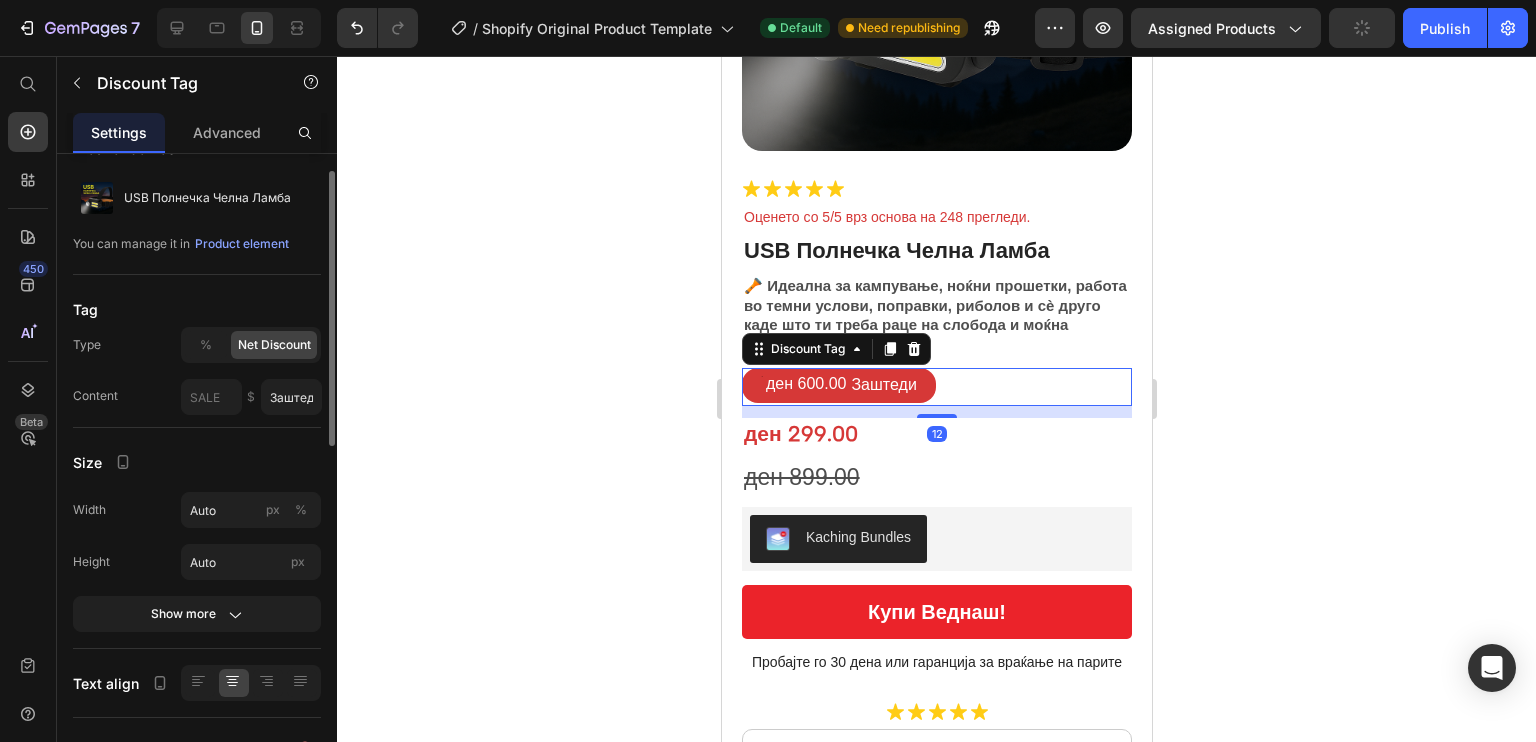 scroll, scrollTop: 40, scrollLeft: 0, axis: vertical 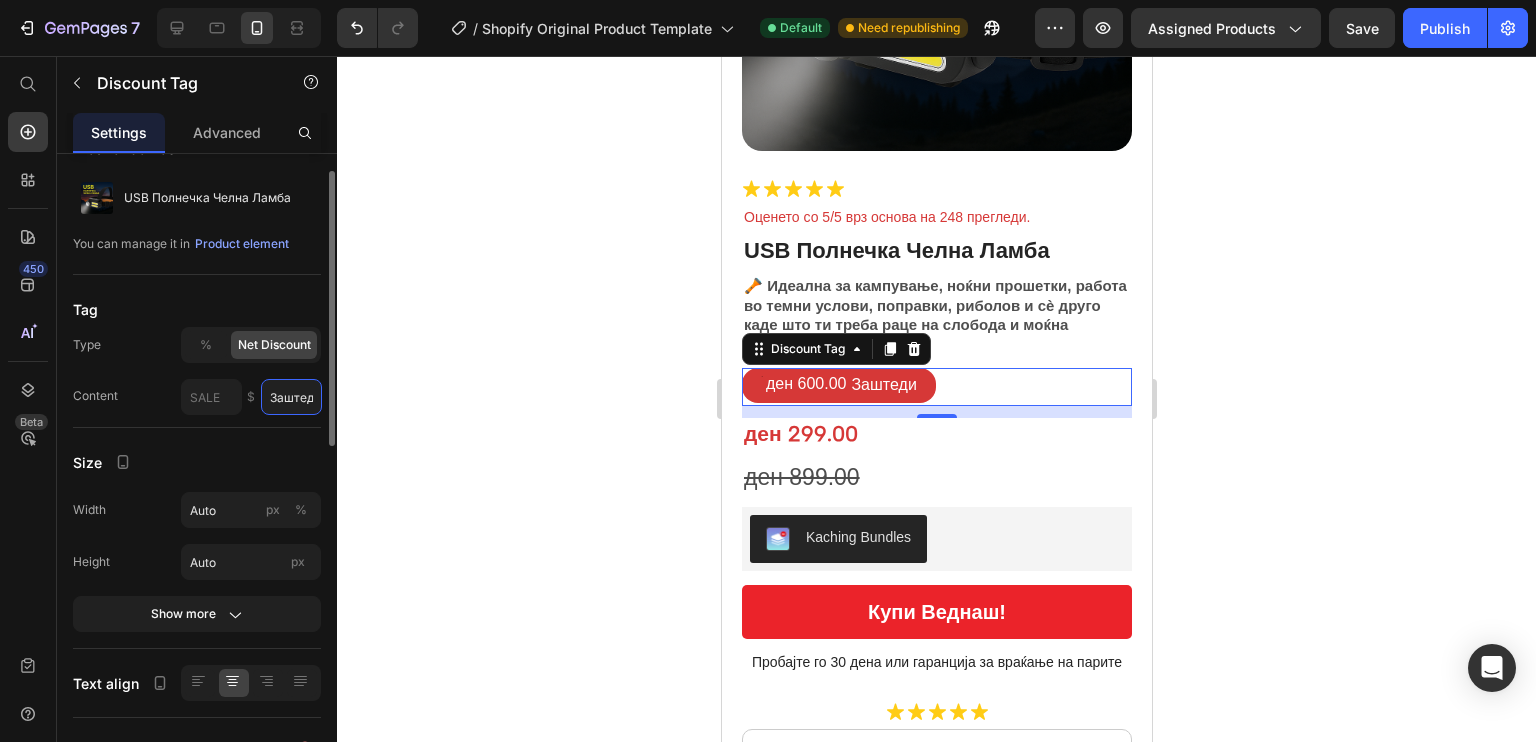 click on "Заштеди" at bounding box center (291, 397) 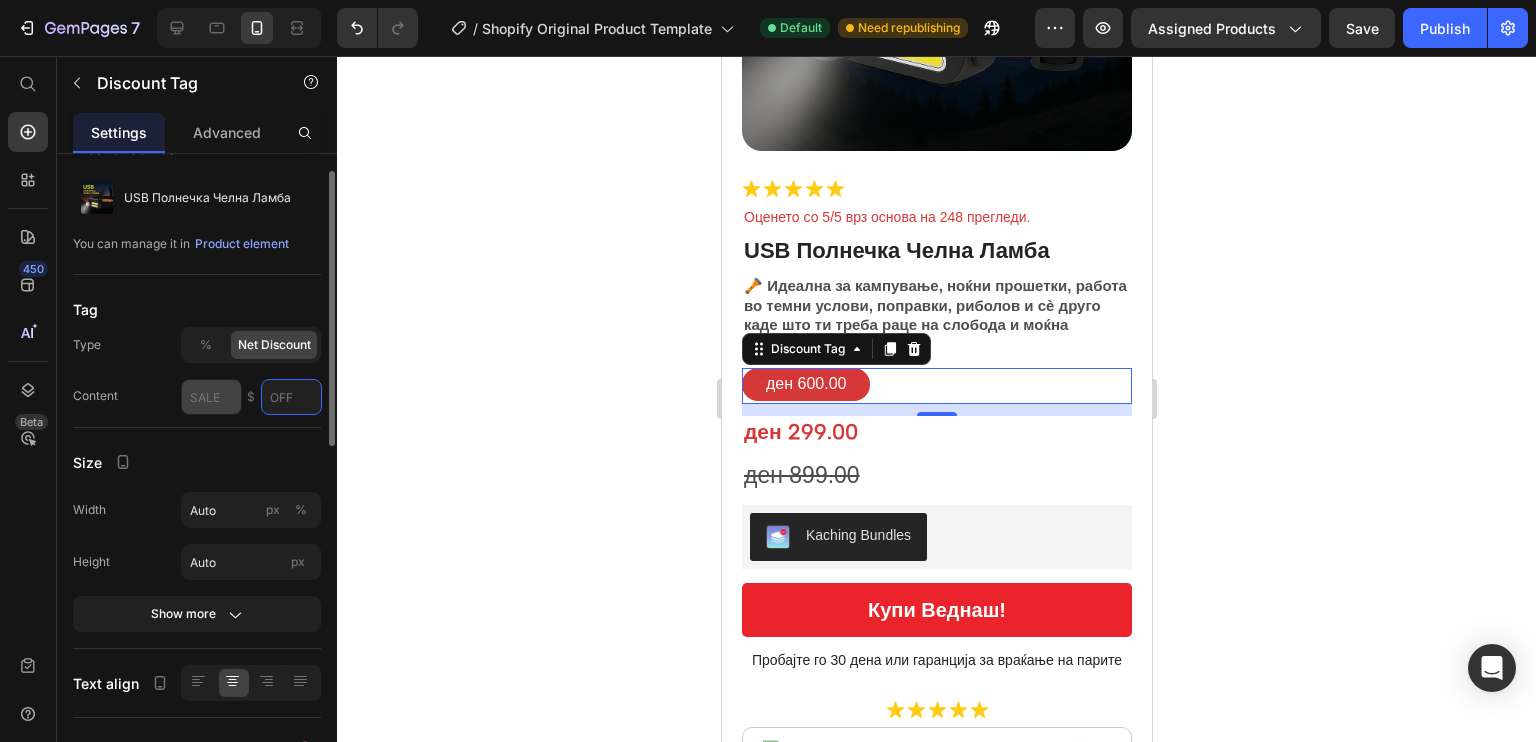type 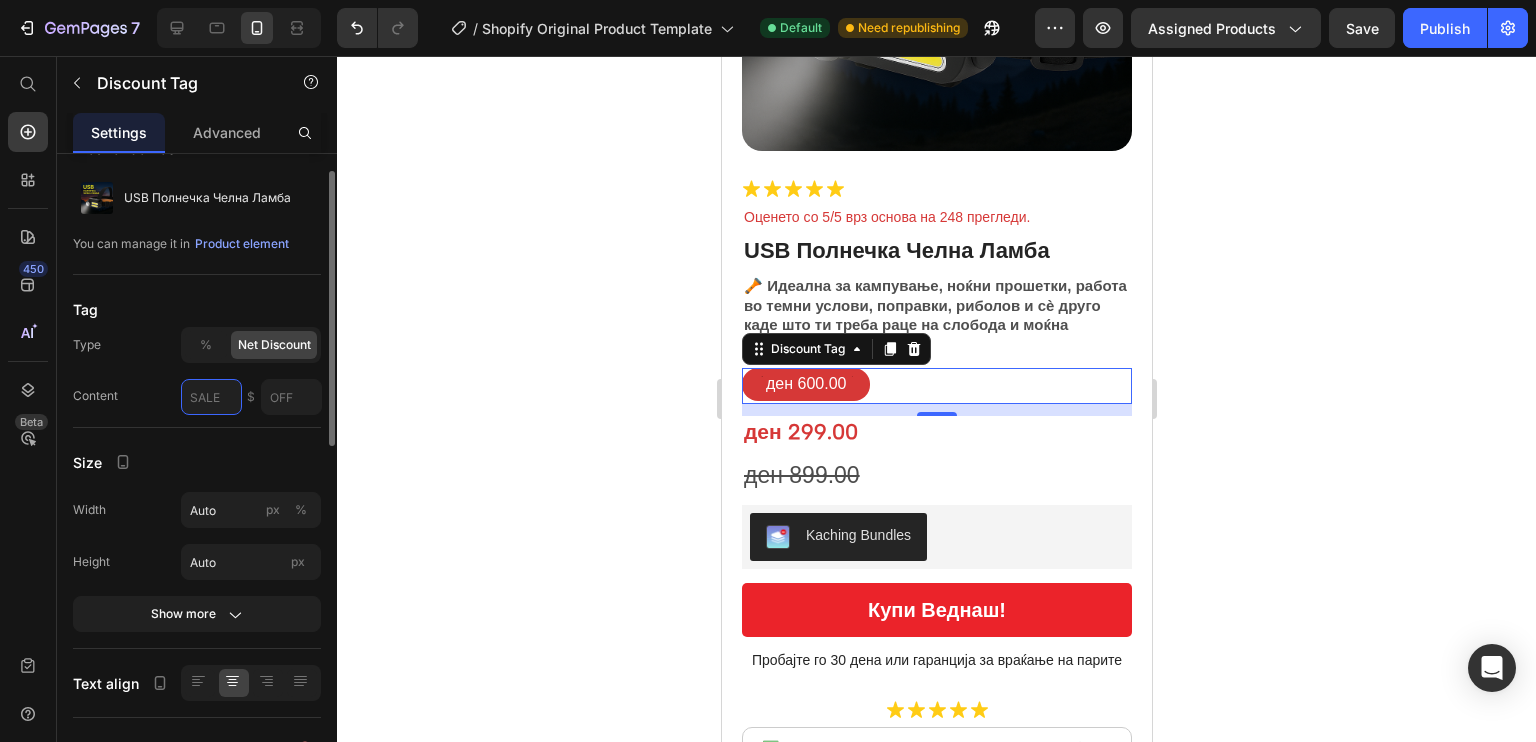 click at bounding box center [211, 397] 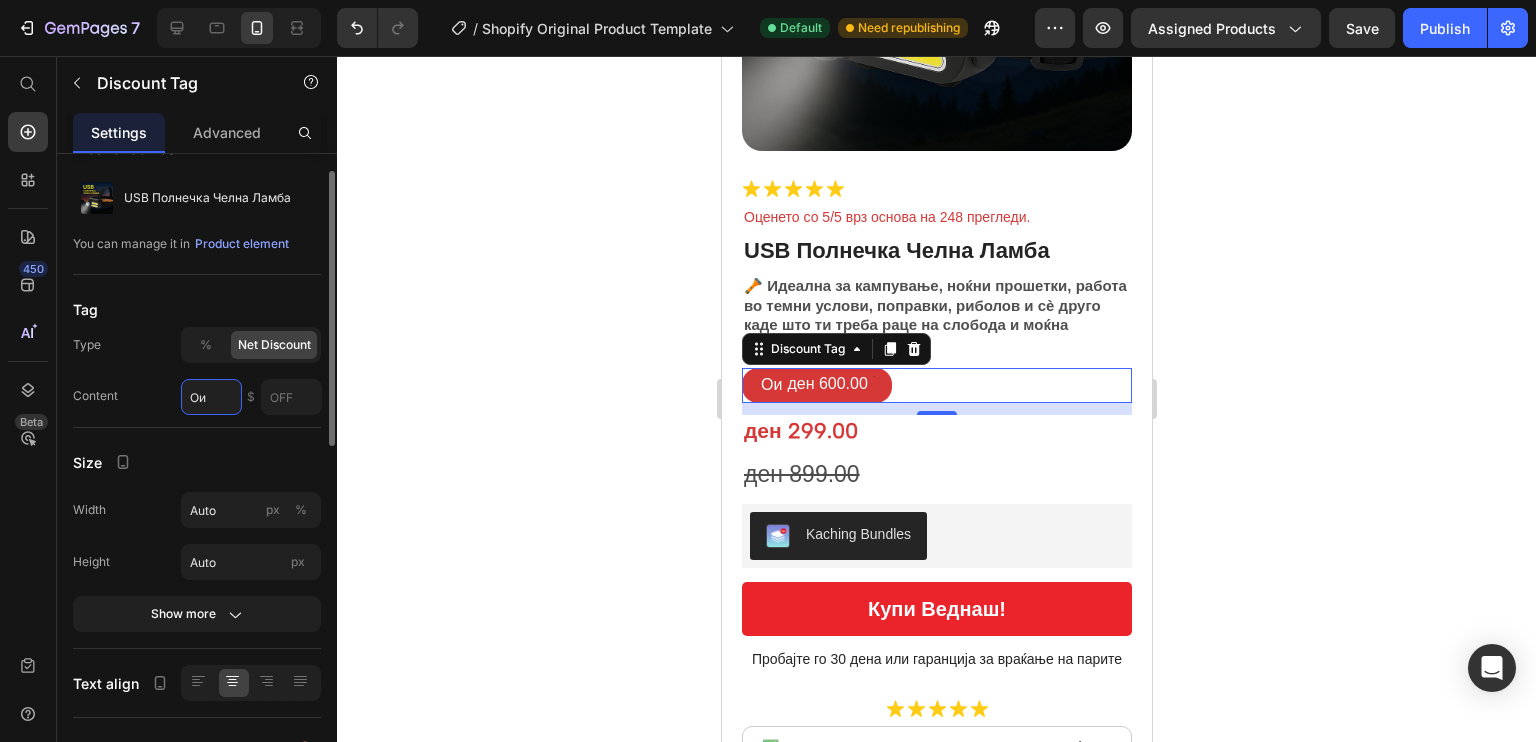type on "О" 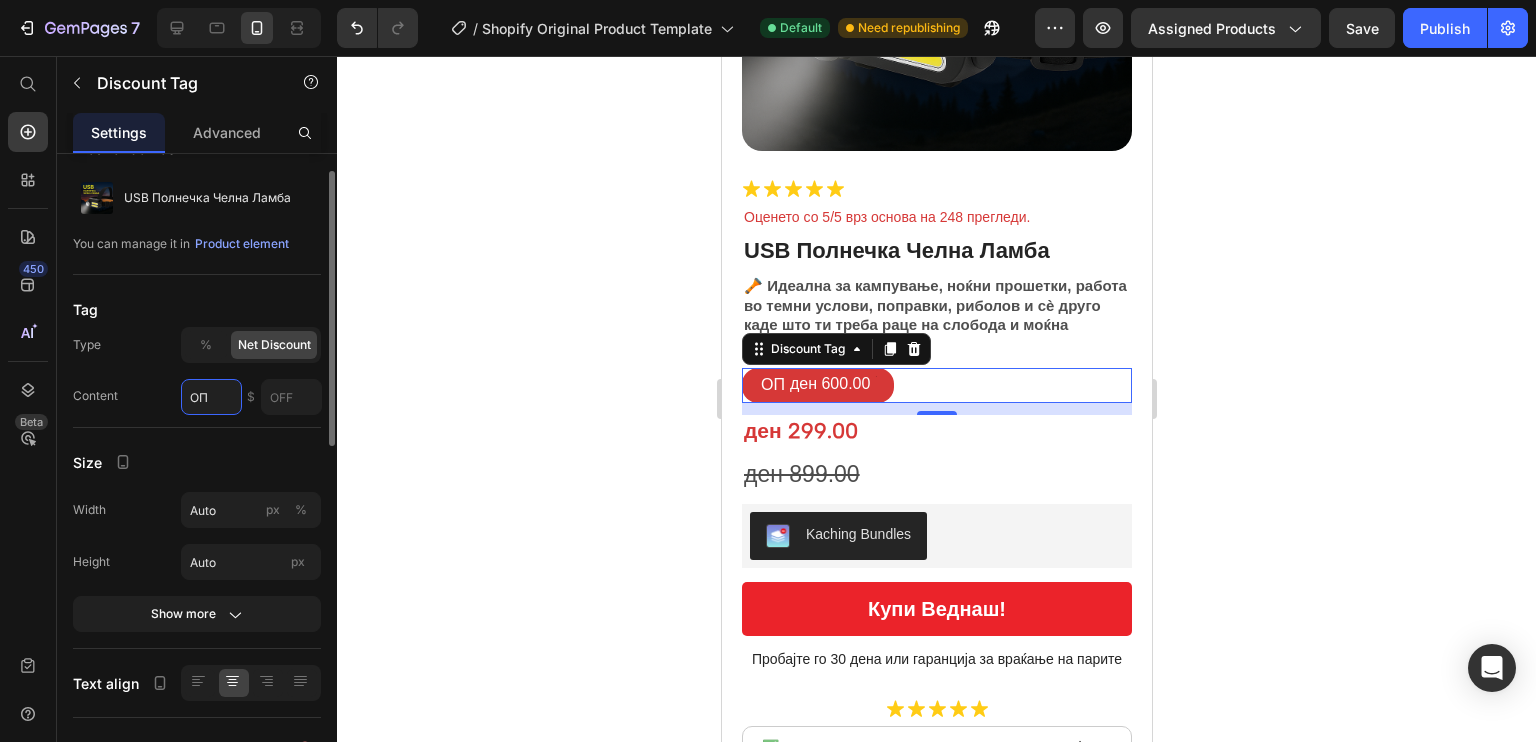 type on "О" 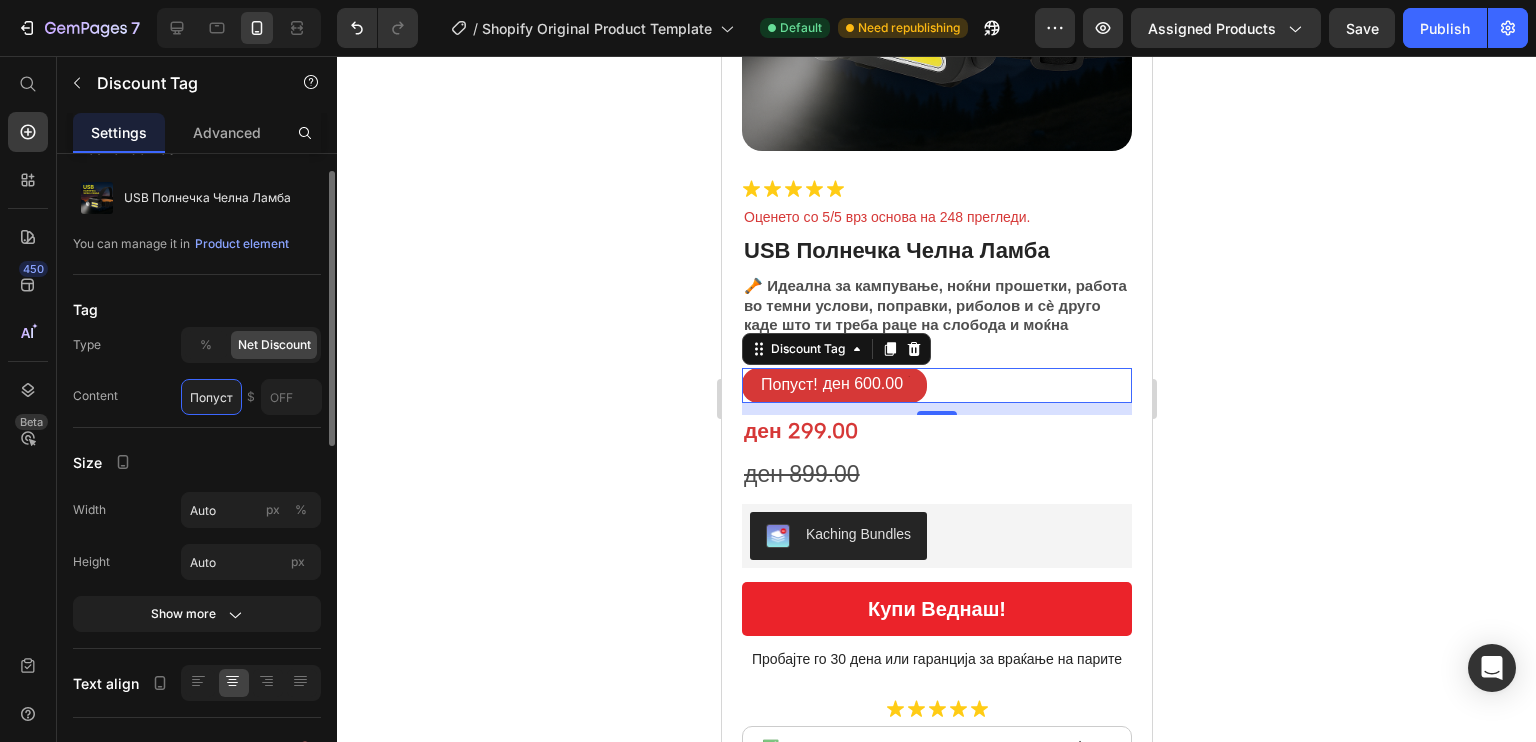 scroll, scrollTop: 0, scrollLeft: 1, axis: horizontal 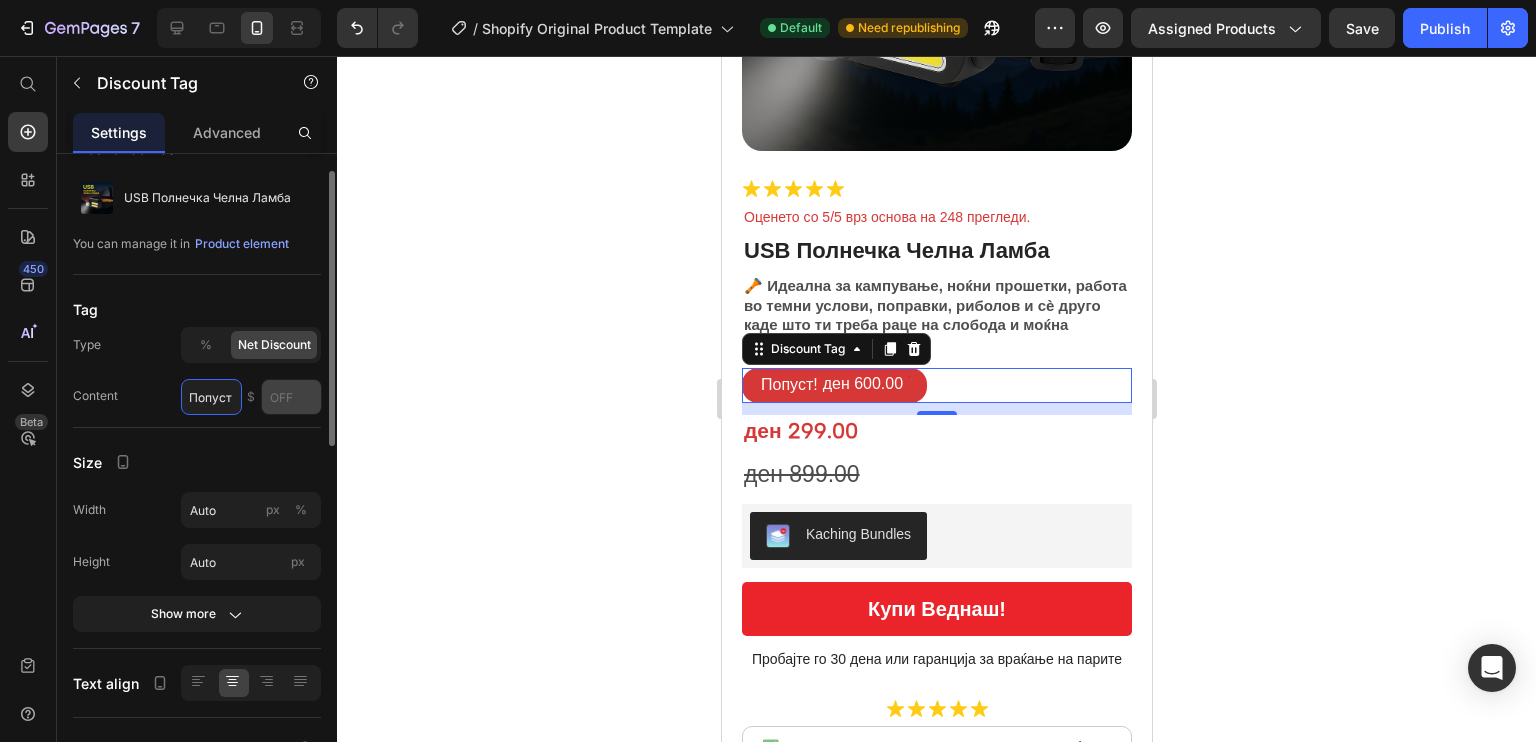 type on "Попуст!" 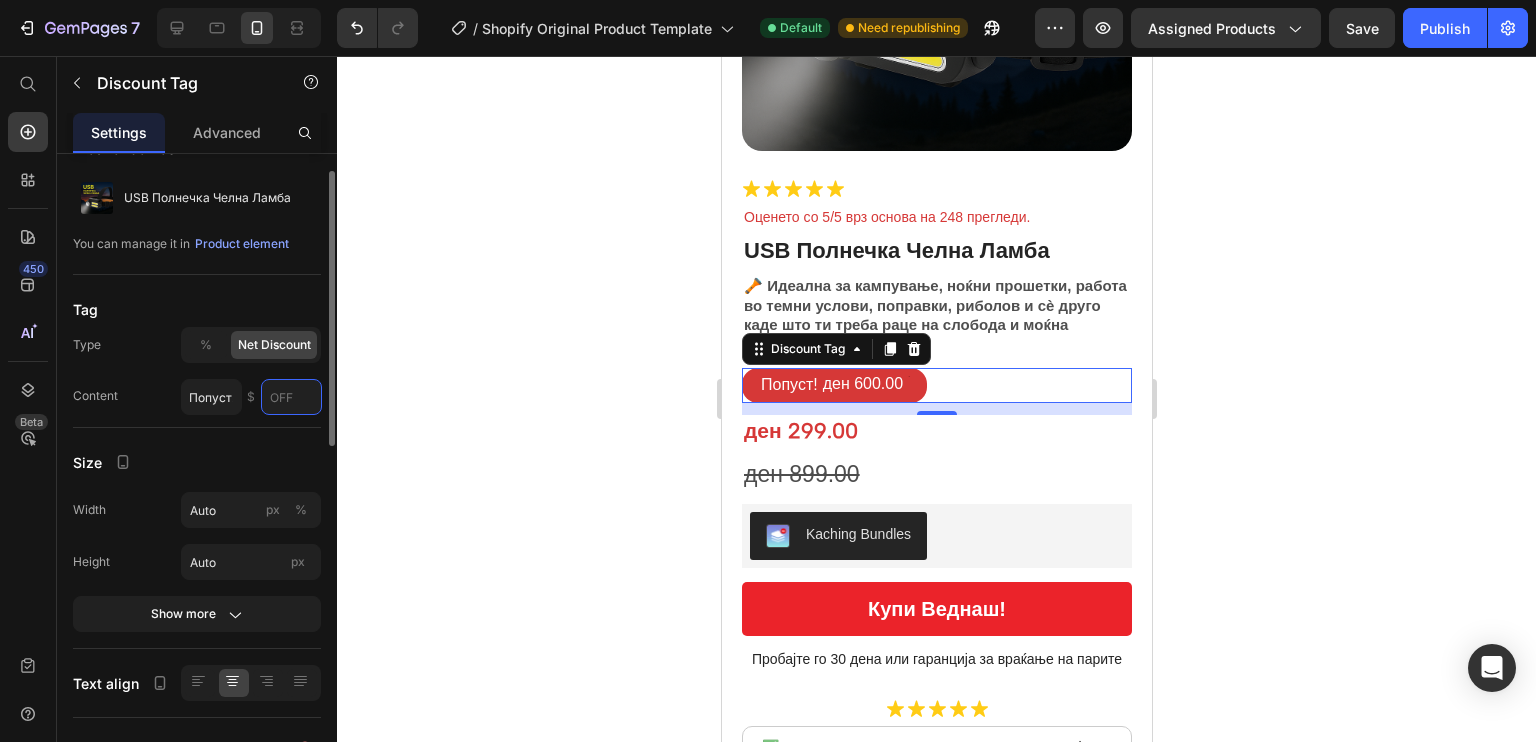 scroll, scrollTop: 0, scrollLeft: 0, axis: both 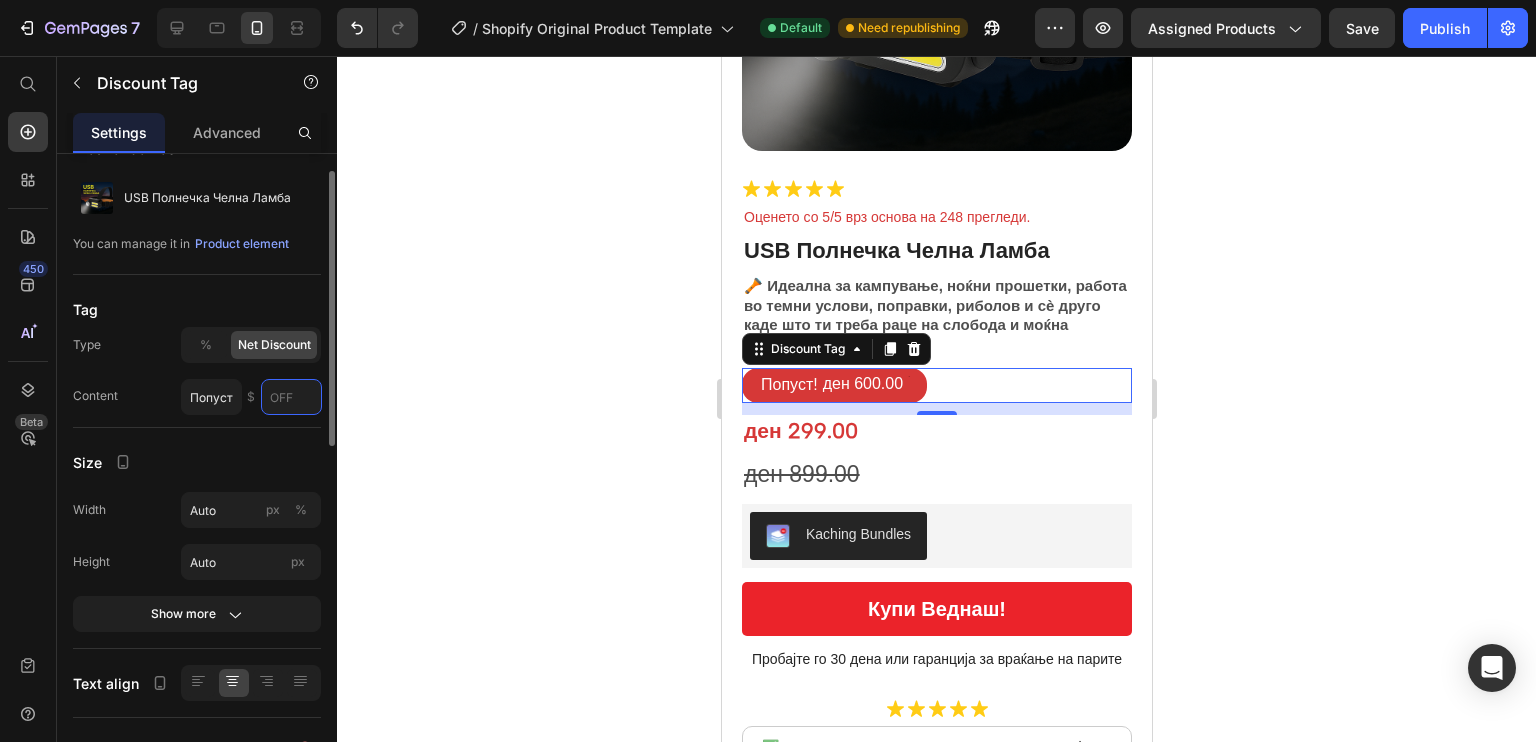 click at bounding box center [291, 397] 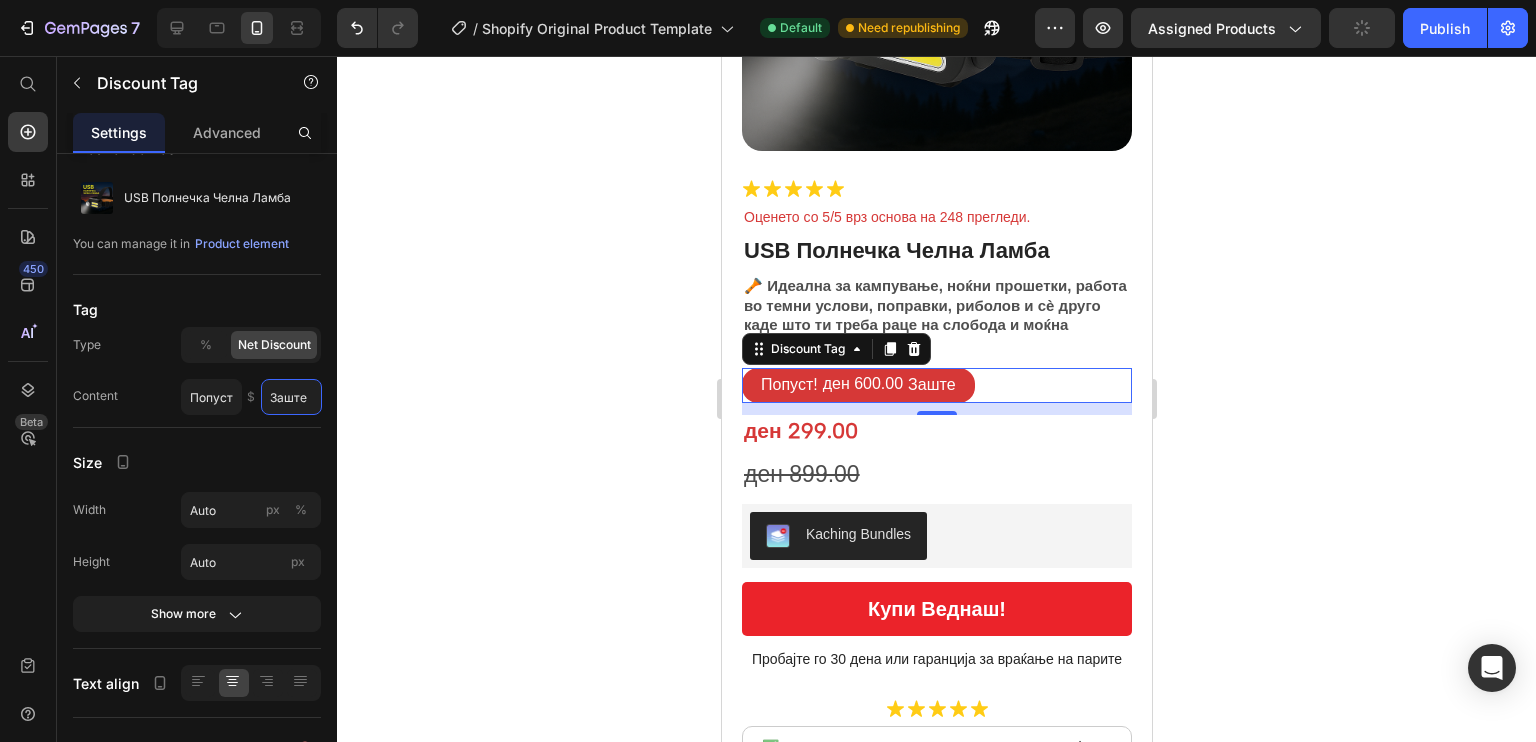 scroll, scrollTop: 0, scrollLeft: 0, axis: both 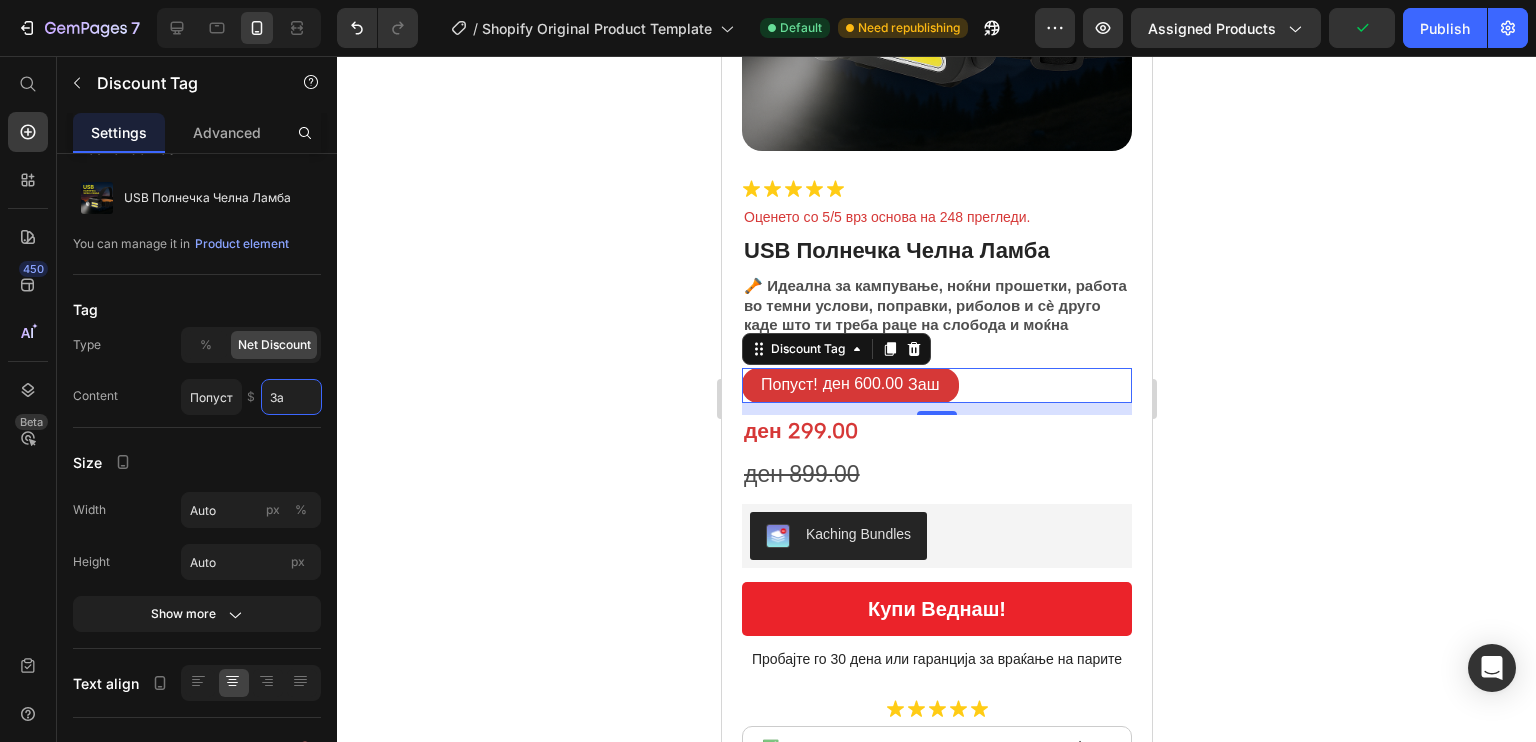 type on "З" 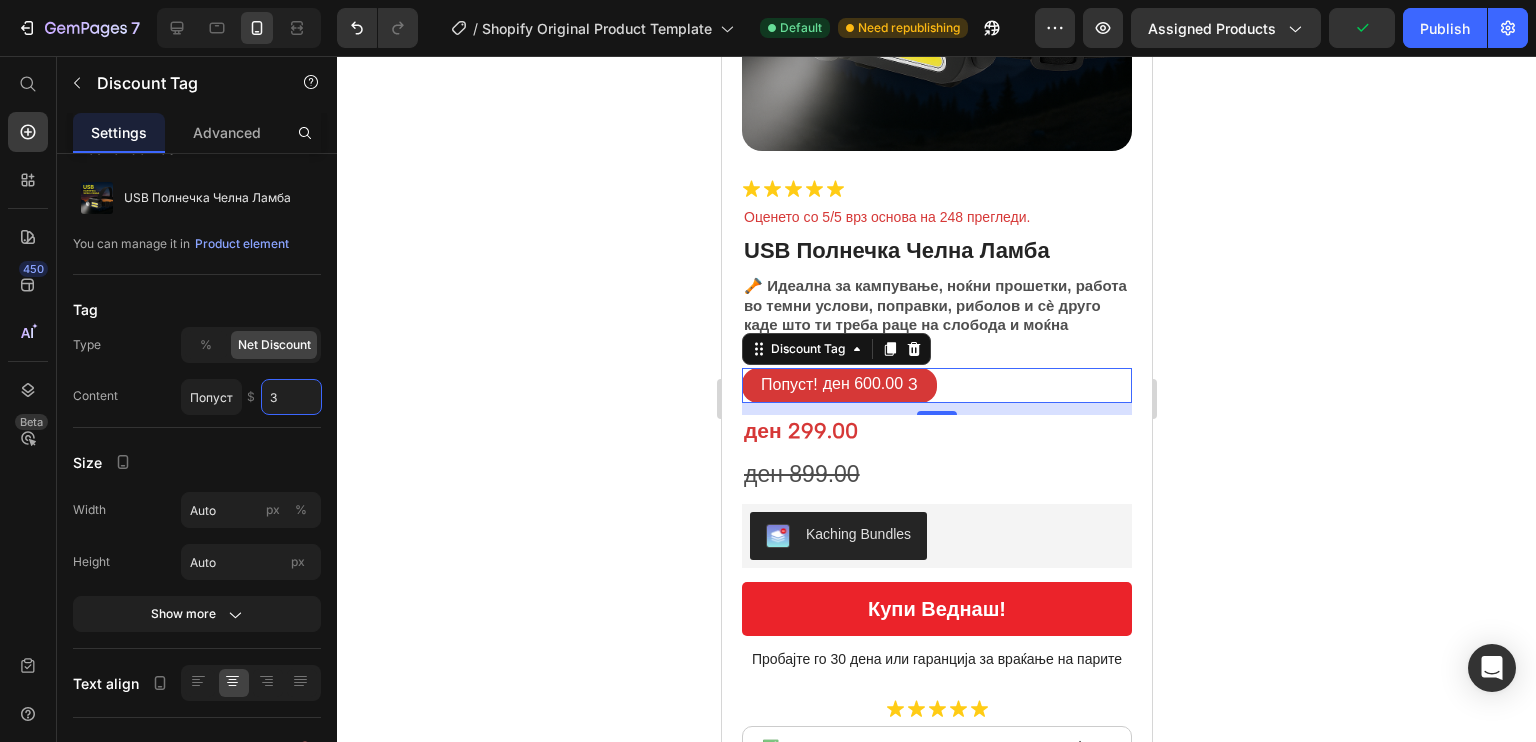 type 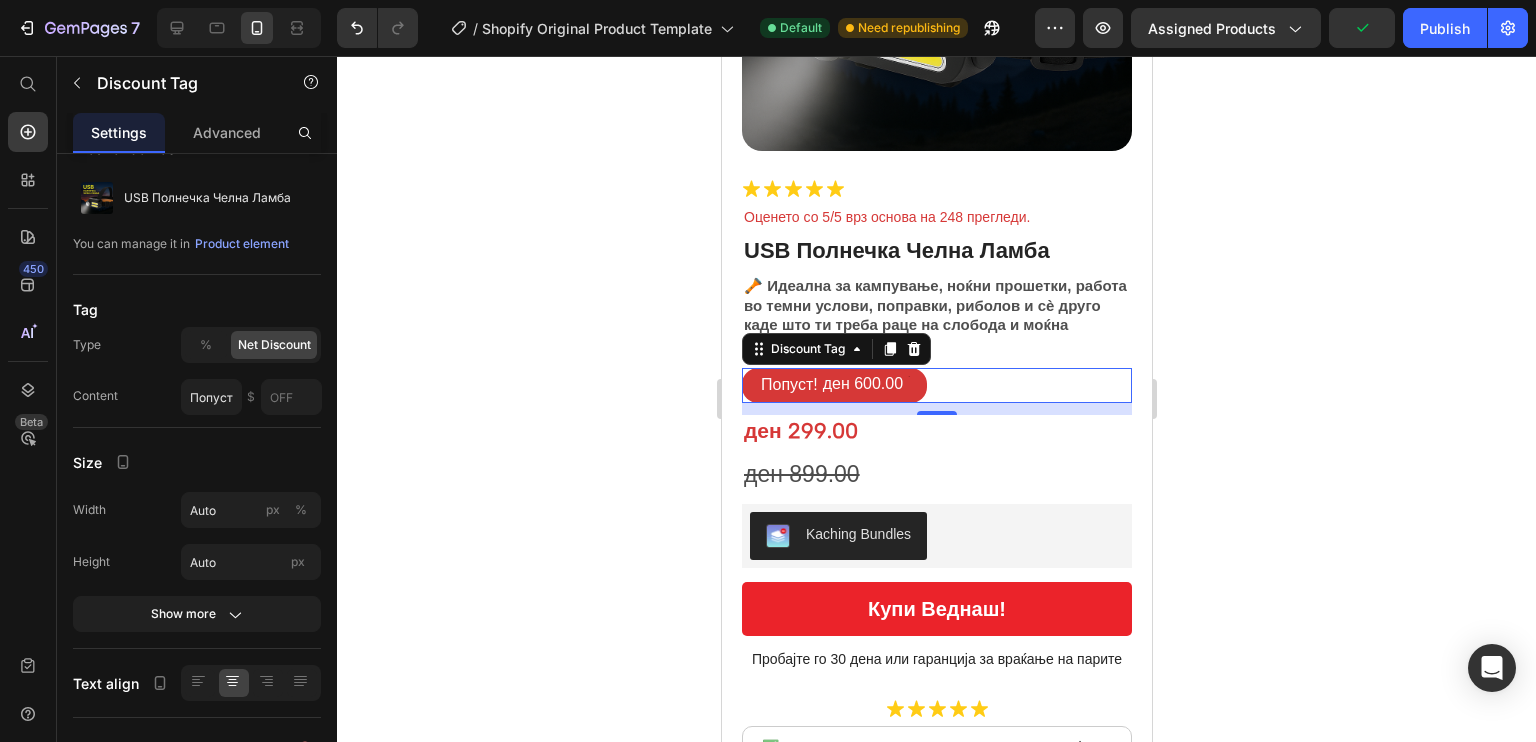 click 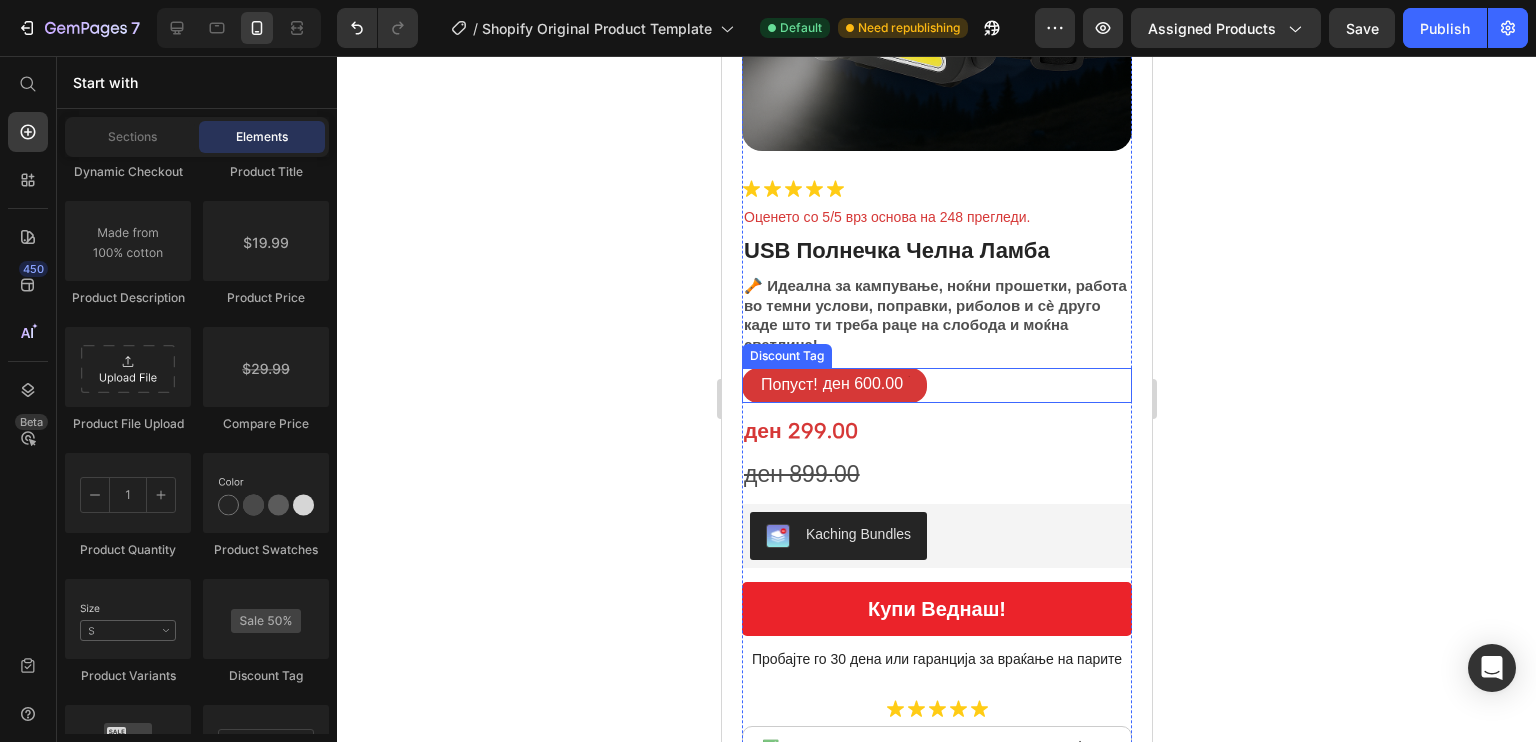 click on "Попуст!" at bounding box center (788, 385) 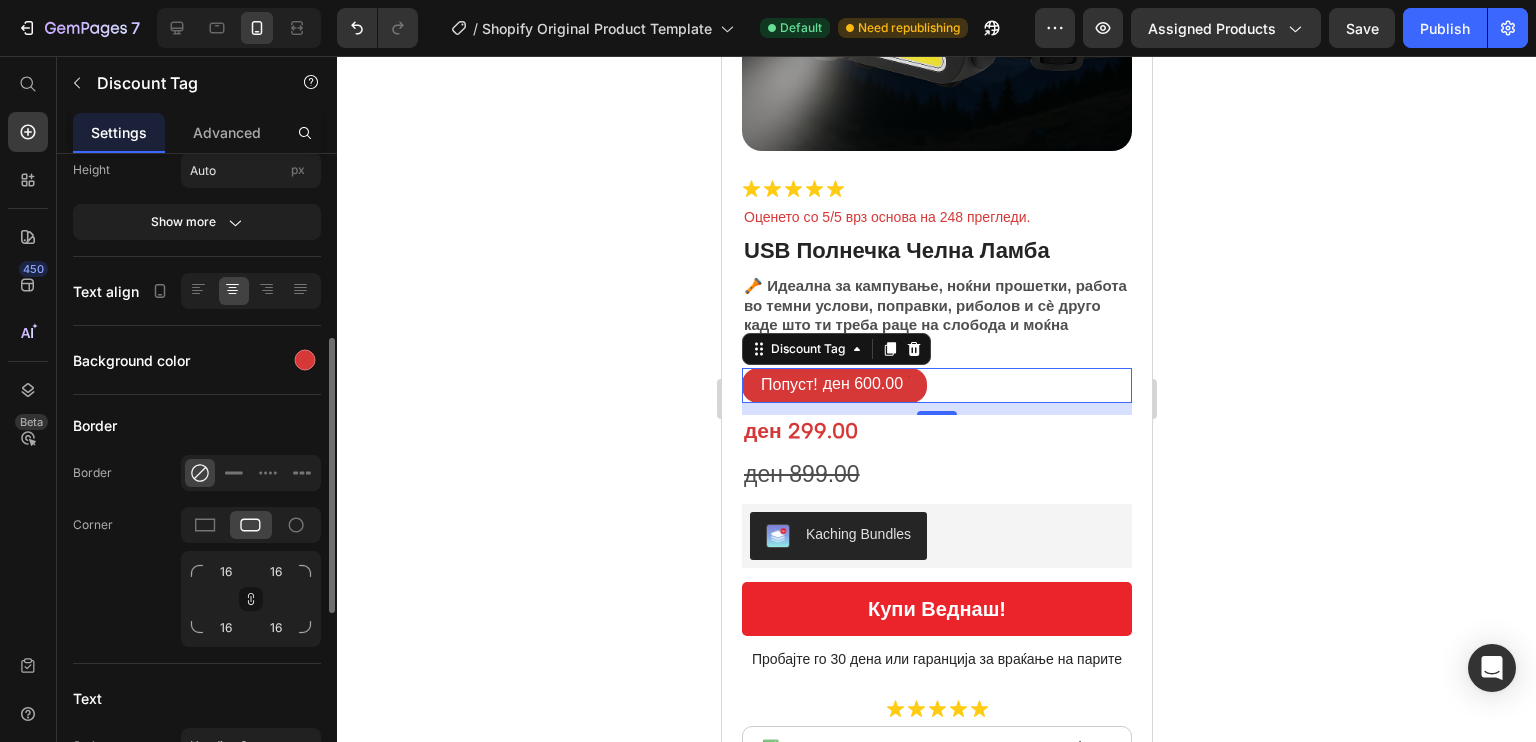 scroll, scrollTop: 313, scrollLeft: 0, axis: vertical 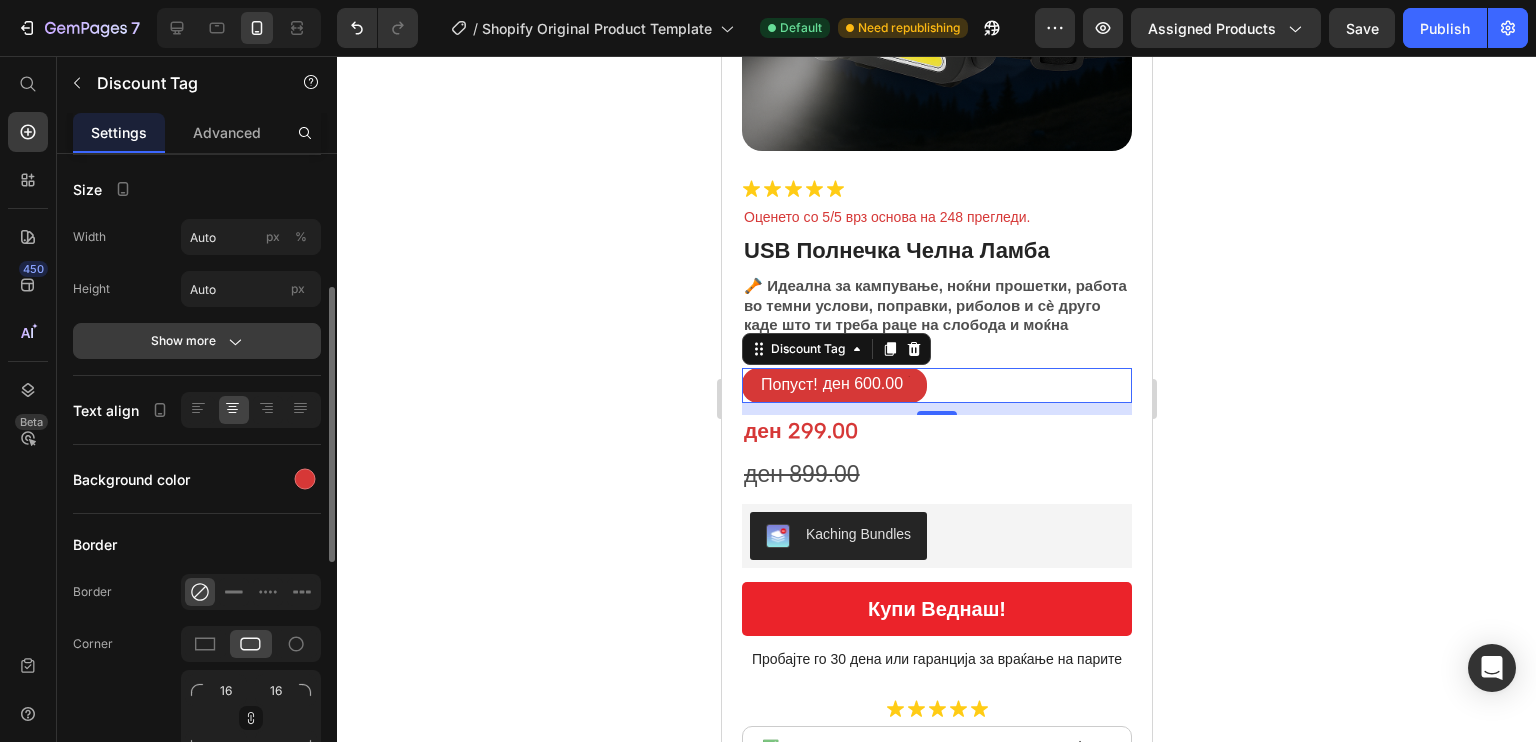 click on "Show more" at bounding box center [197, 341] 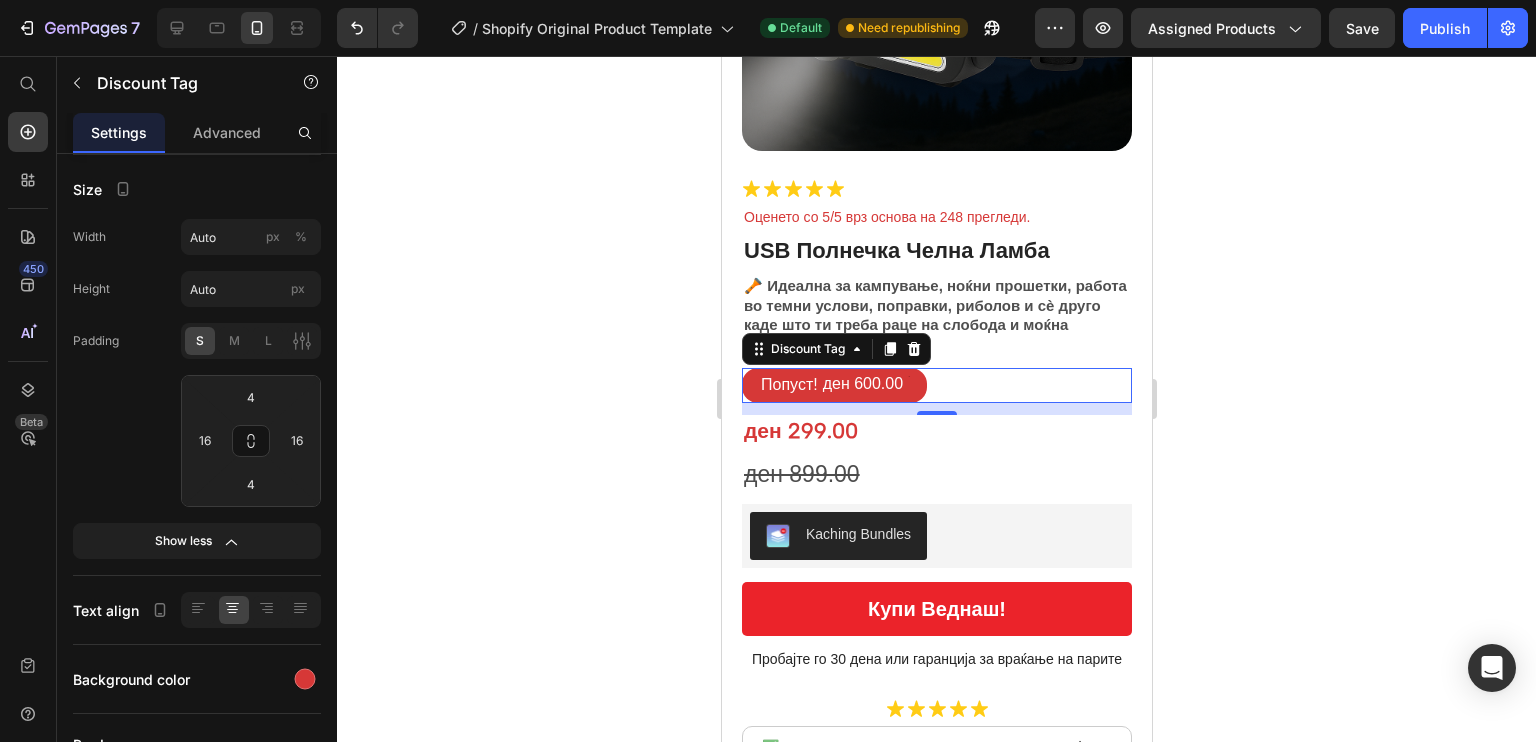 scroll, scrollTop: 0, scrollLeft: 0, axis: both 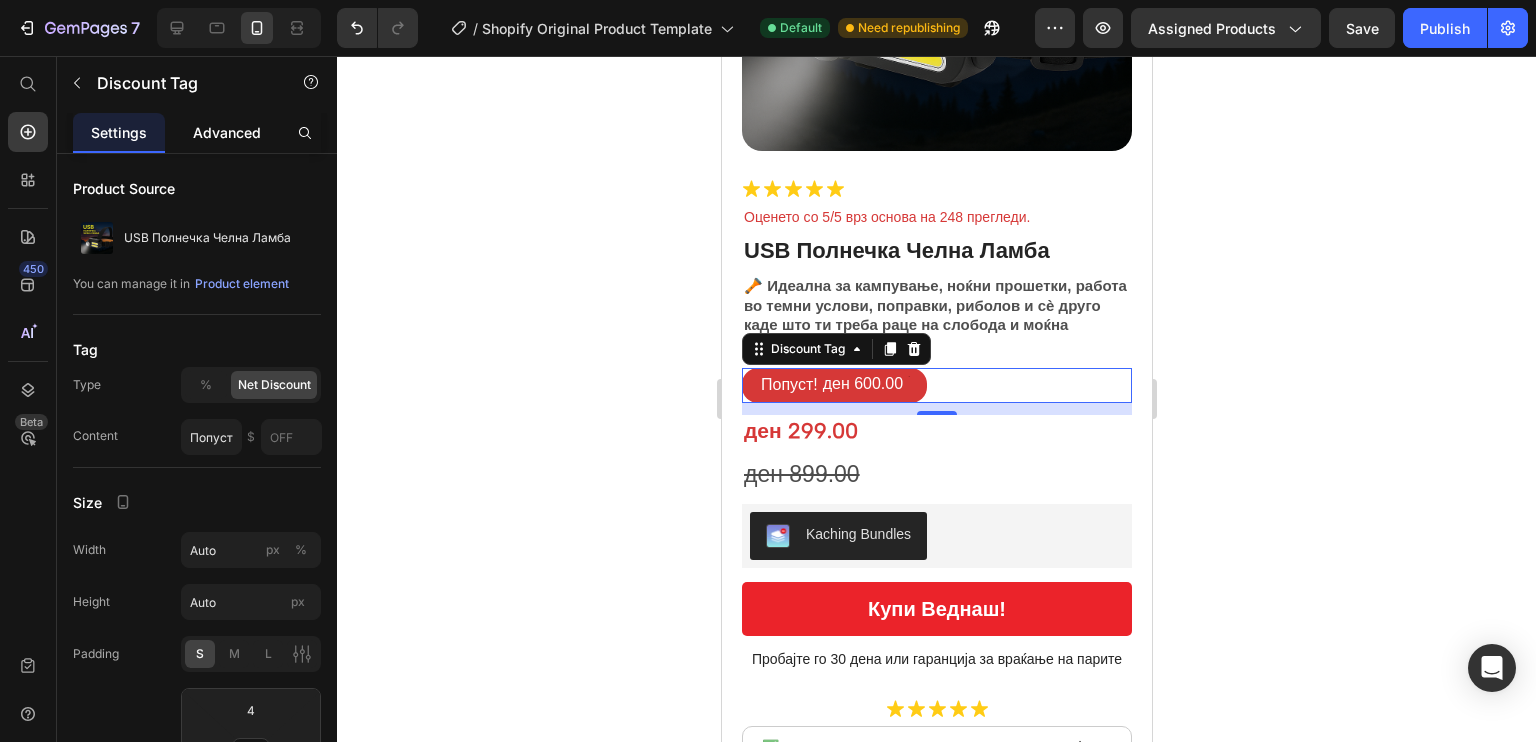 click on "Advanced" at bounding box center [227, 132] 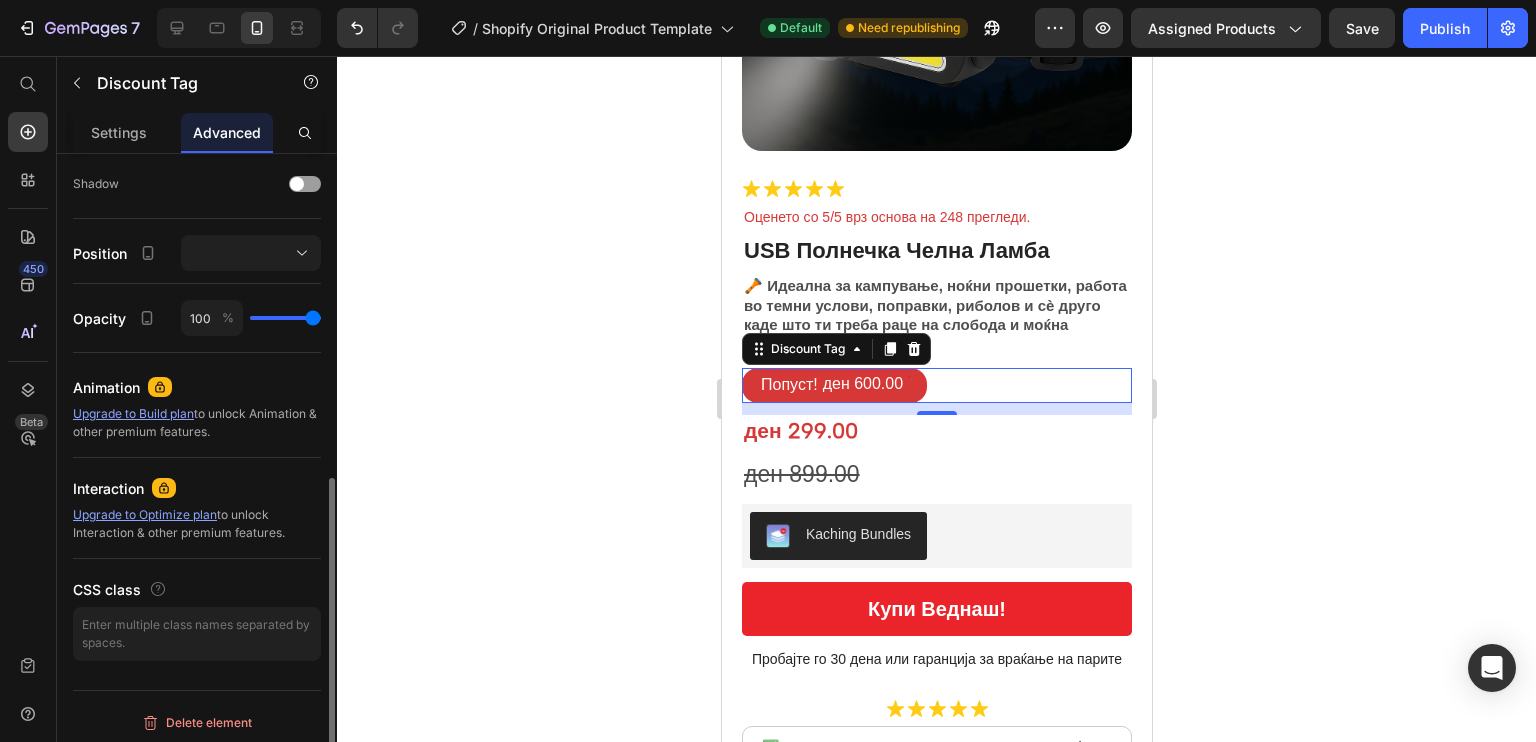scroll, scrollTop: 0, scrollLeft: 0, axis: both 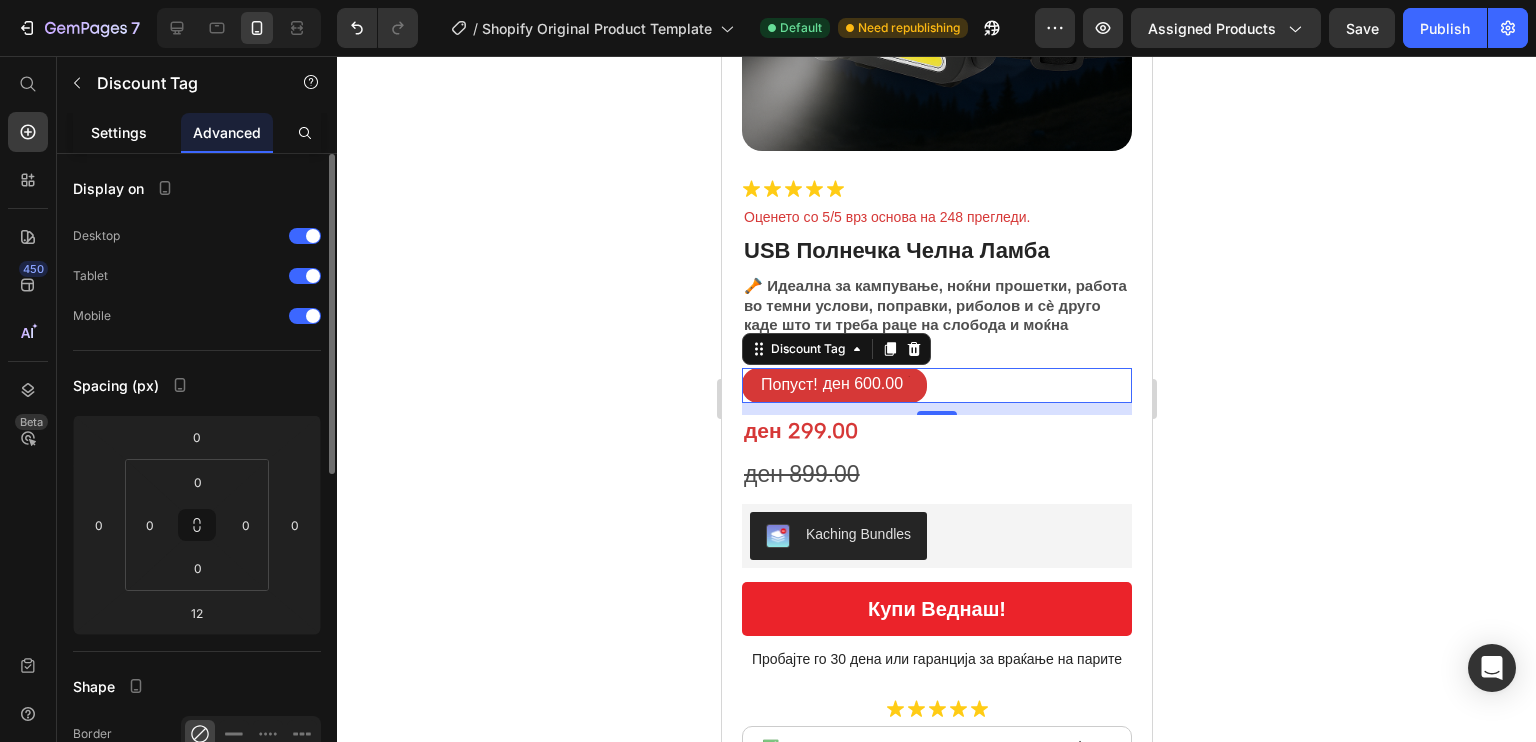 click on "Settings" at bounding box center [119, 132] 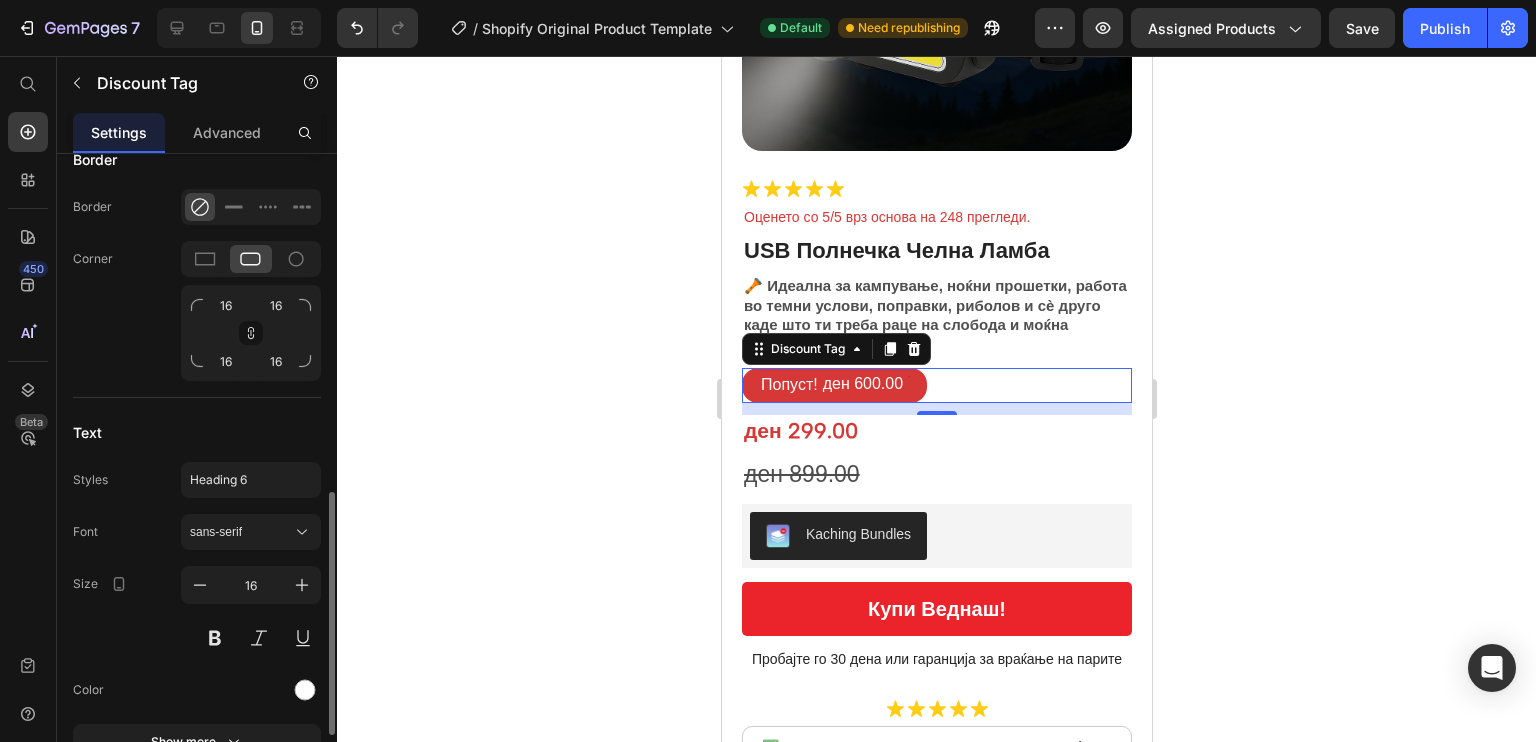 scroll, scrollTop: 899, scrollLeft: 0, axis: vertical 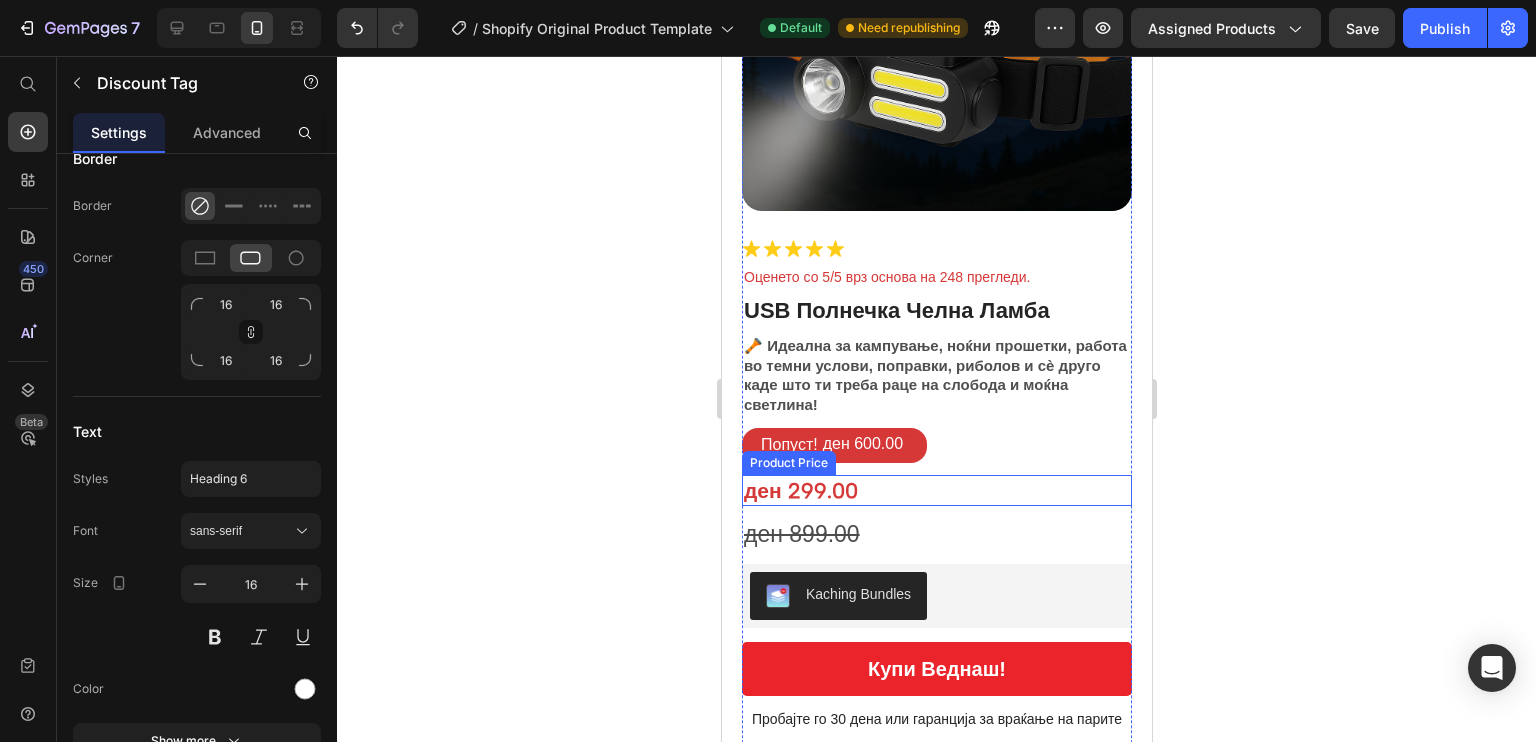 click on "ден 299.00" at bounding box center (936, 490) 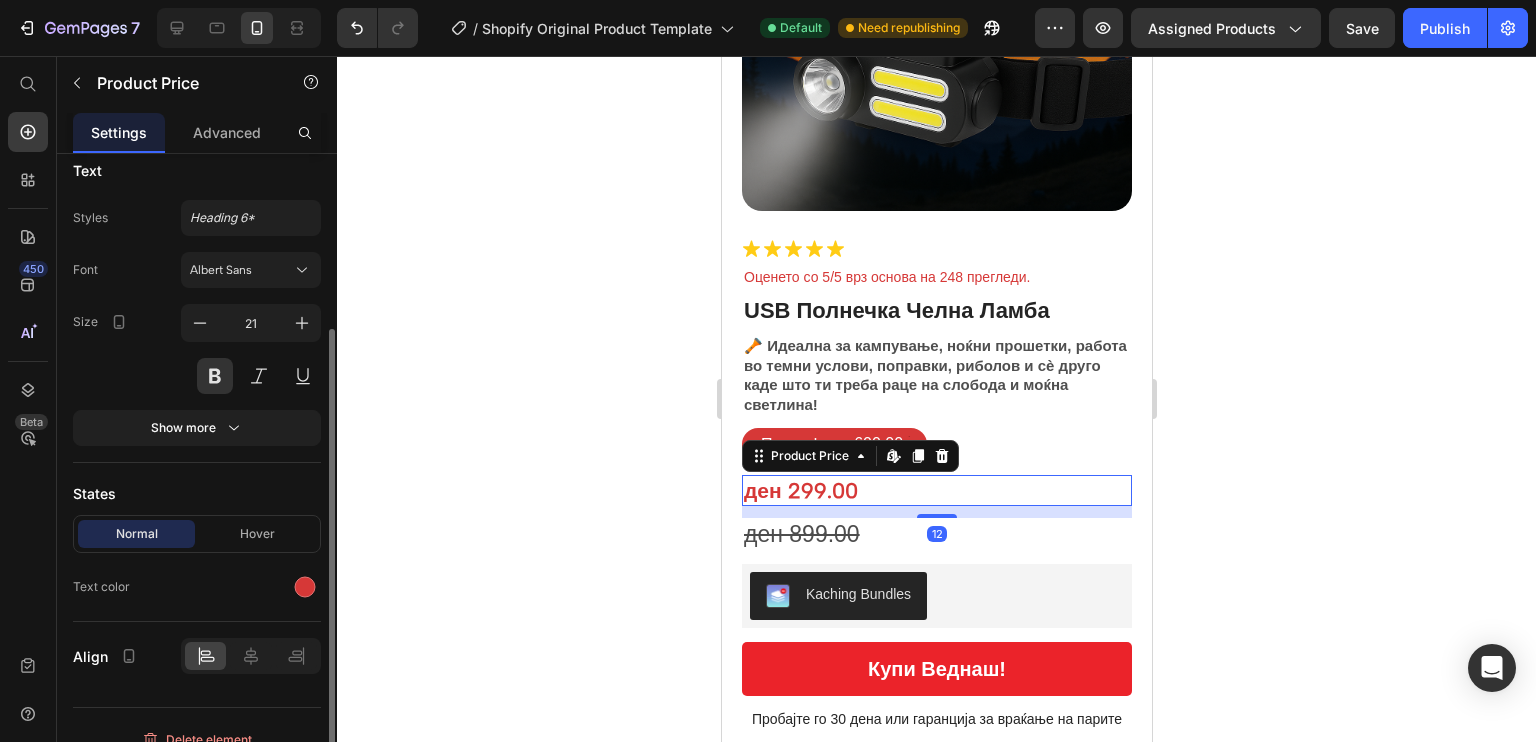 scroll, scrollTop: 268, scrollLeft: 0, axis: vertical 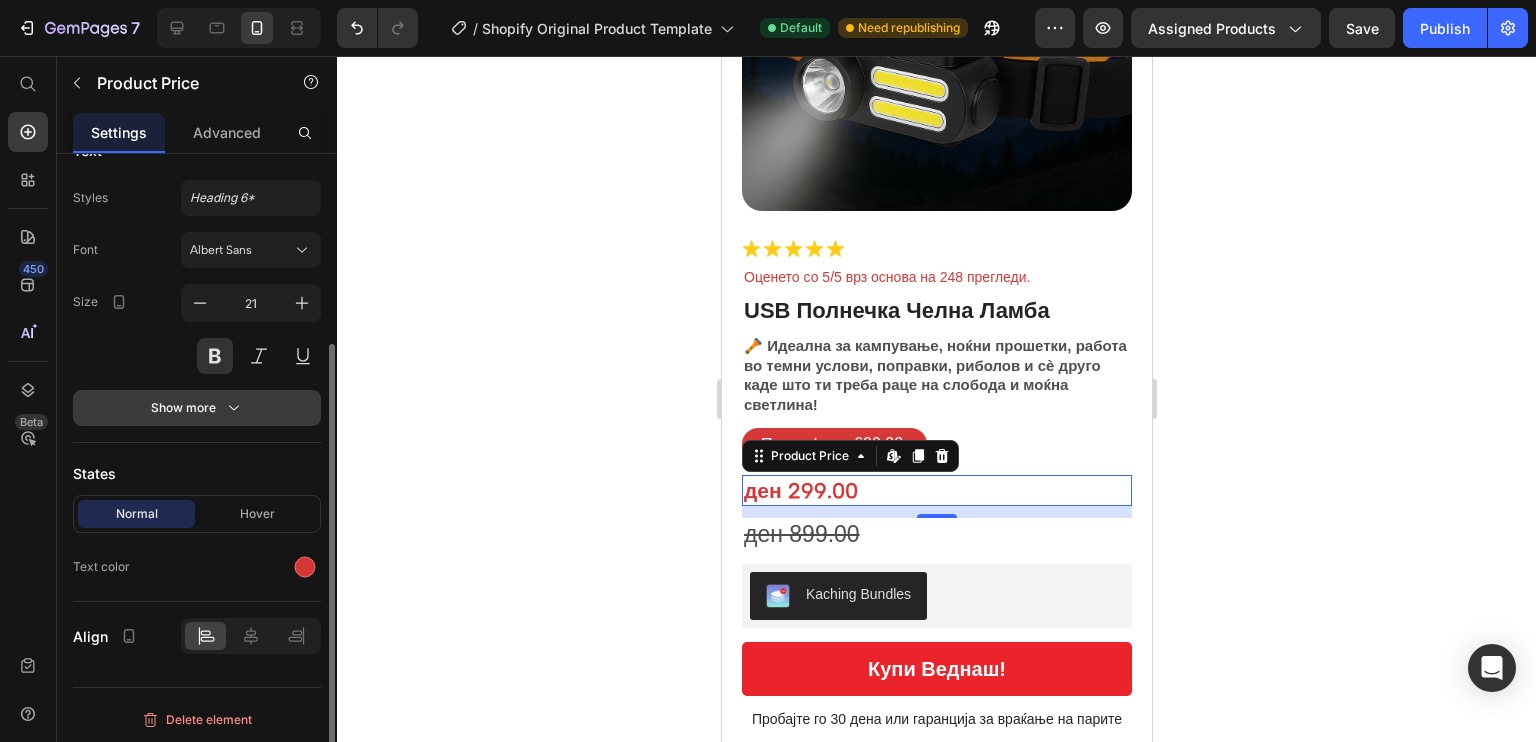 click on "Show more" at bounding box center (197, 408) 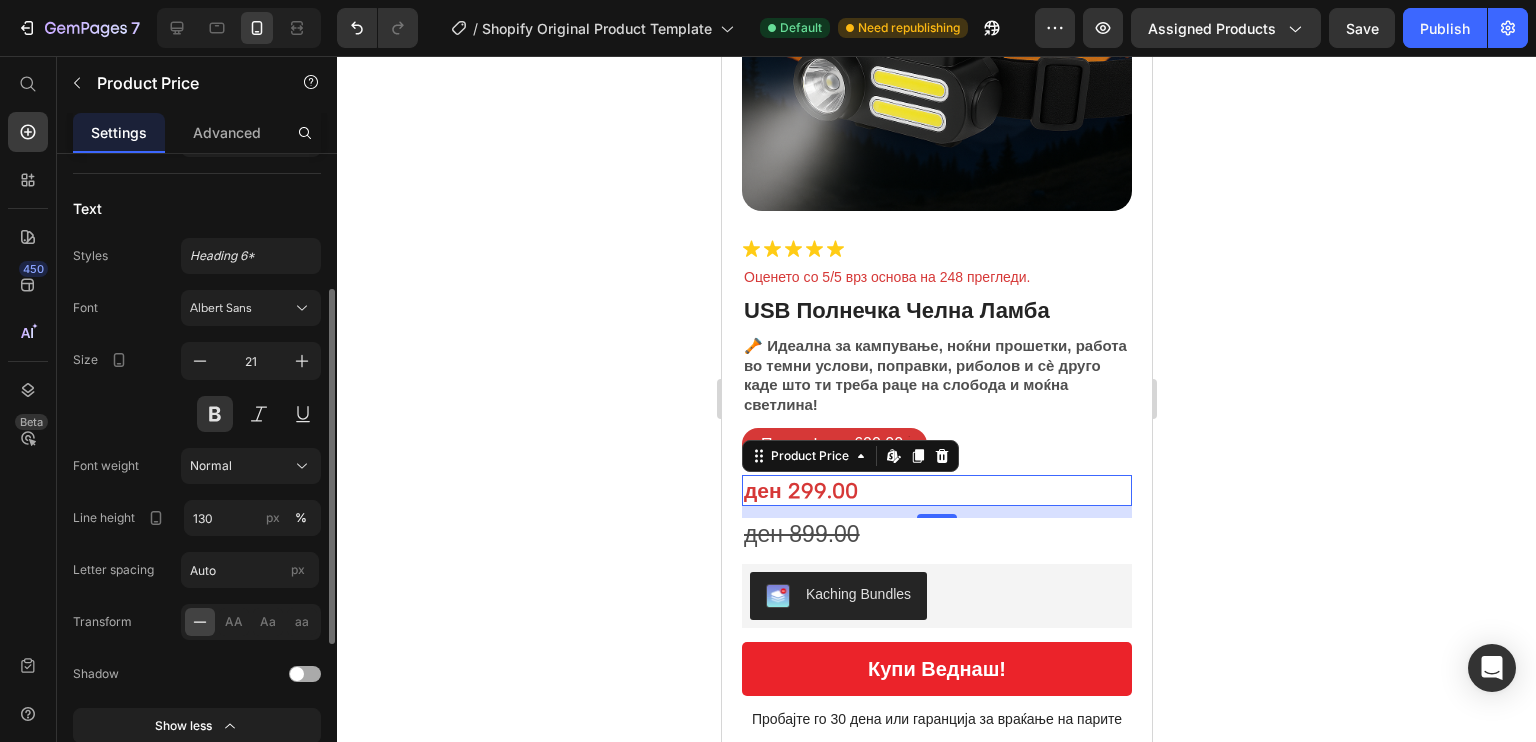 scroll, scrollTop: 528, scrollLeft: 0, axis: vertical 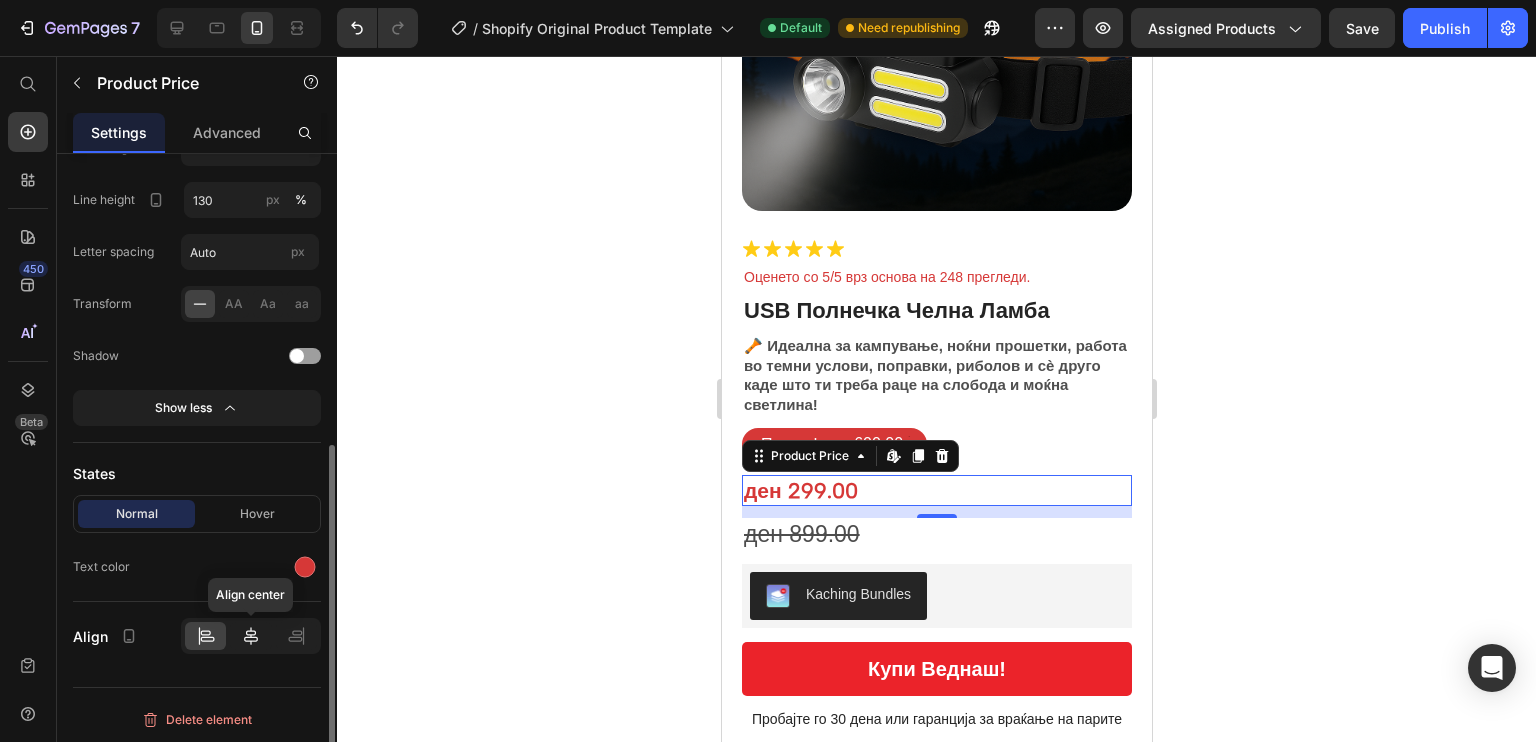 click 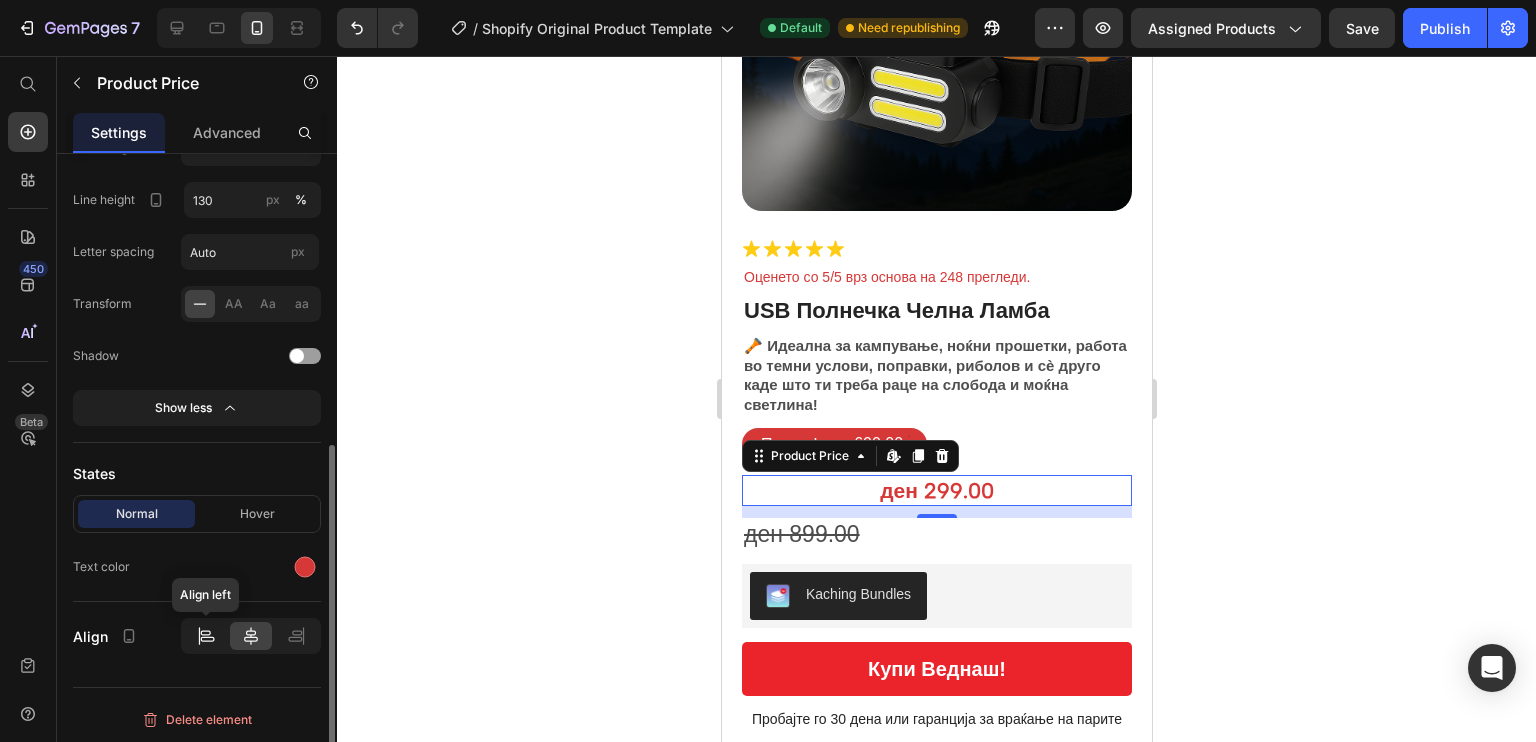 click 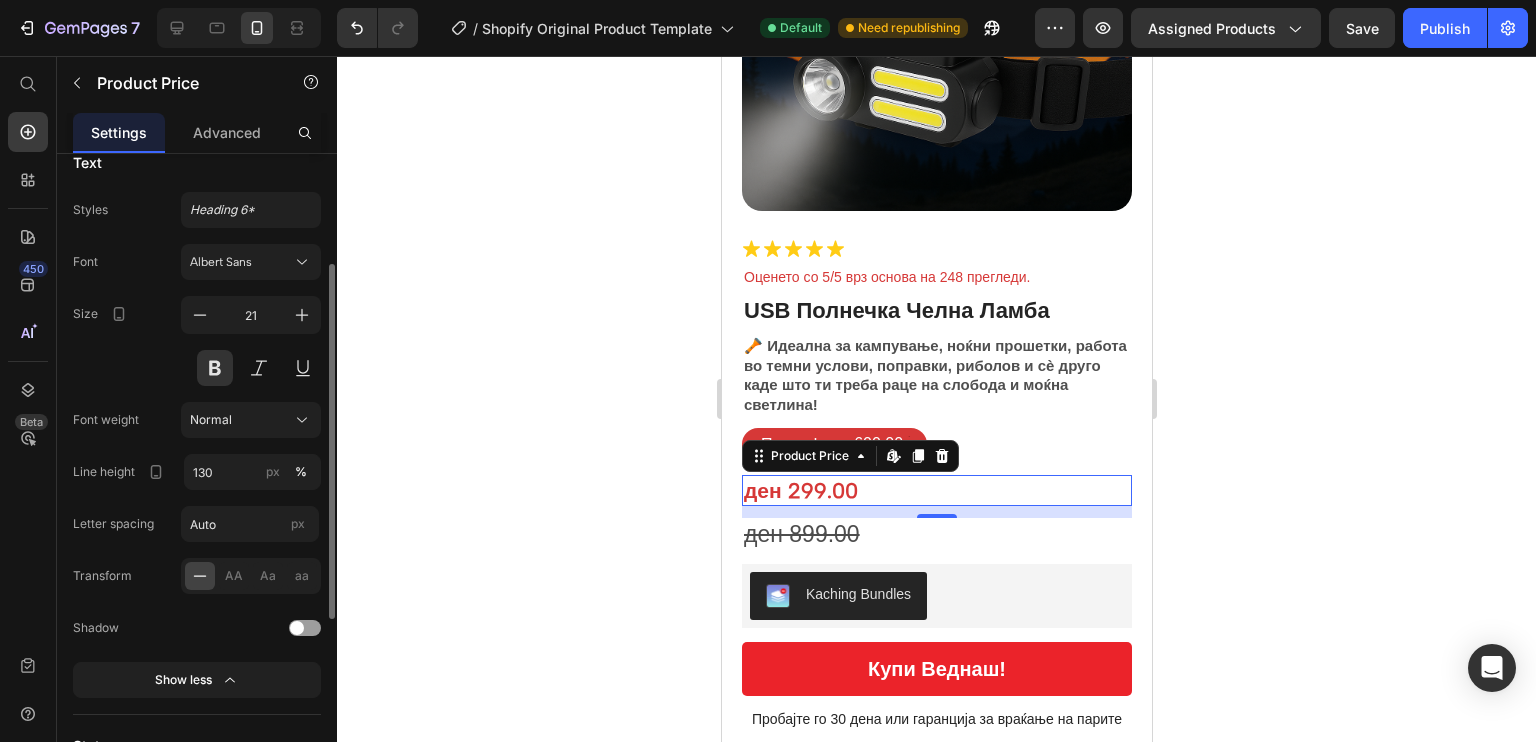 scroll, scrollTop: 0, scrollLeft: 0, axis: both 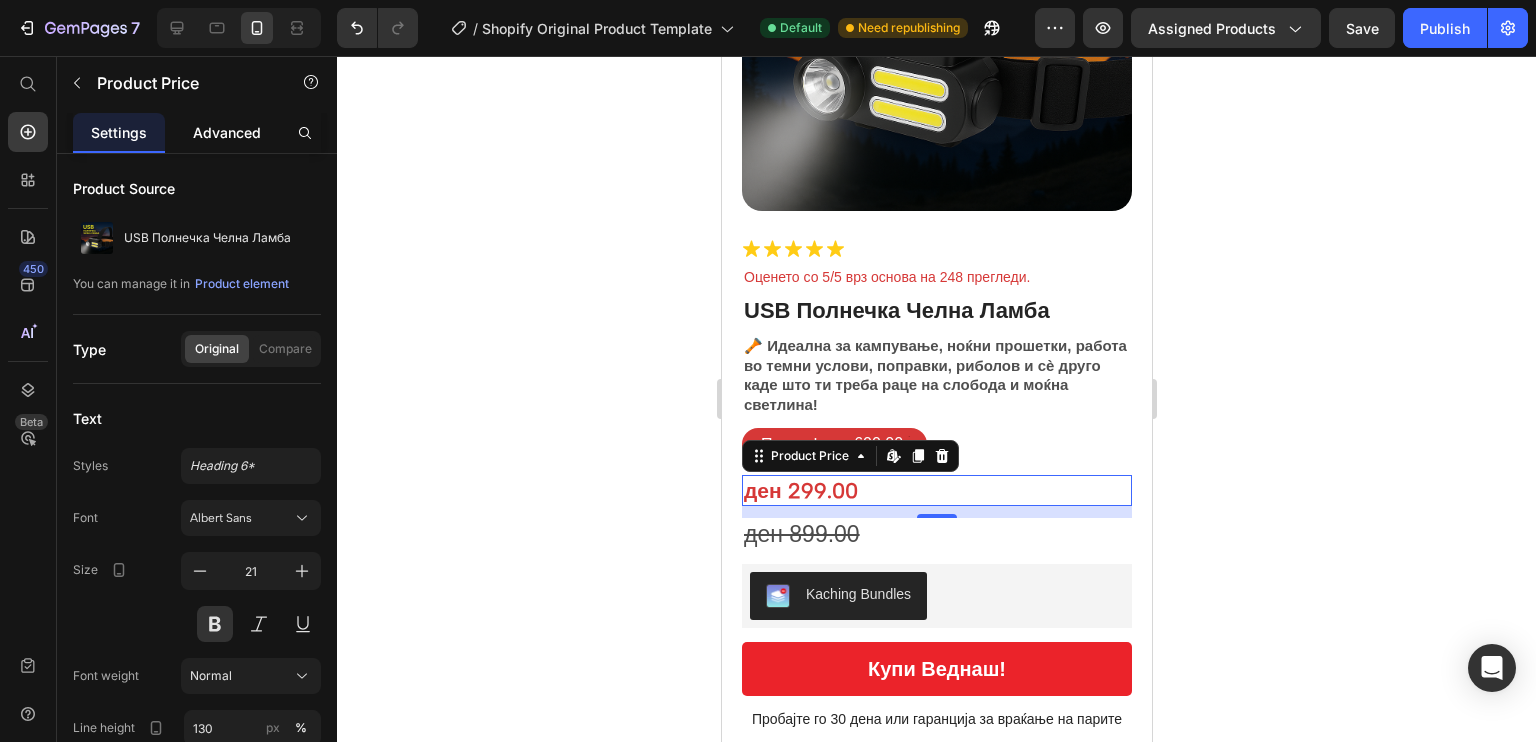 click on "Advanced" at bounding box center (227, 132) 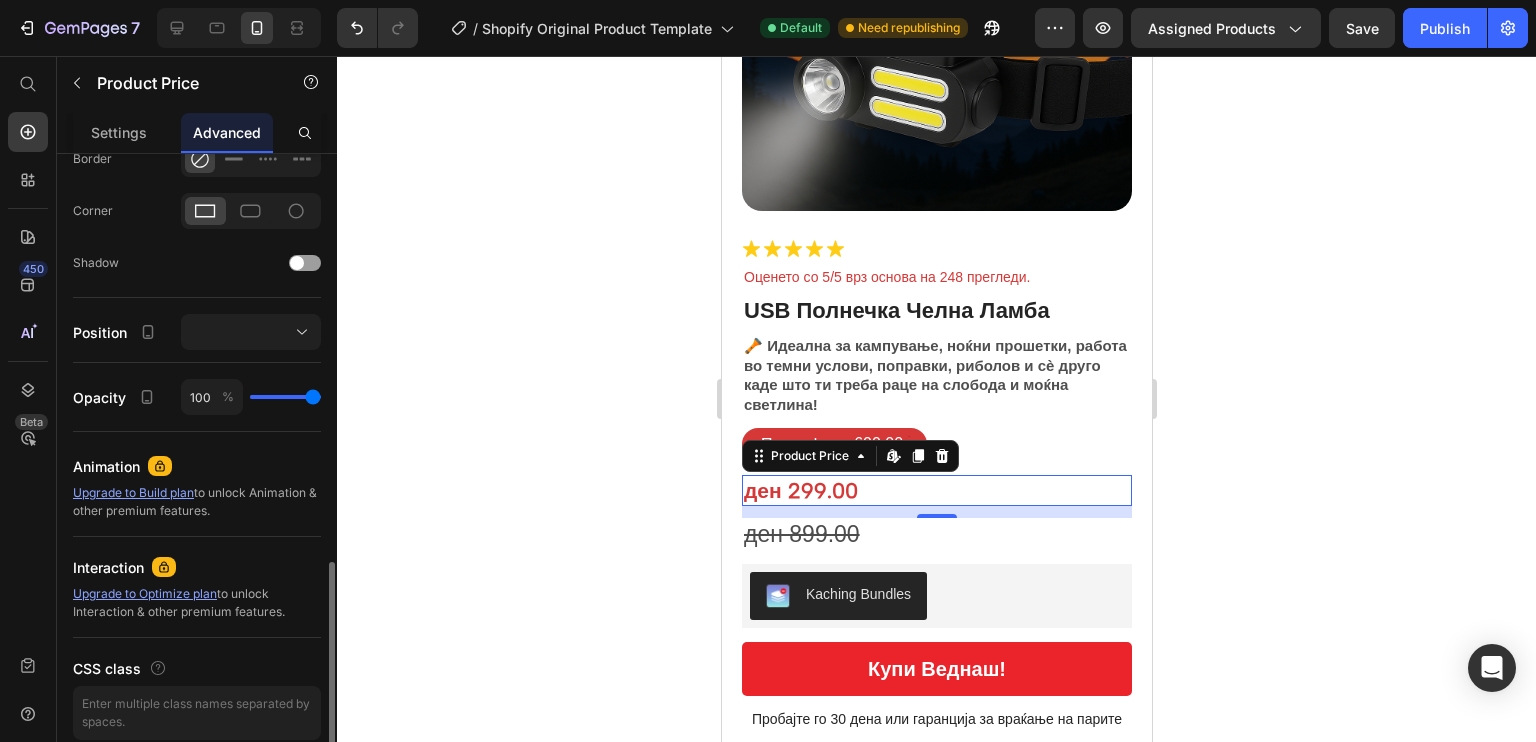 scroll, scrollTop: 657, scrollLeft: 0, axis: vertical 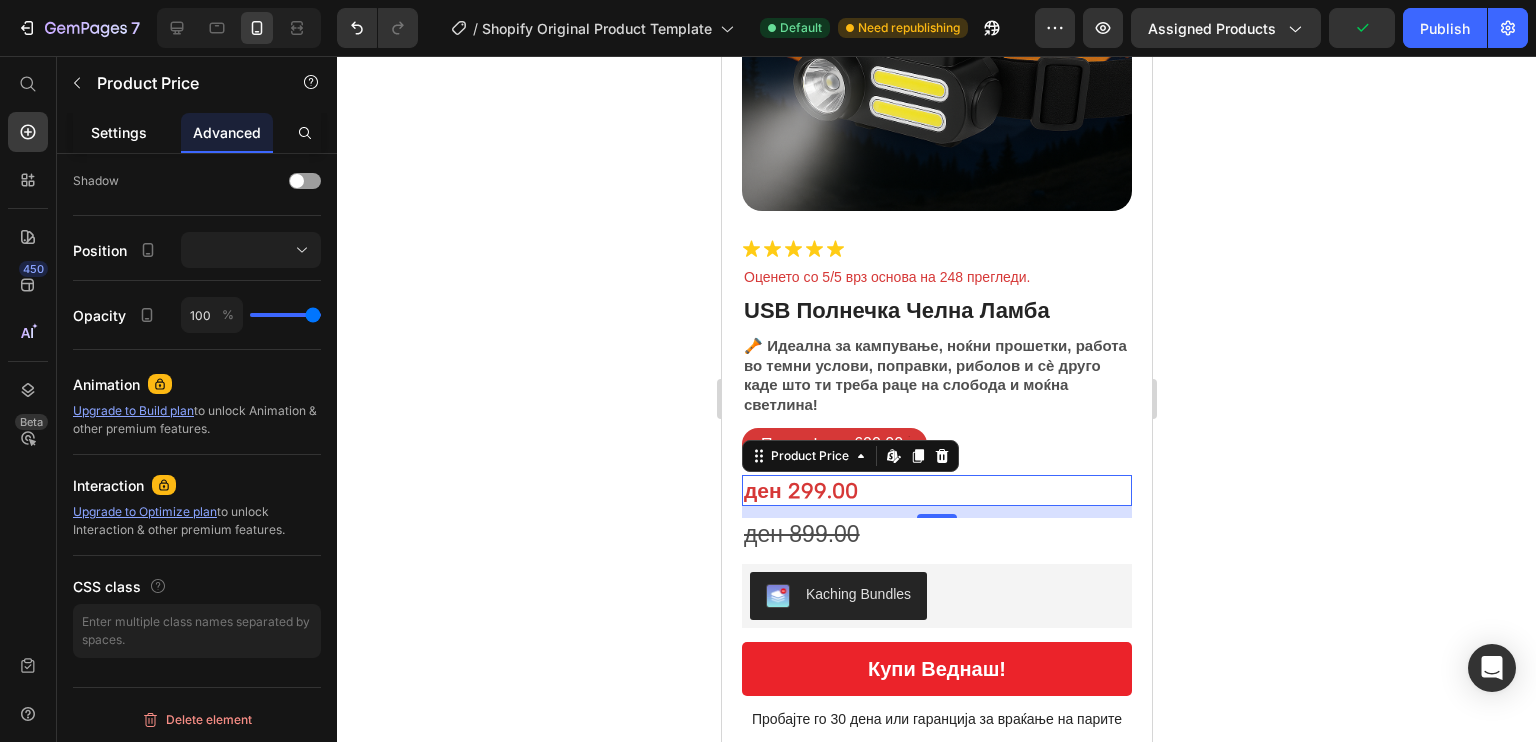 click on "Settings" 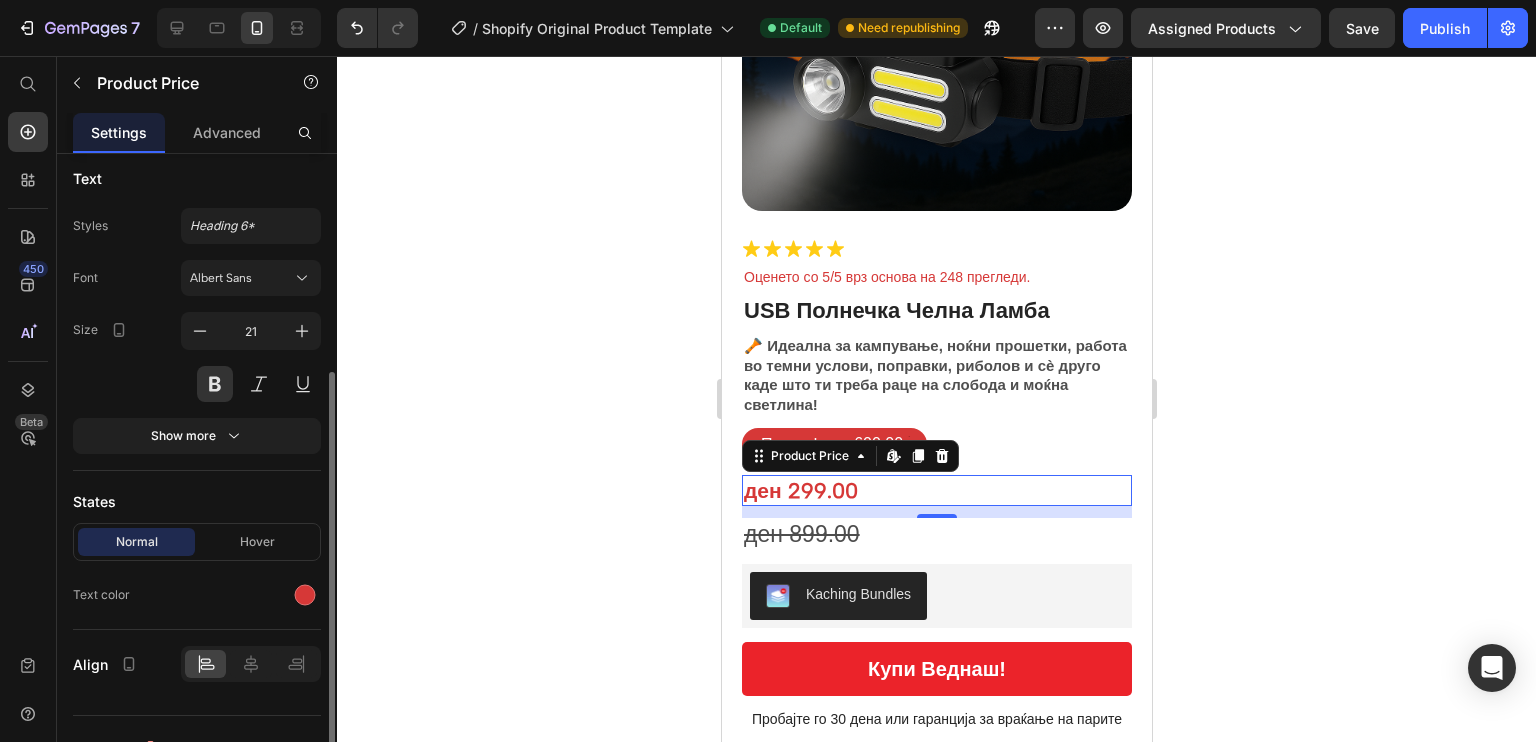 scroll, scrollTop: 268, scrollLeft: 0, axis: vertical 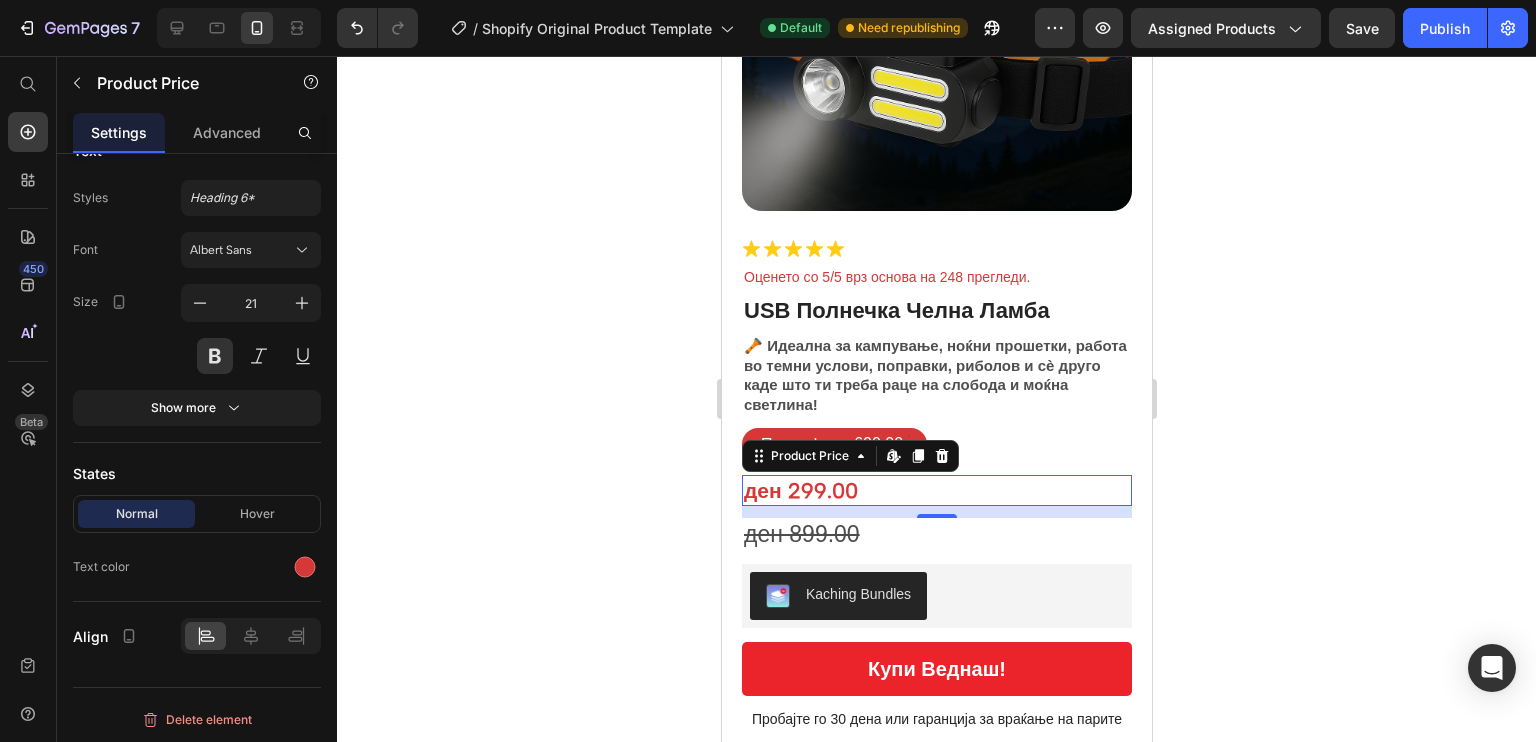 click 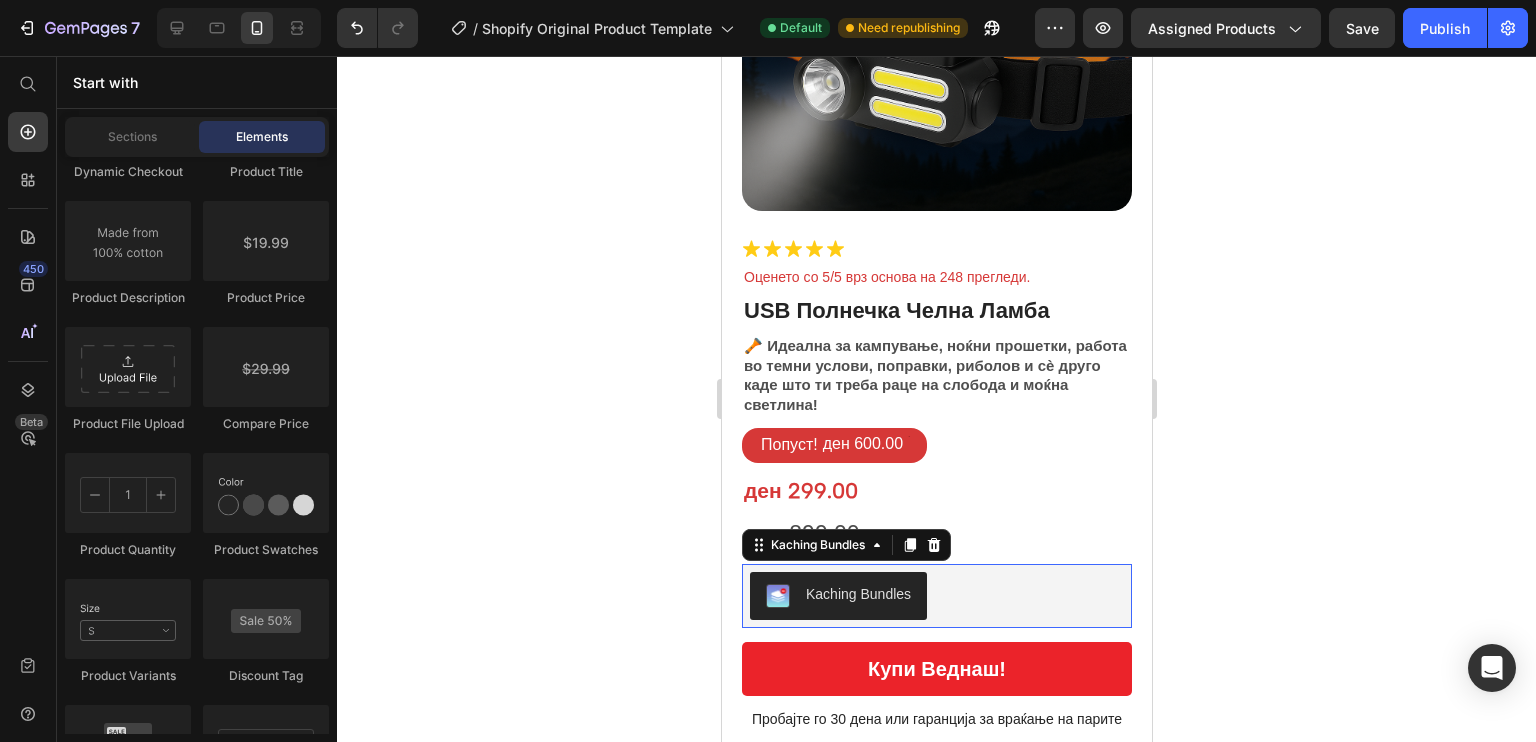 click on "Kaching Bundles" at bounding box center [857, 594] 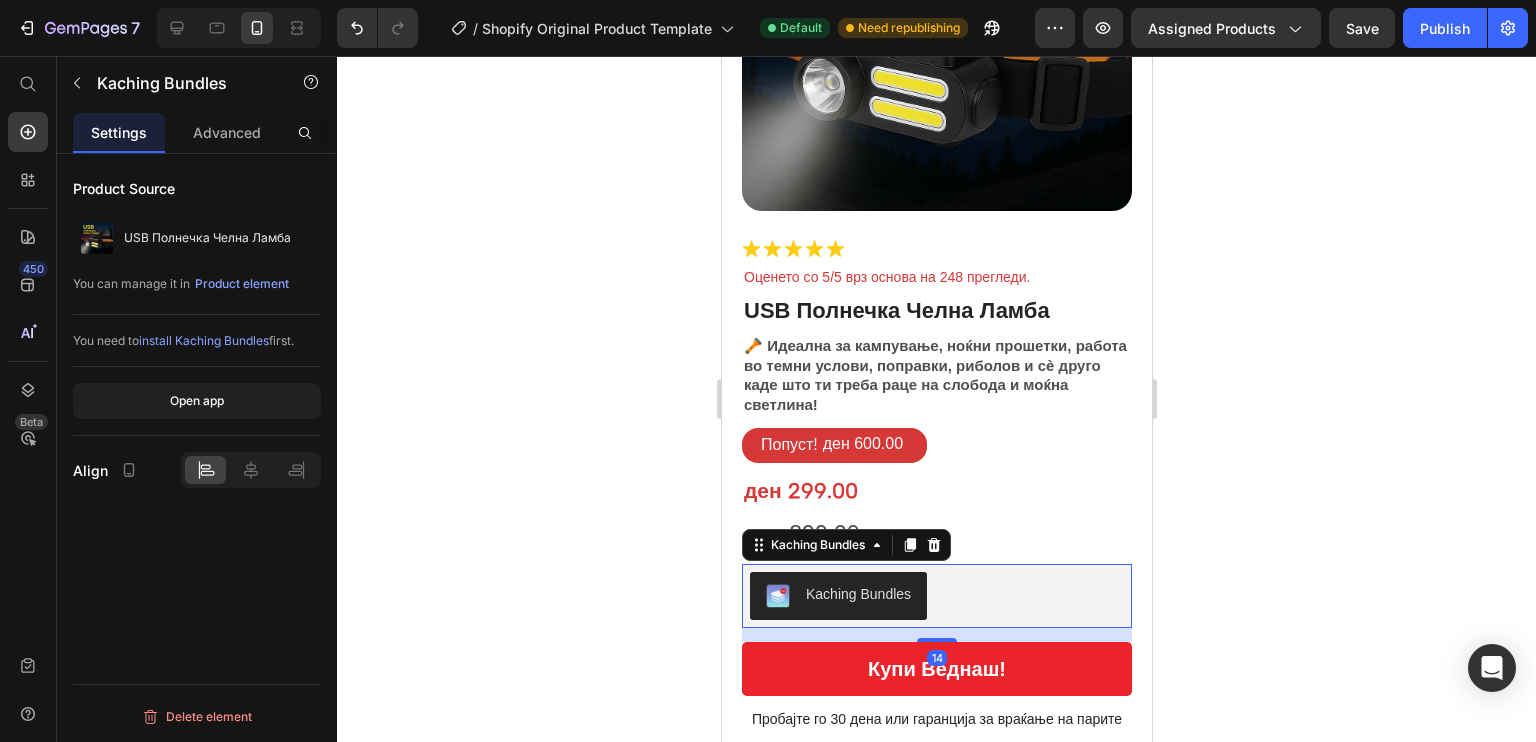 scroll, scrollTop: 0, scrollLeft: 0, axis: both 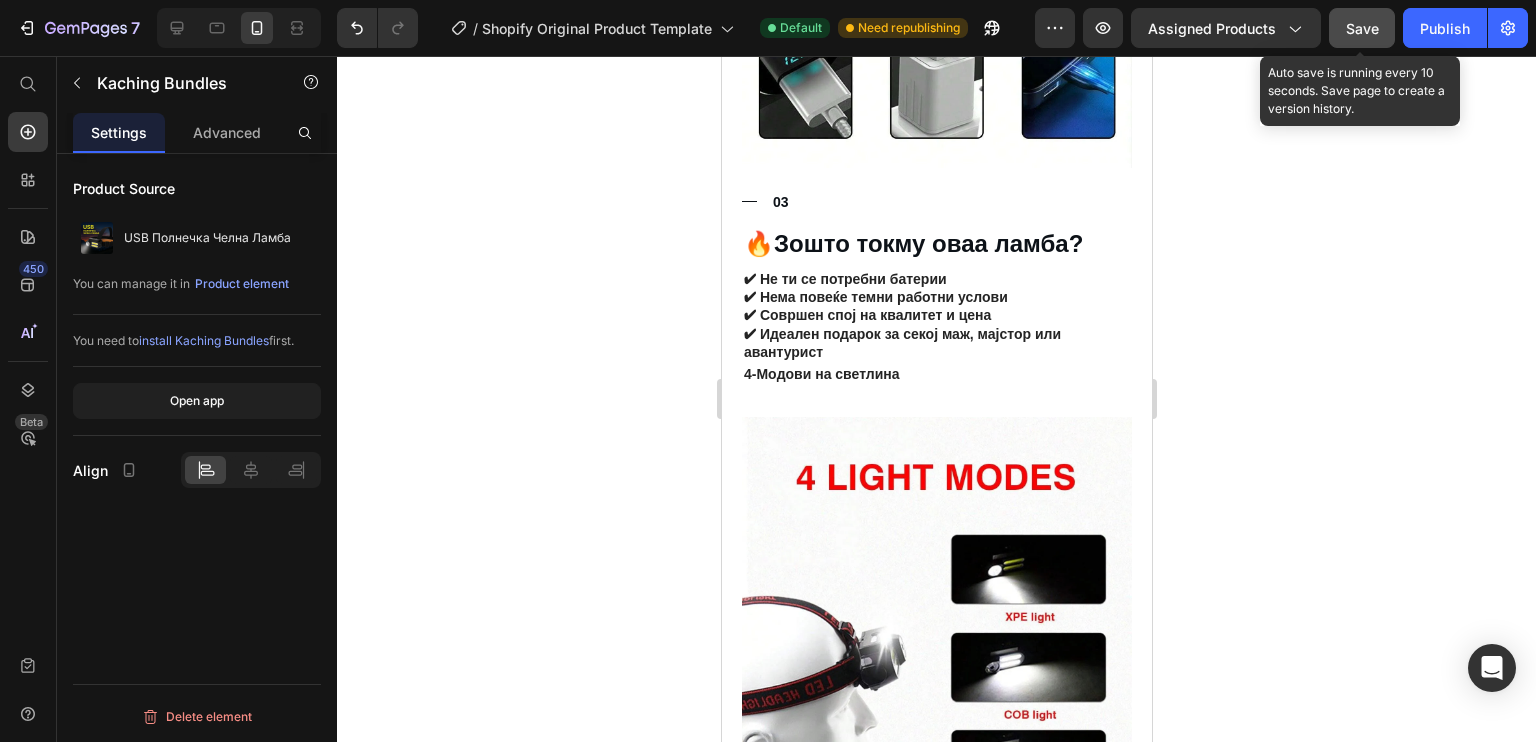 drag, startPoint x: 1385, startPoint y: 27, endPoint x: 404, endPoint y: 78, distance: 982.32477 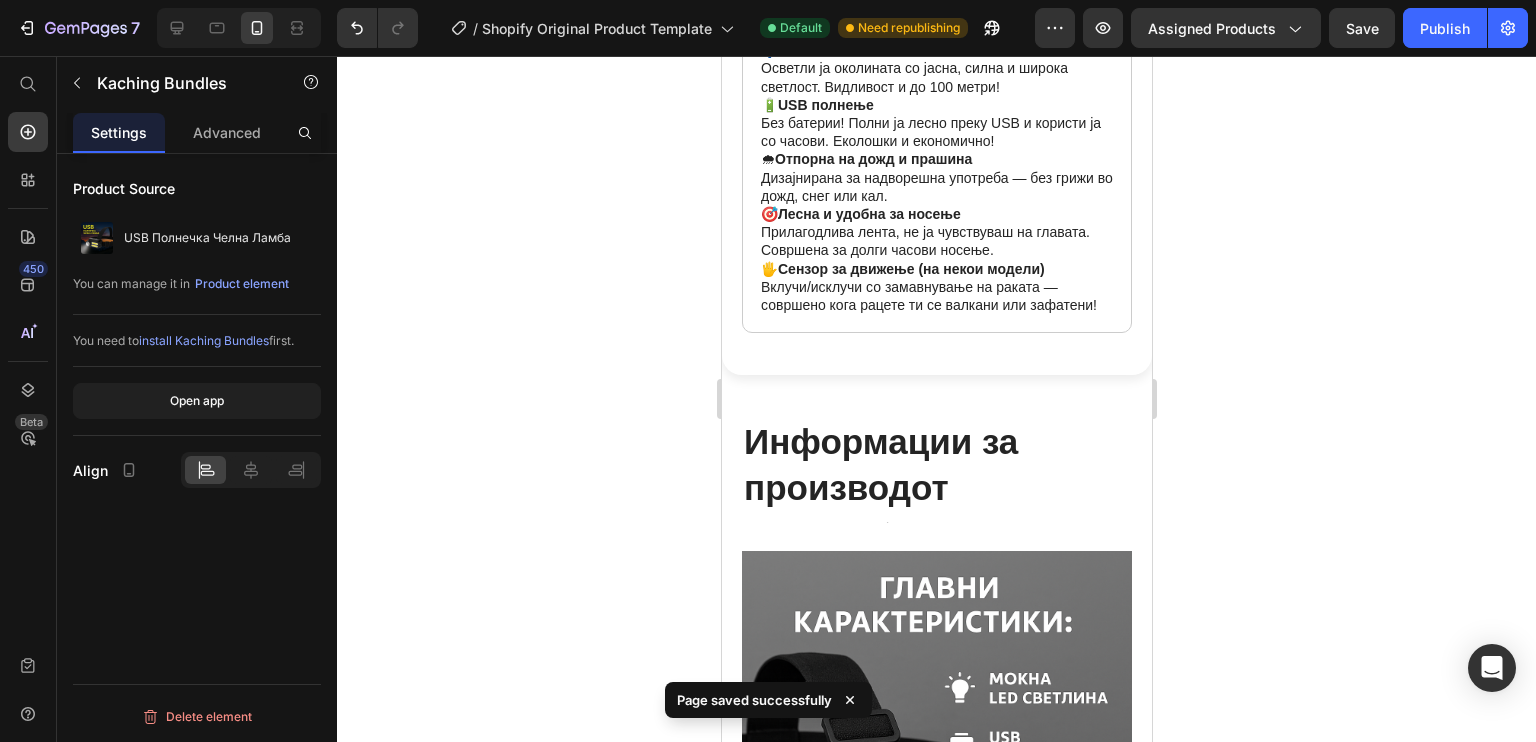 scroll, scrollTop: 1344, scrollLeft: 0, axis: vertical 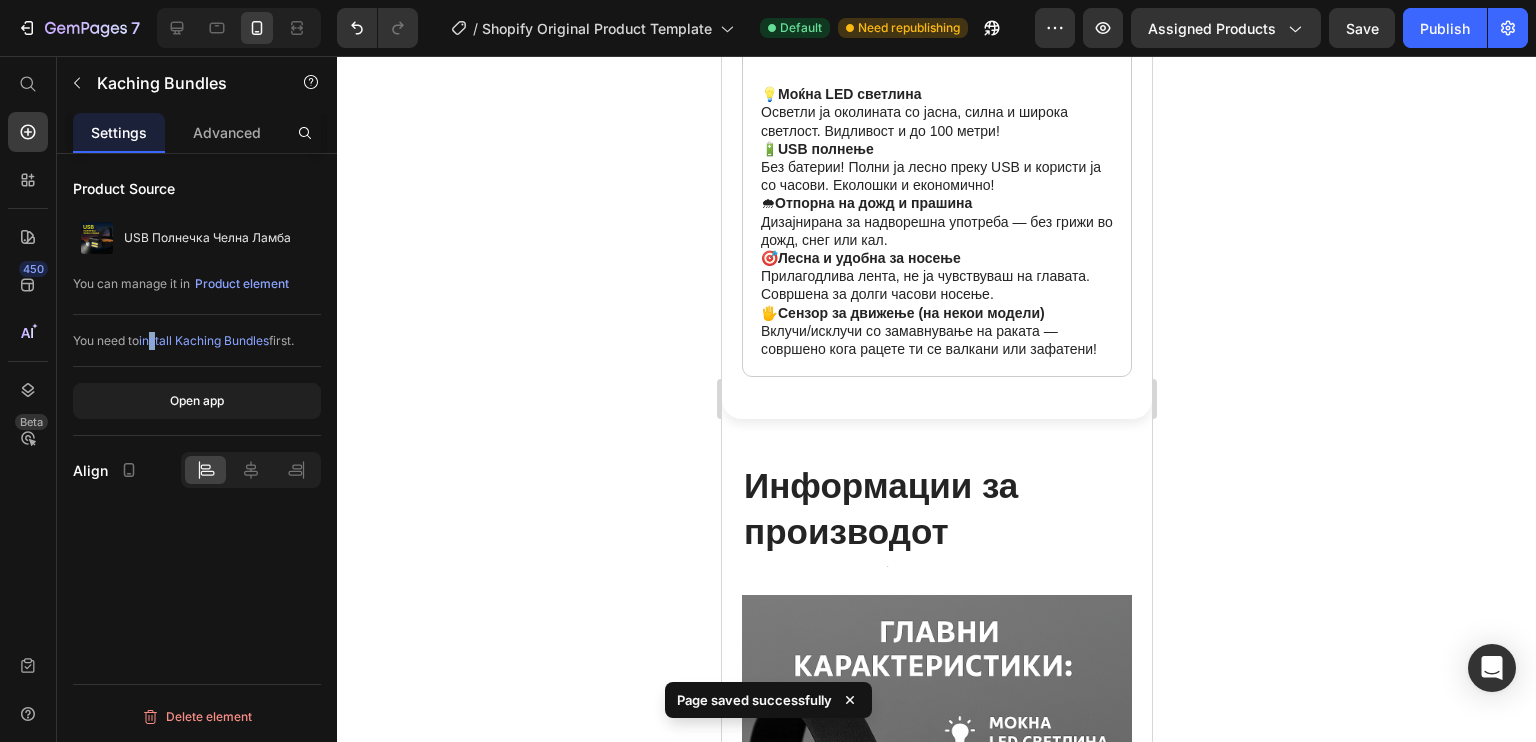 drag, startPoint x: 155, startPoint y: 327, endPoint x: 160, endPoint y: 339, distance: 13 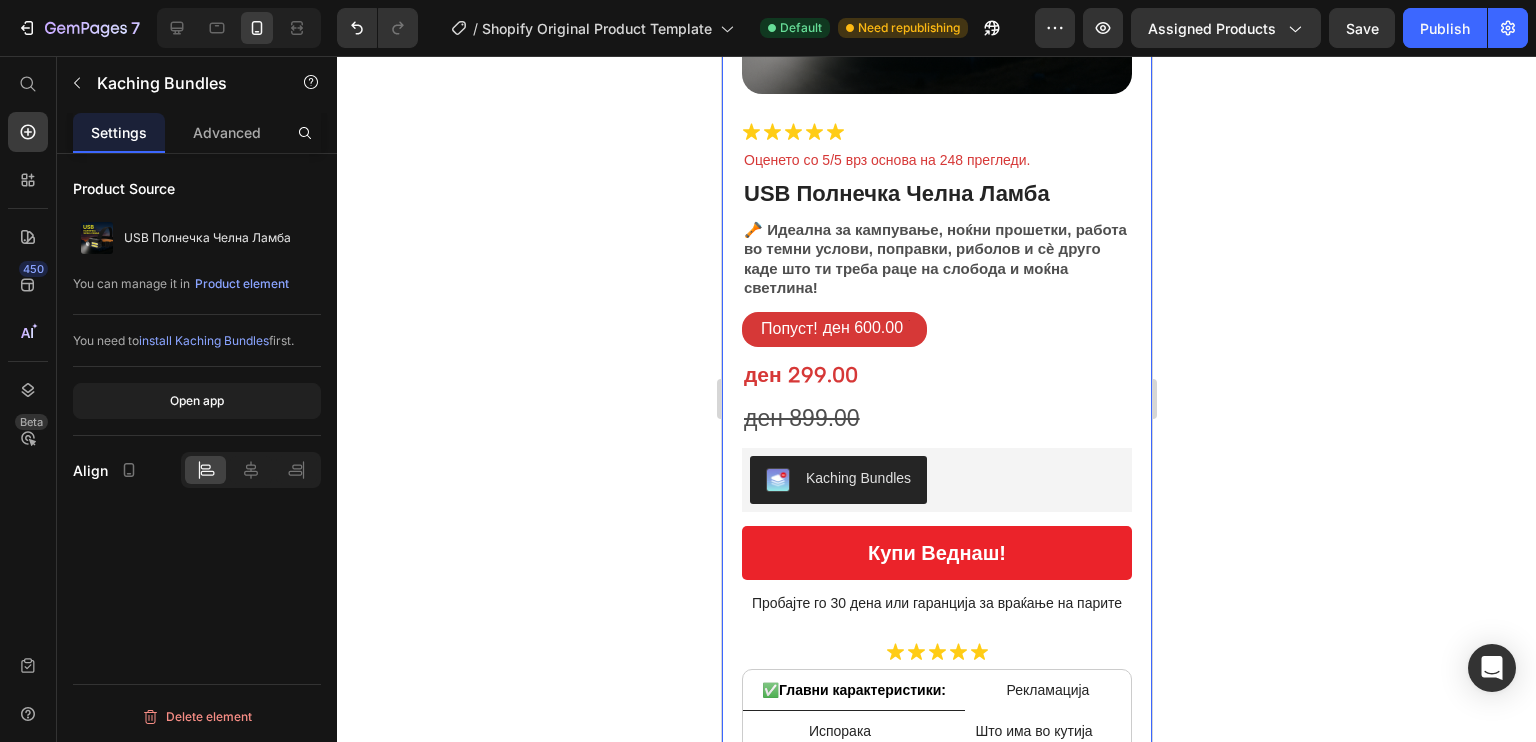 scroll, scrollTop: 656, scrollLeft: 0, axis: vertical 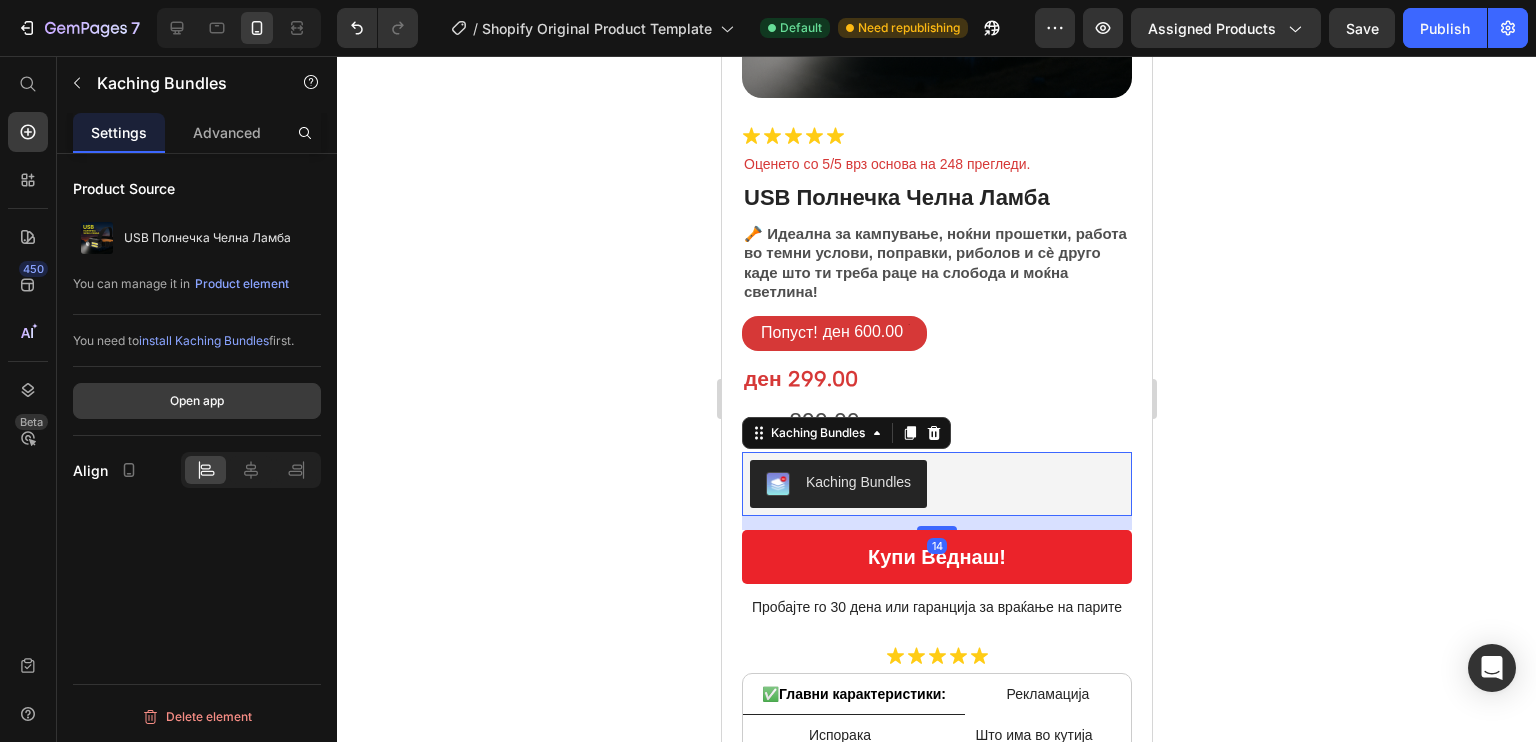 click on "Open app" at bounding box center (197, 401) 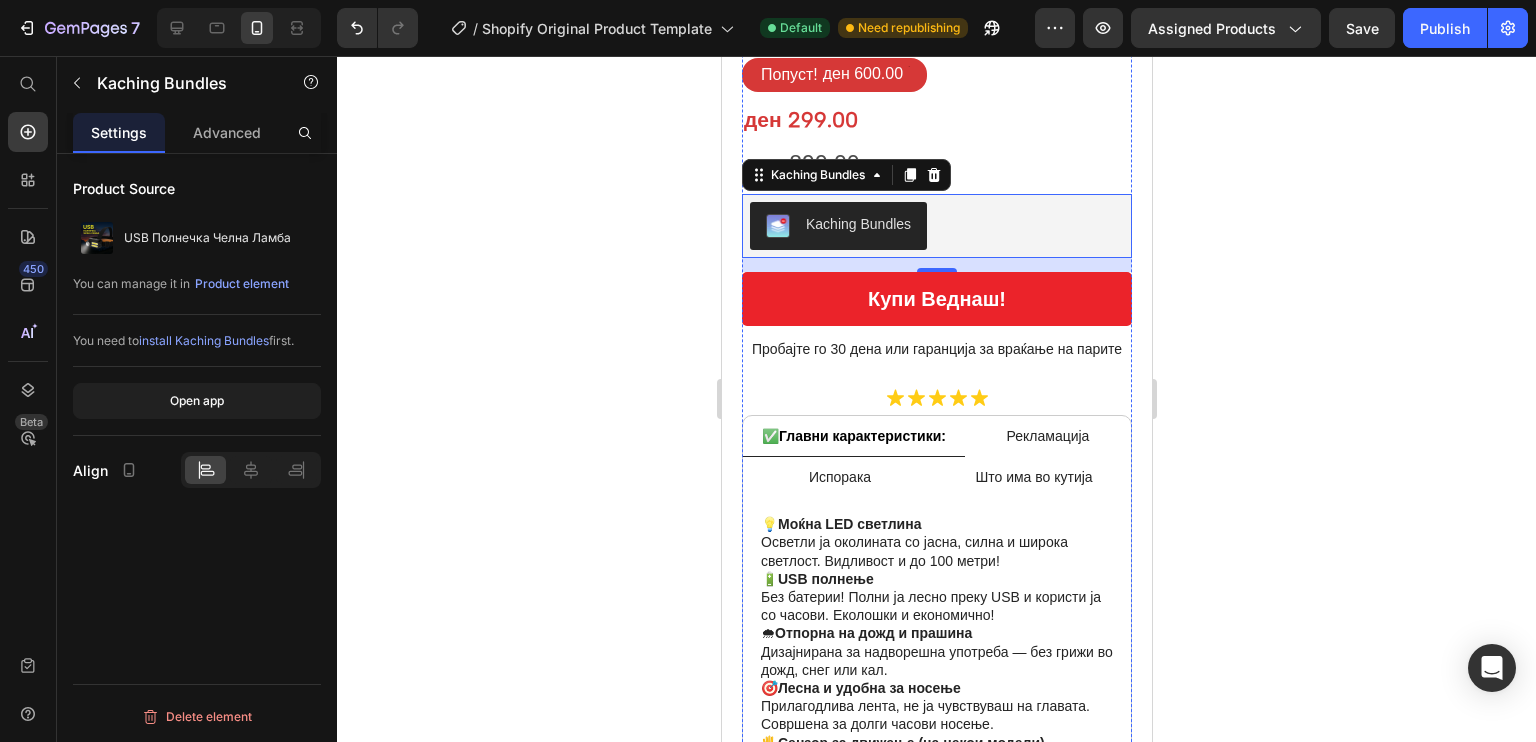 scroll, scrollTop: 915, scrollLeft: 0, axis: vertical 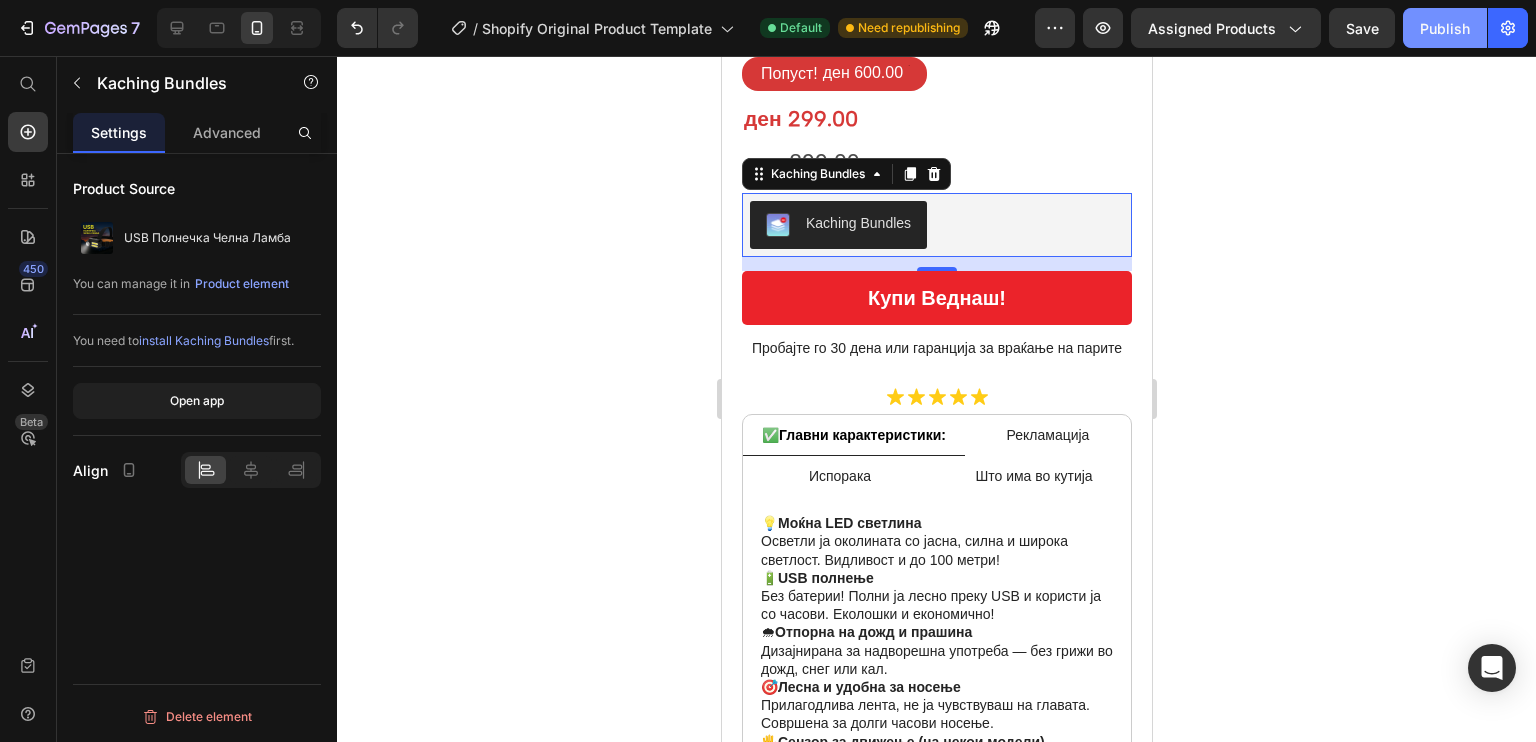click on "Publish" at bounding box center (1445, 28) 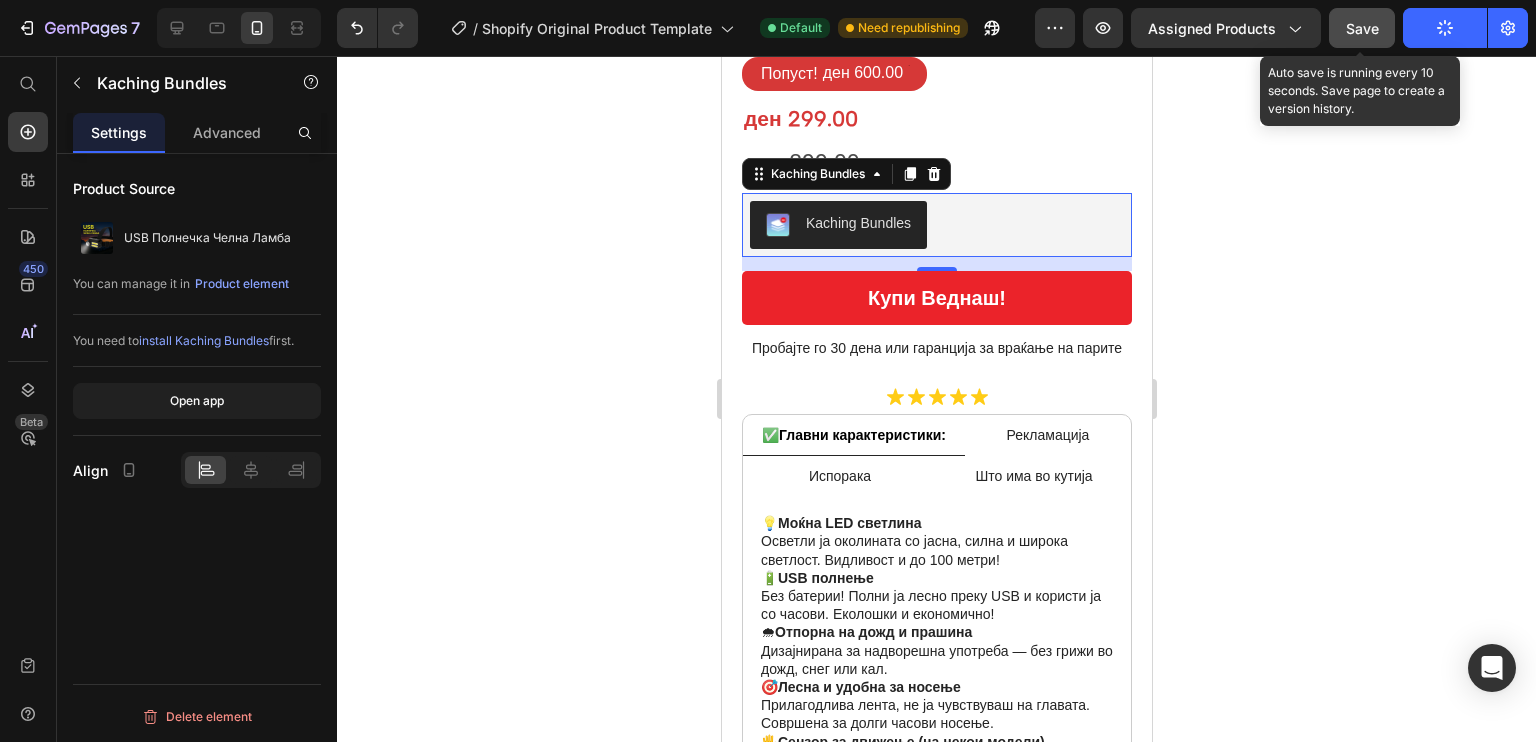 click on "Save" at bounding box center [1362, 28] 